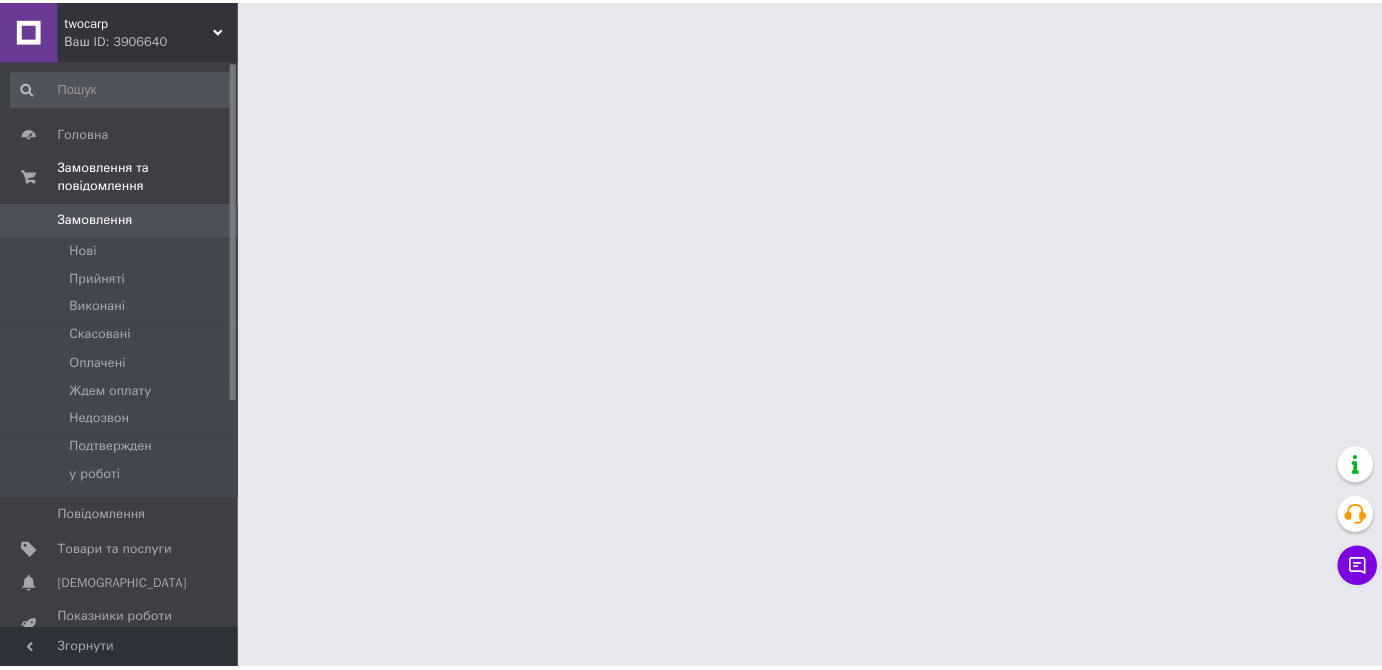 scroll, scrollTop: 0, scrollLeft: 0, axis: both 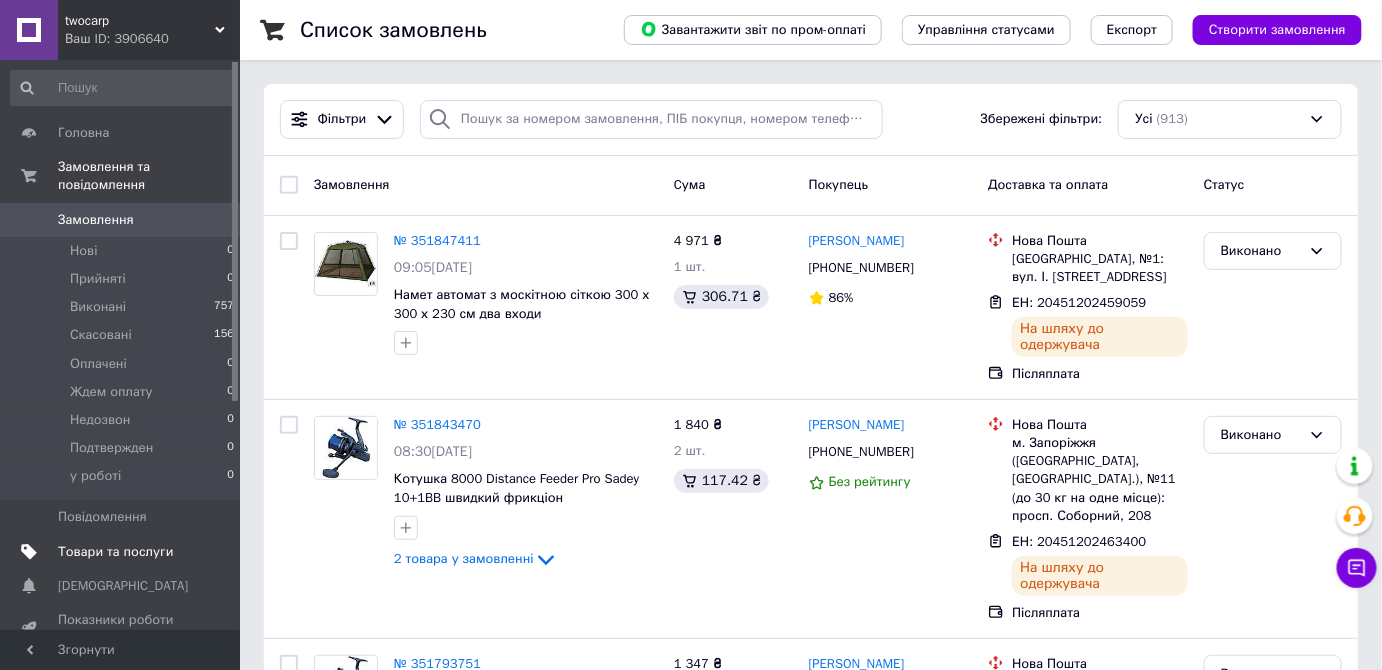 click on "Товари та послуги" at bounding box center [123, 552] 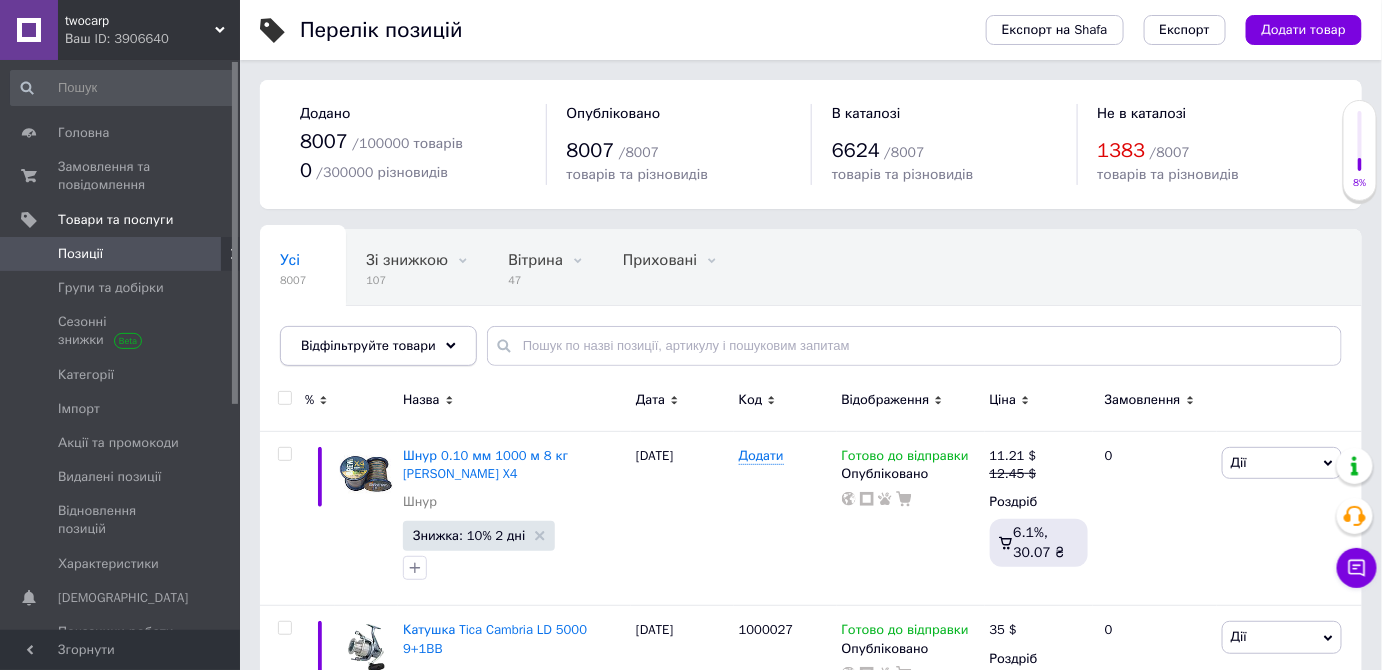 click on "Відфільтруйте товари" at bounding box center [368, 345] 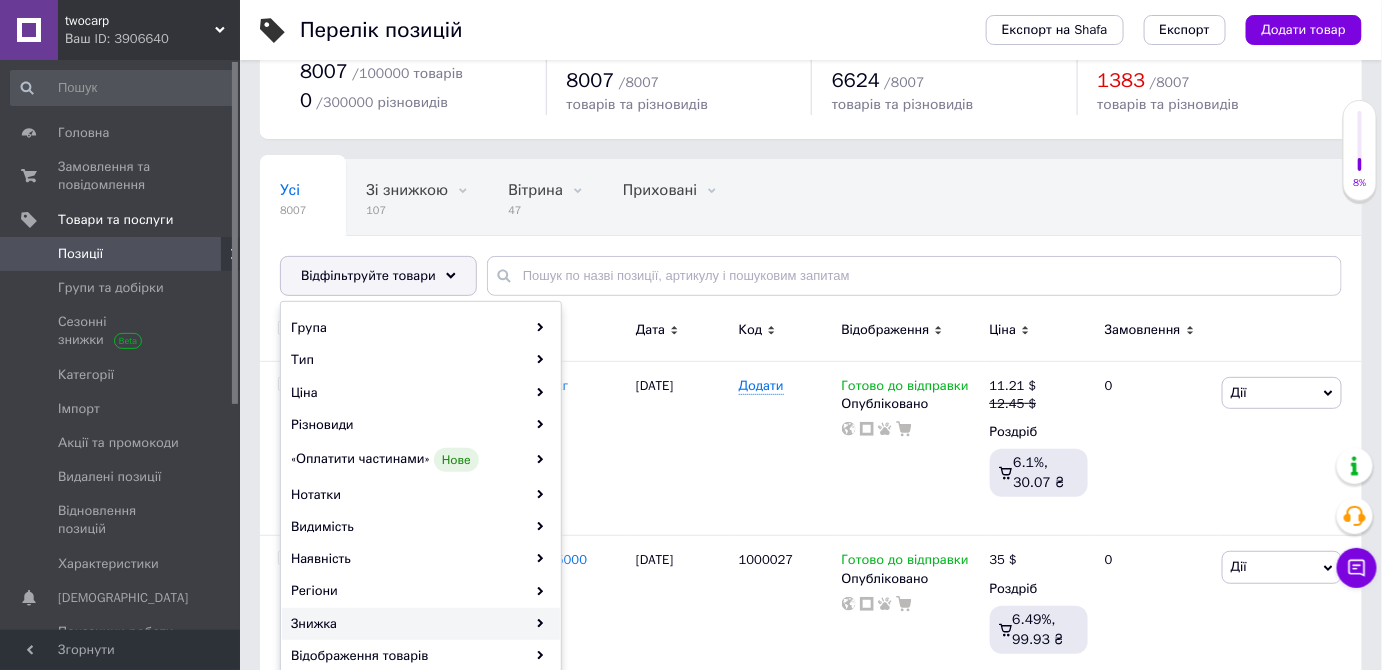 scroll, scrollTop: 90, scrollLeft: 0, axis: vertical 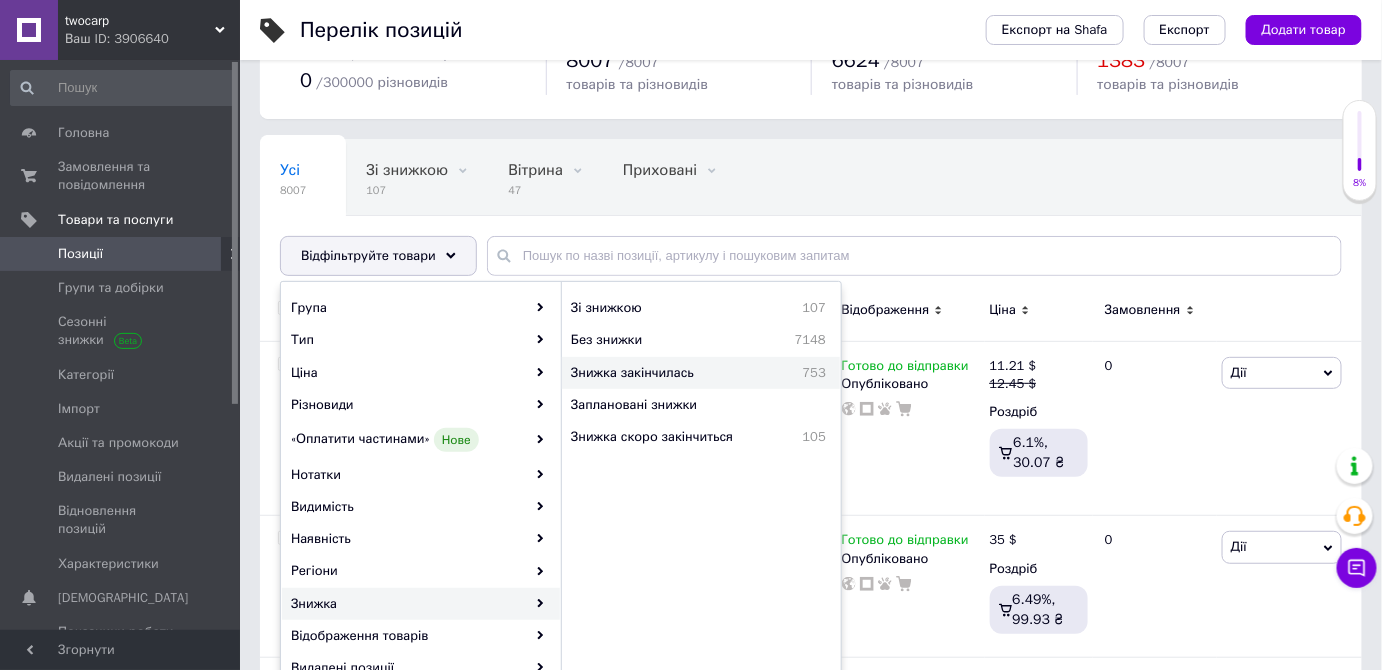 click on "Знижка закінчилась  753" at bounding box center (701, 373) 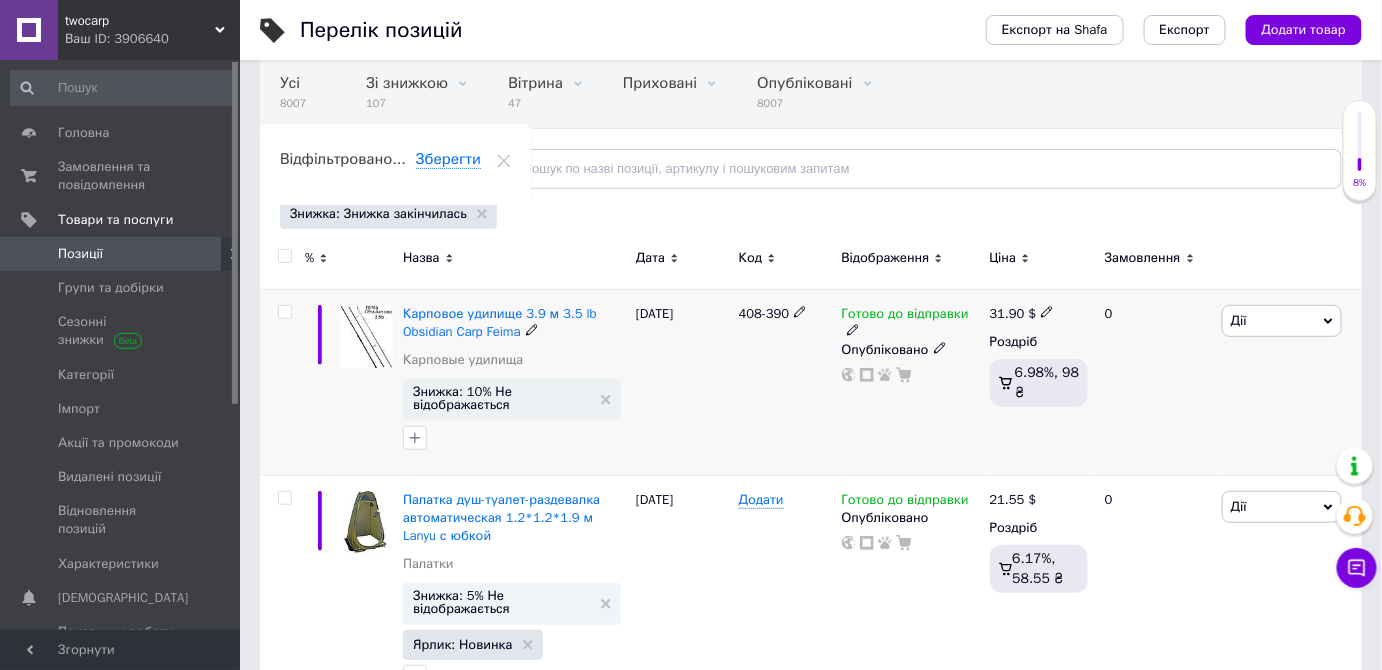 scroll, scrollTop: 181, scrollLeft: 0, axis: vertical 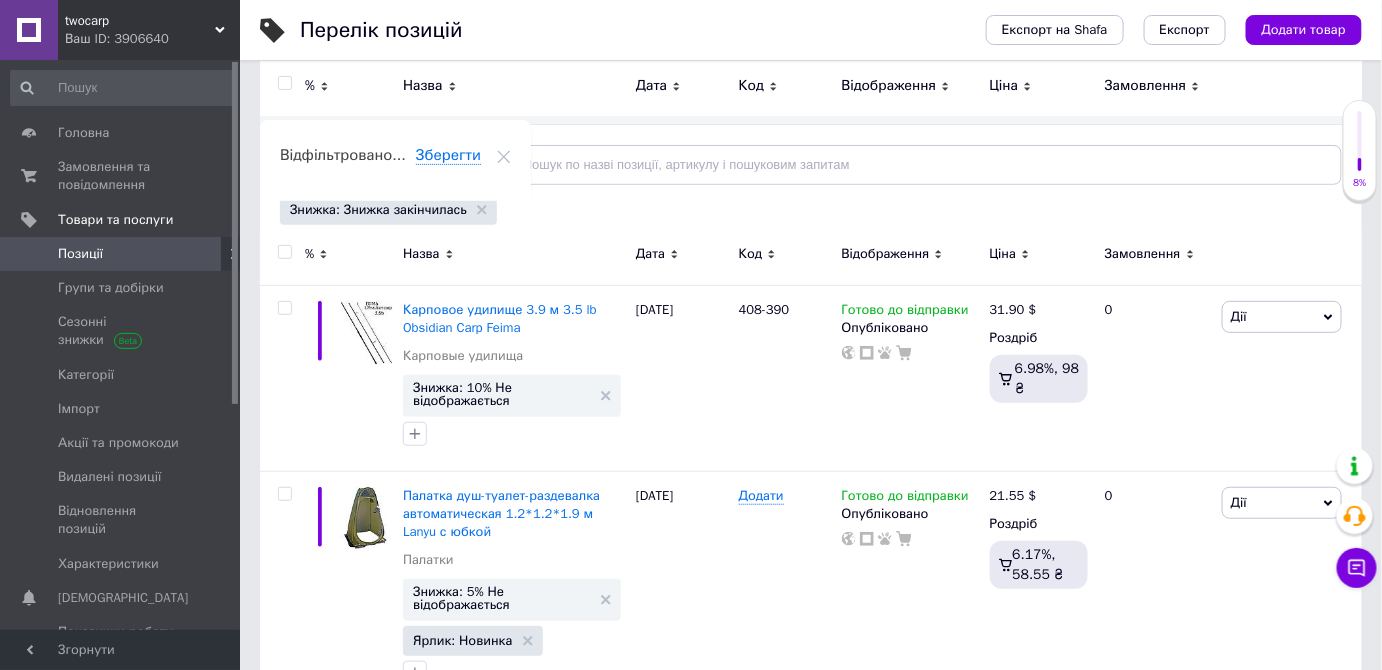 click at bounding box center [284, 252] 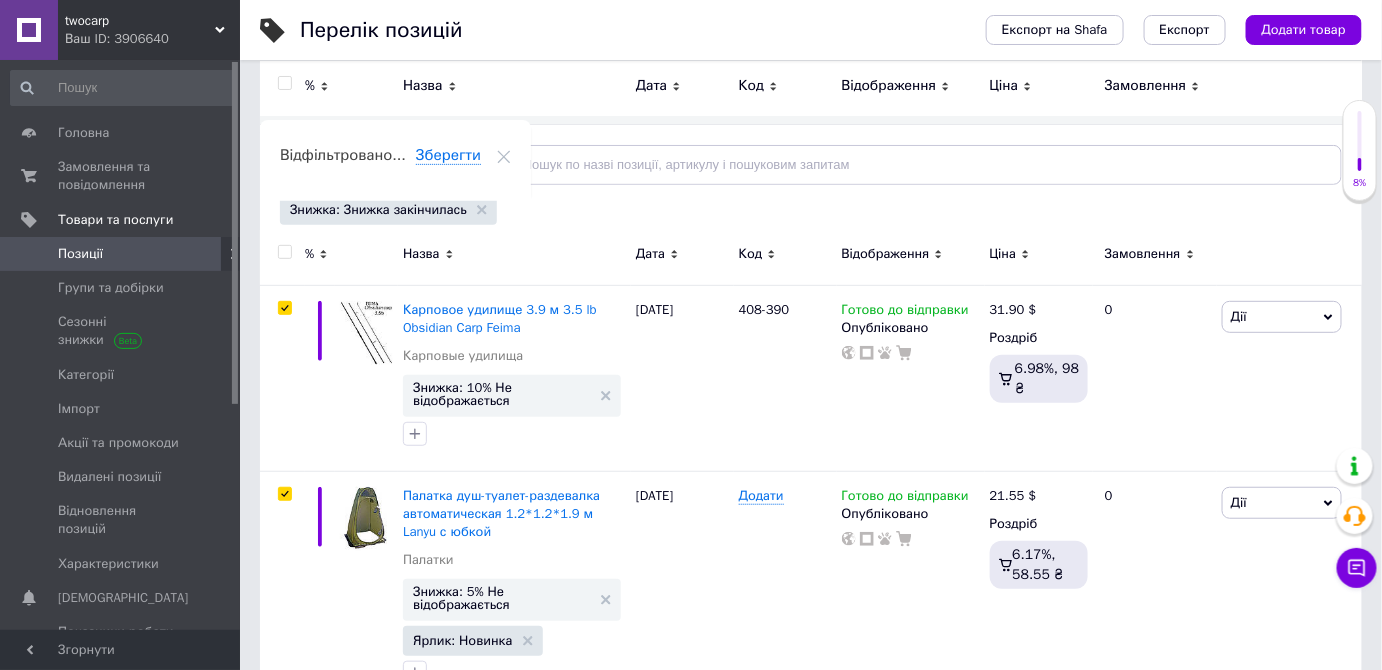 checkbox on "true" 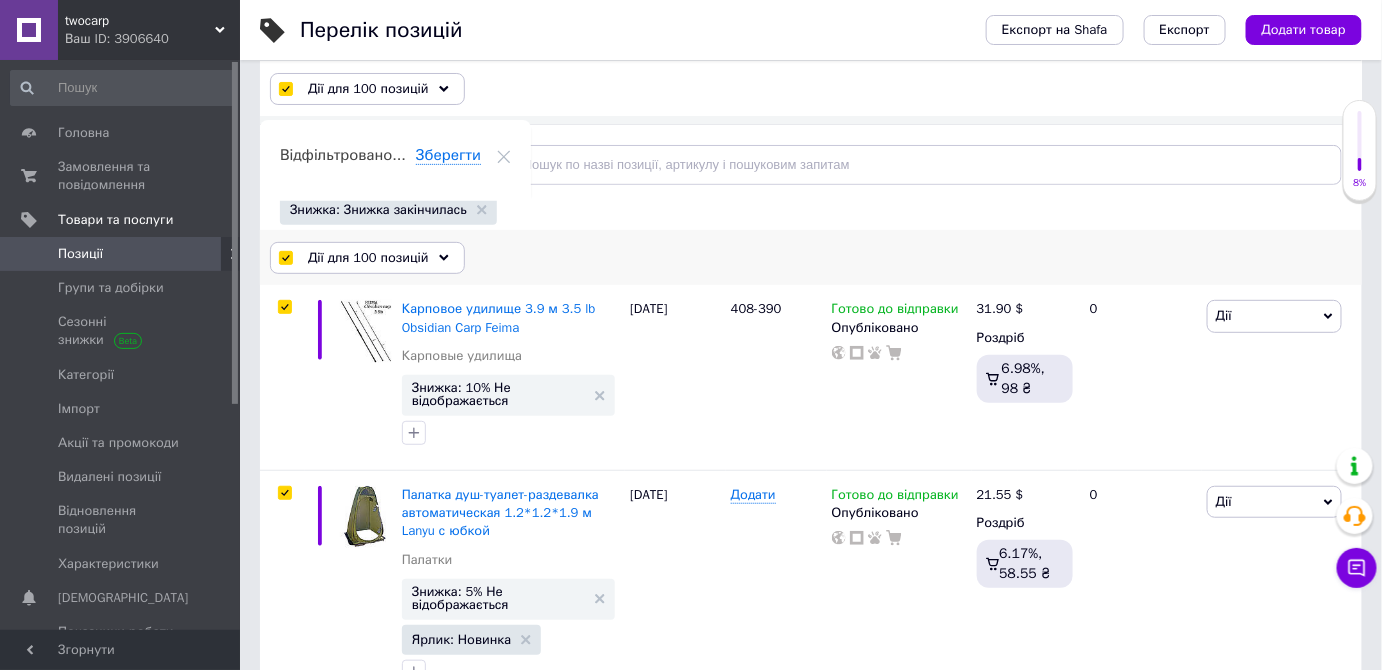 click on "Дії для 100 позицій" at bounding box center (368, 258) 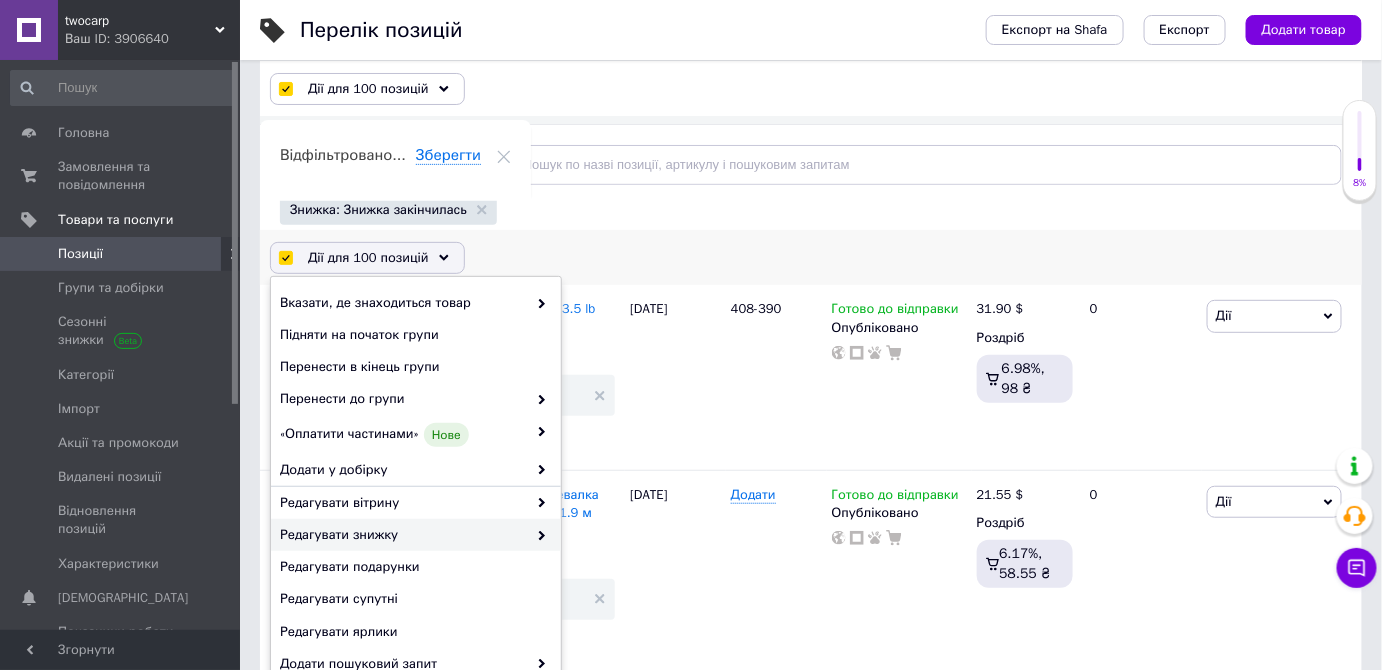 click on "Редагувати знижку" at bounding box center [403, 535] 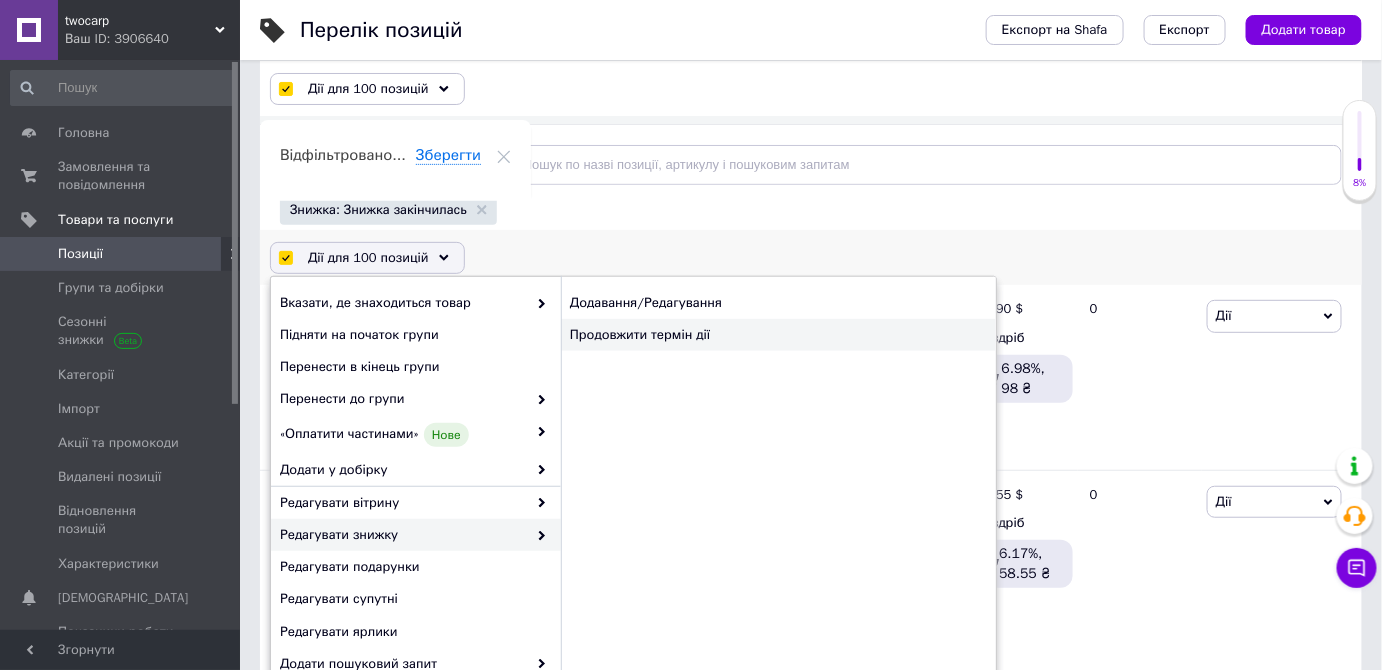 click on "Продовжити термін дії" at bounding box center (778, 335) 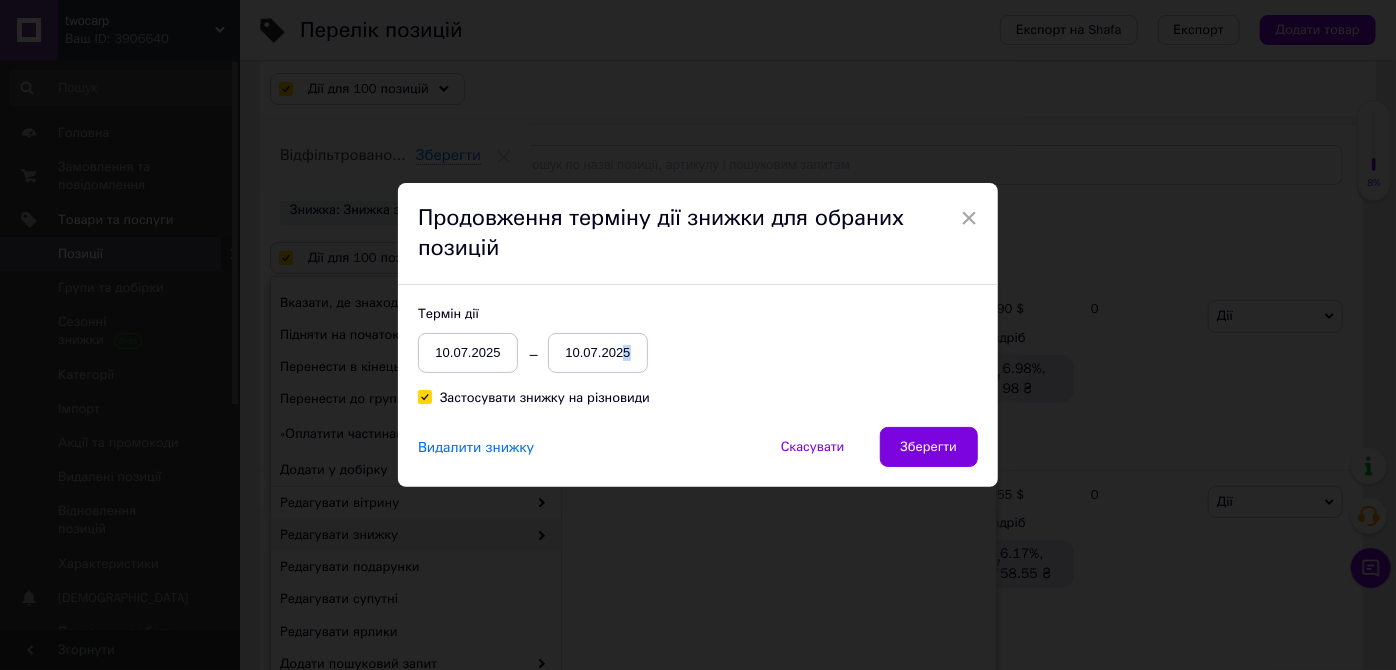 click on "10.07.2025" at bounding box center [598, 353] 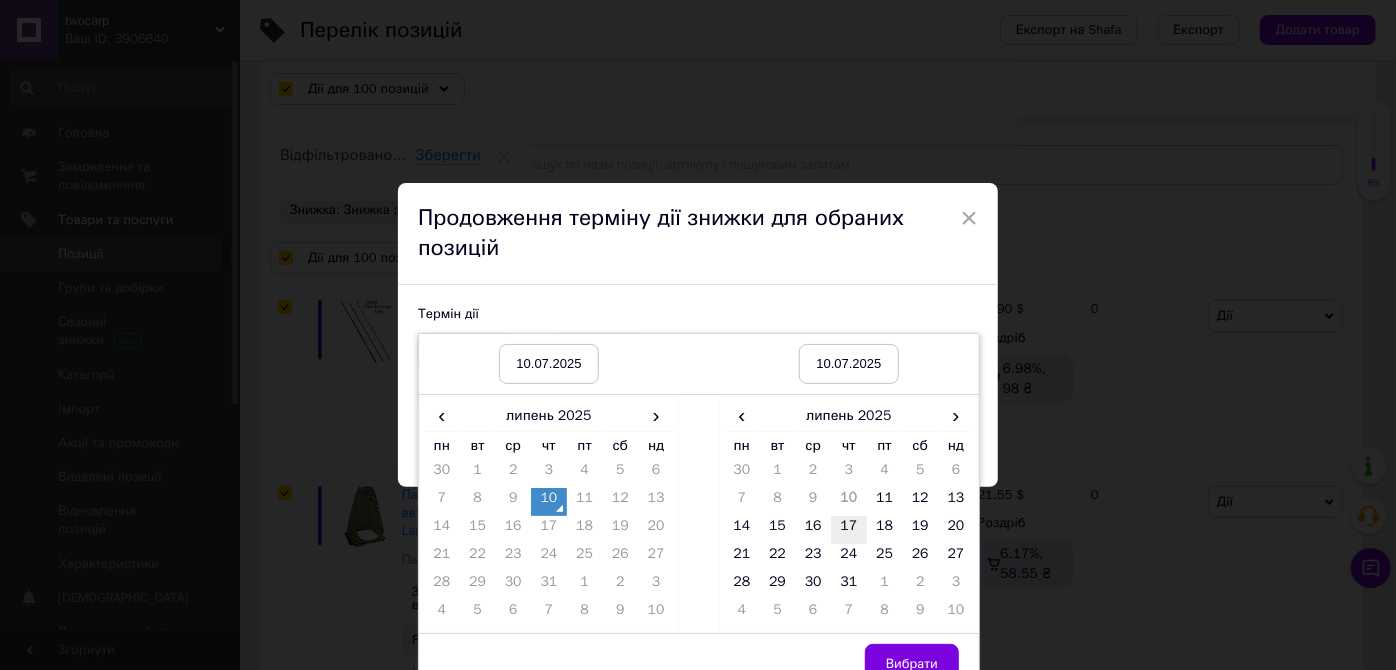 click on "17" at bounding box center (849, 530) 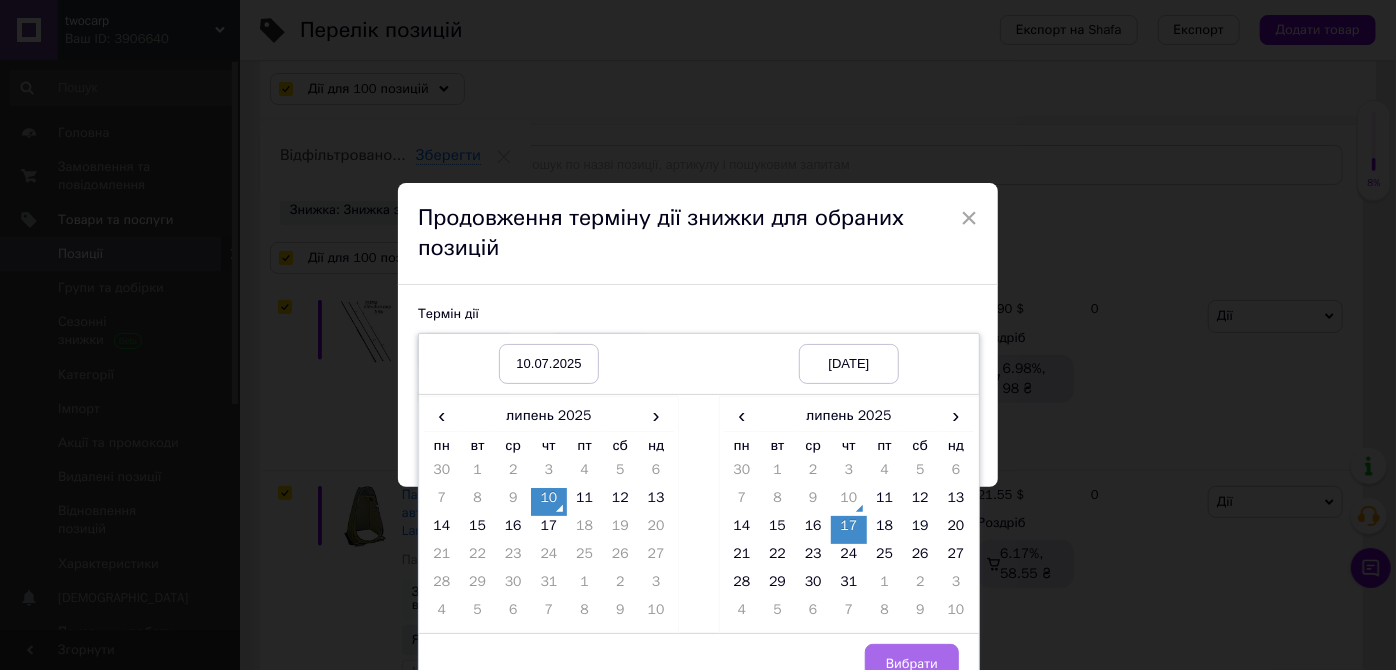 click on "Вибрати" at bounding box center (912, 664) 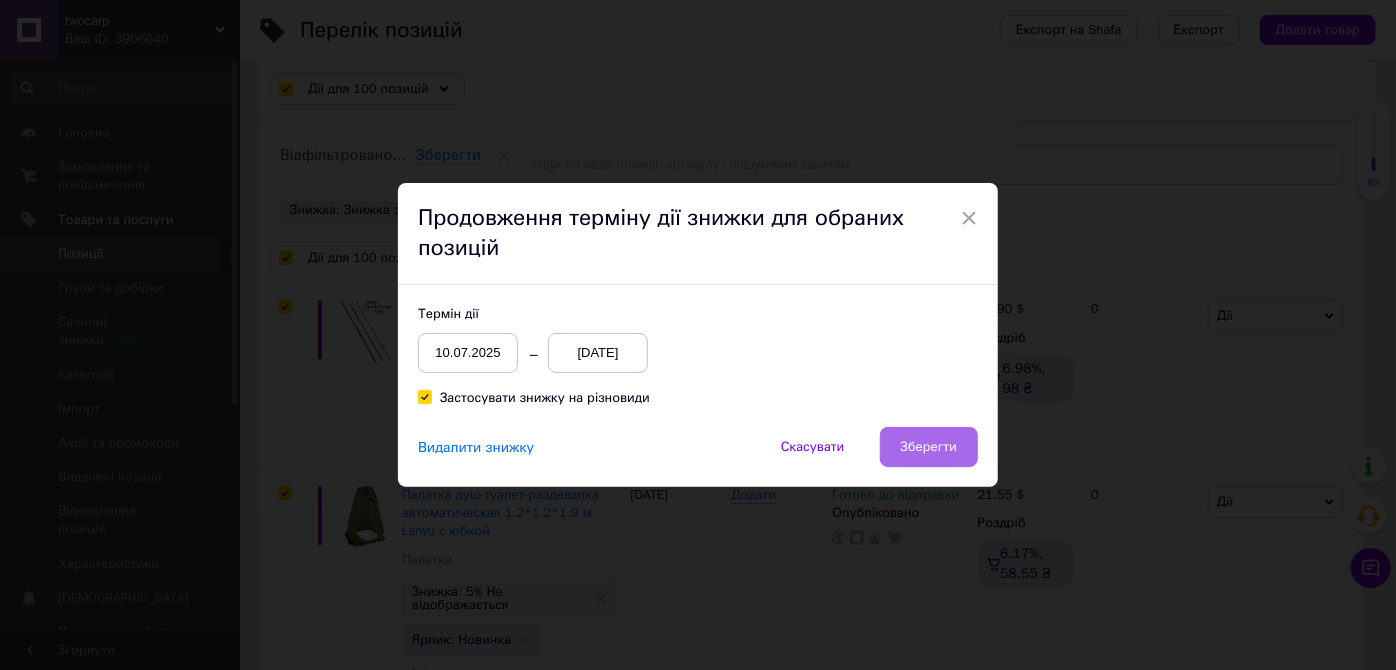 click on "Зберегти" at bounding box center (929, 447) 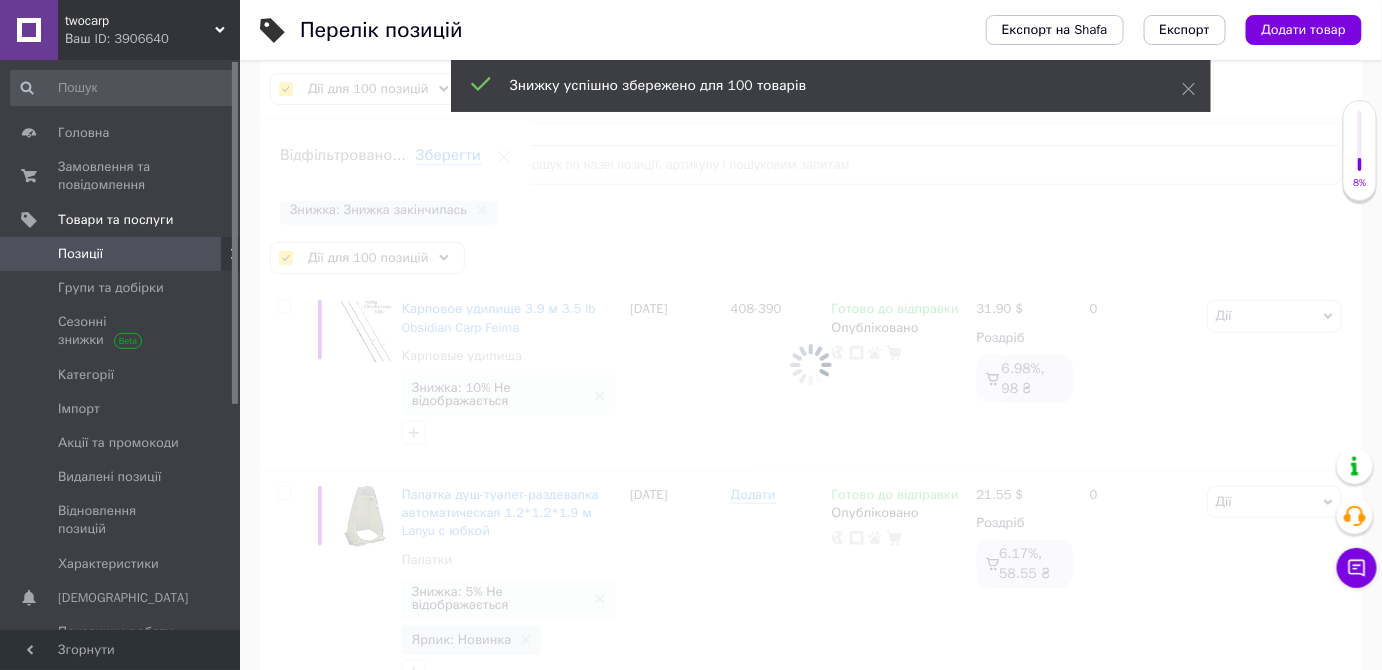 checkbox on "false" 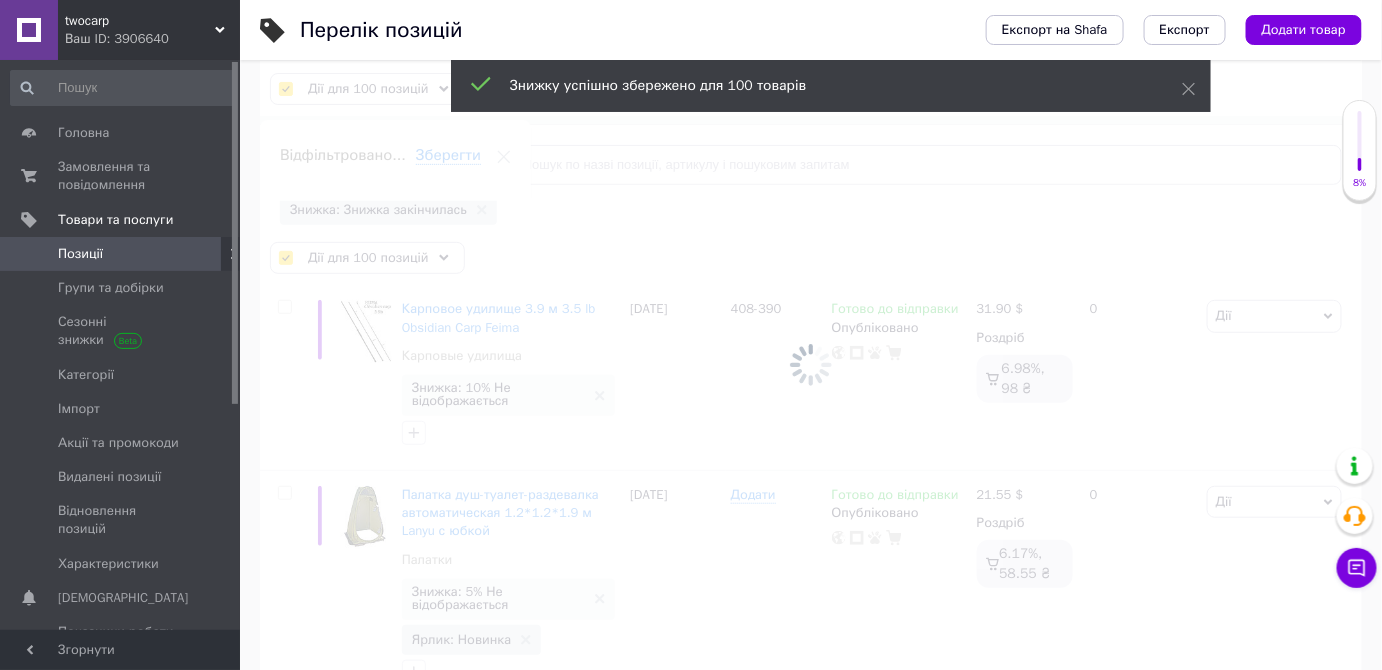 checkbox on "false" 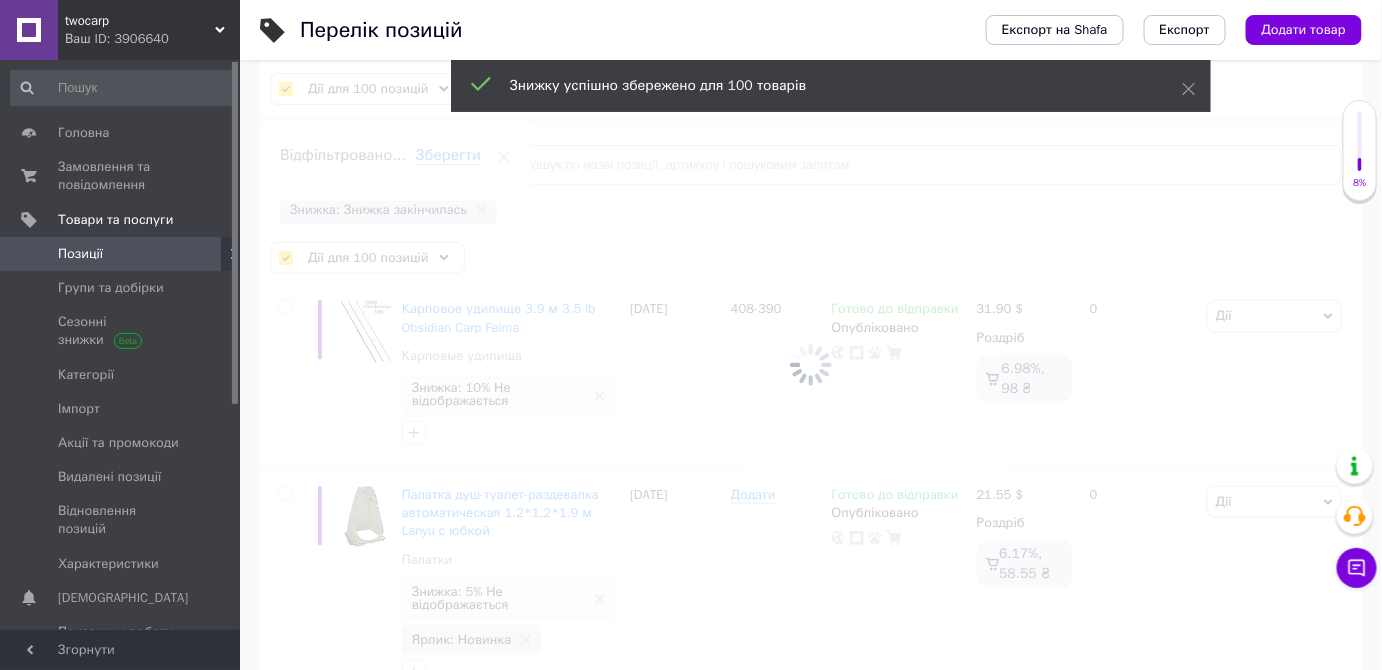 checkbox on "false" 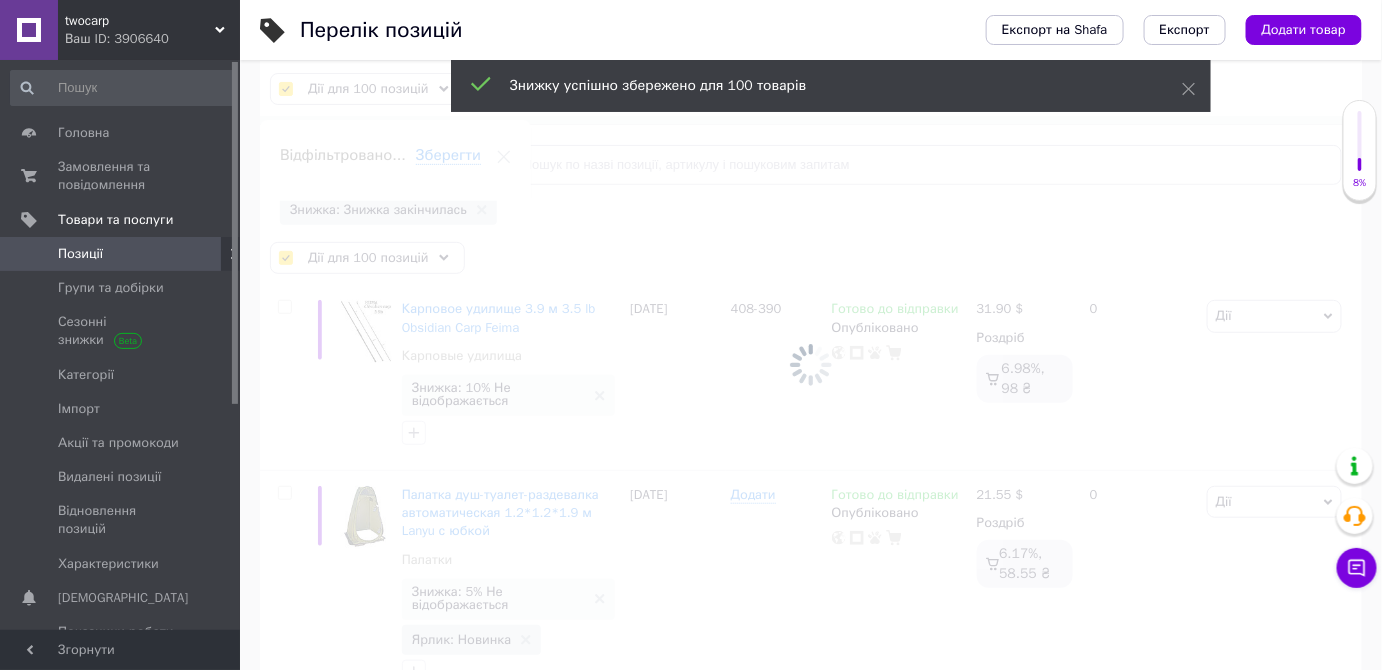 checkbox on "false" 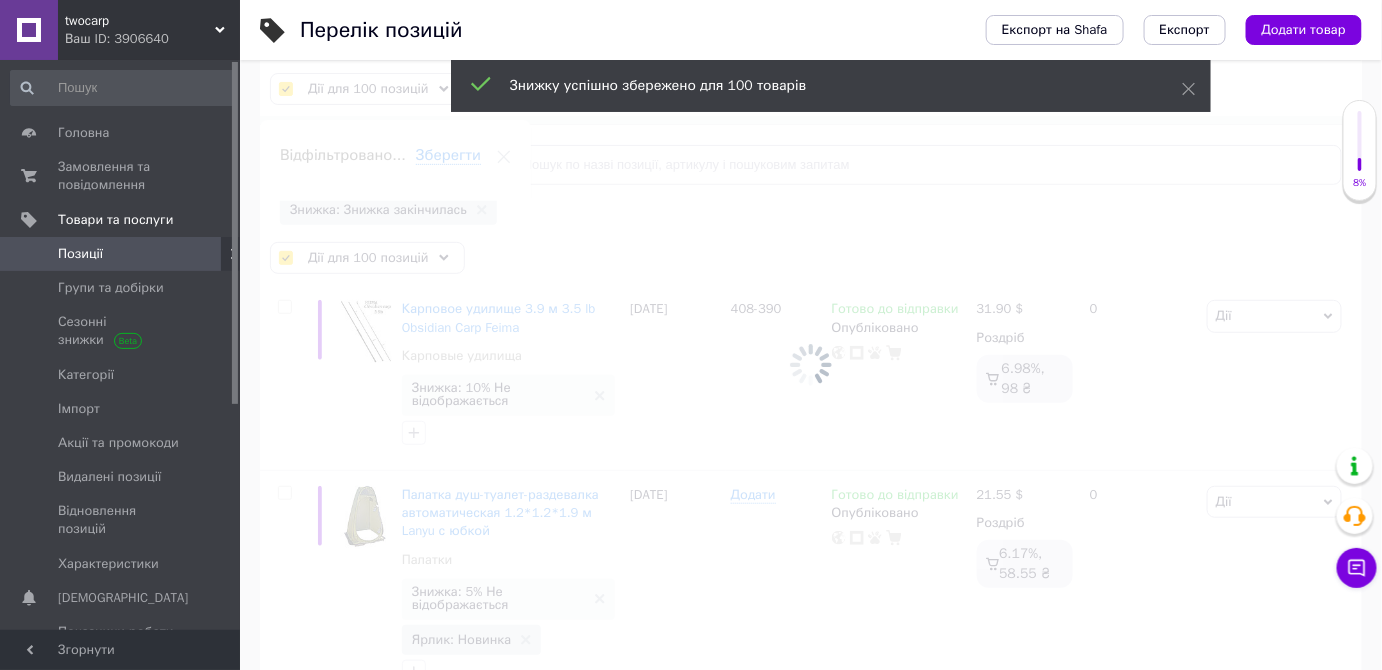 checkbox on "false" 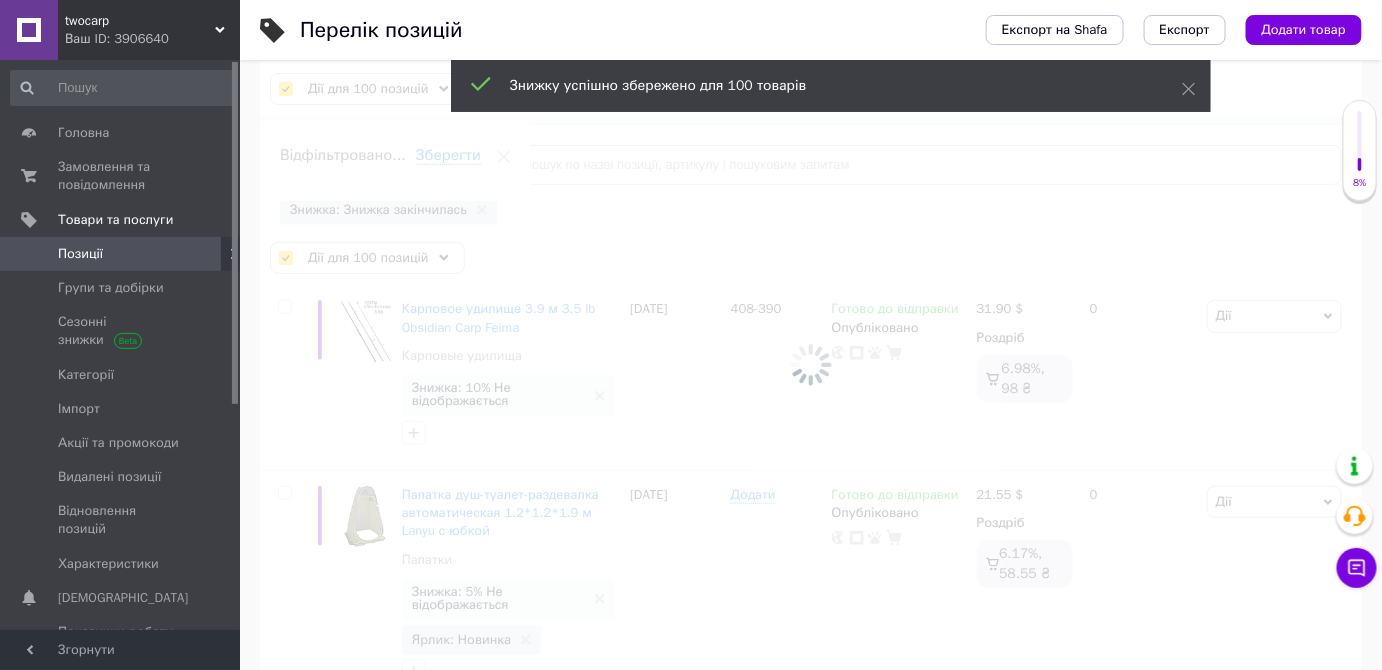 checkbox on "false" 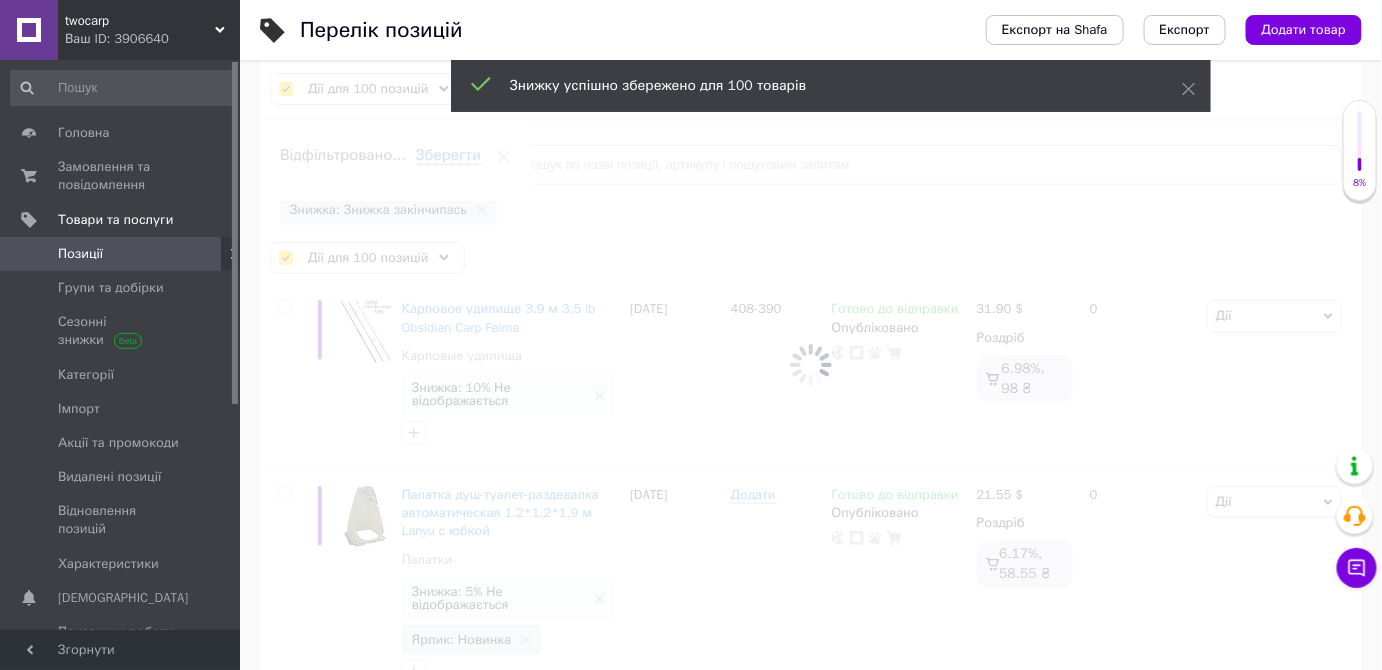 checkbox on "false" 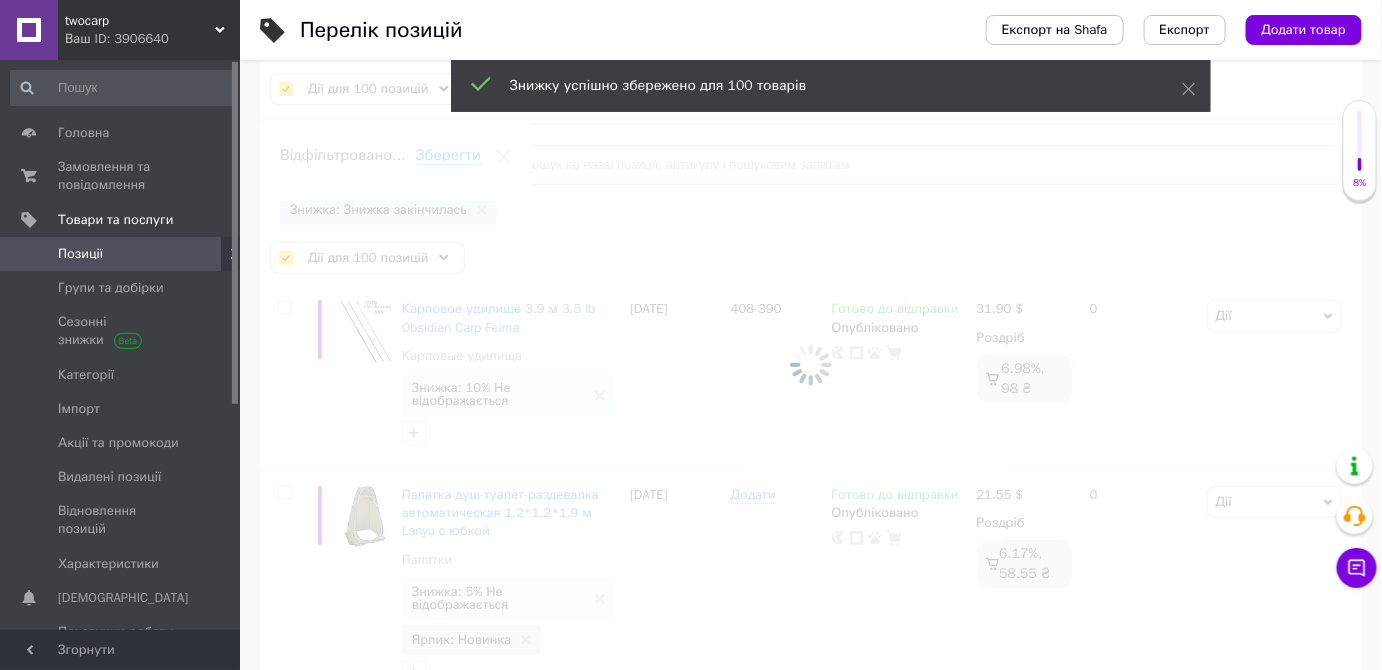 checkbox on "false" 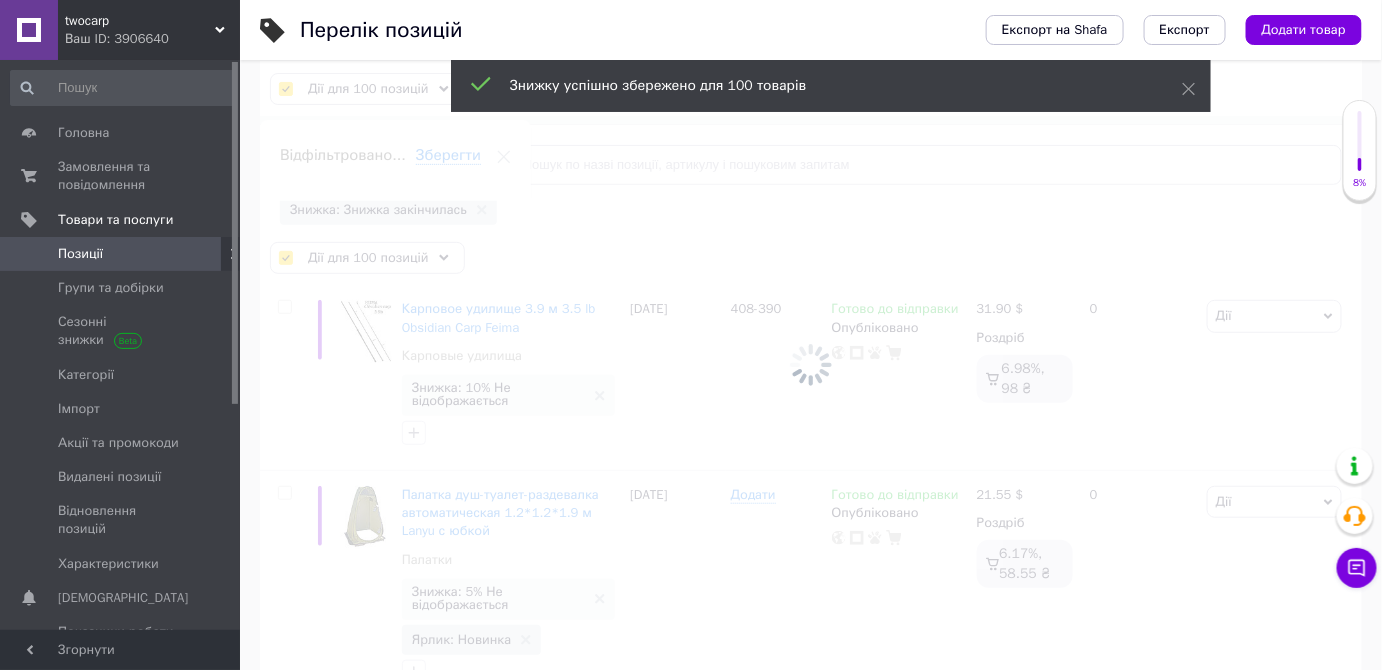 checkbox on "false" 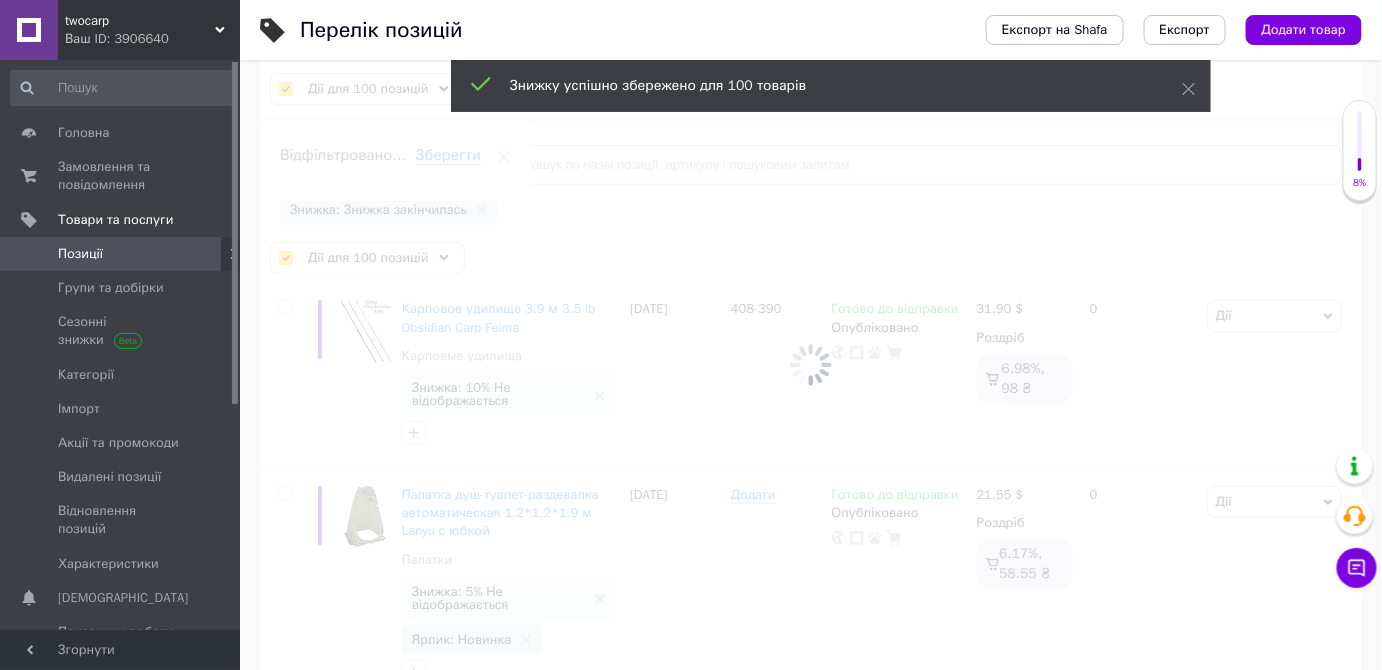 checkbox on "false" 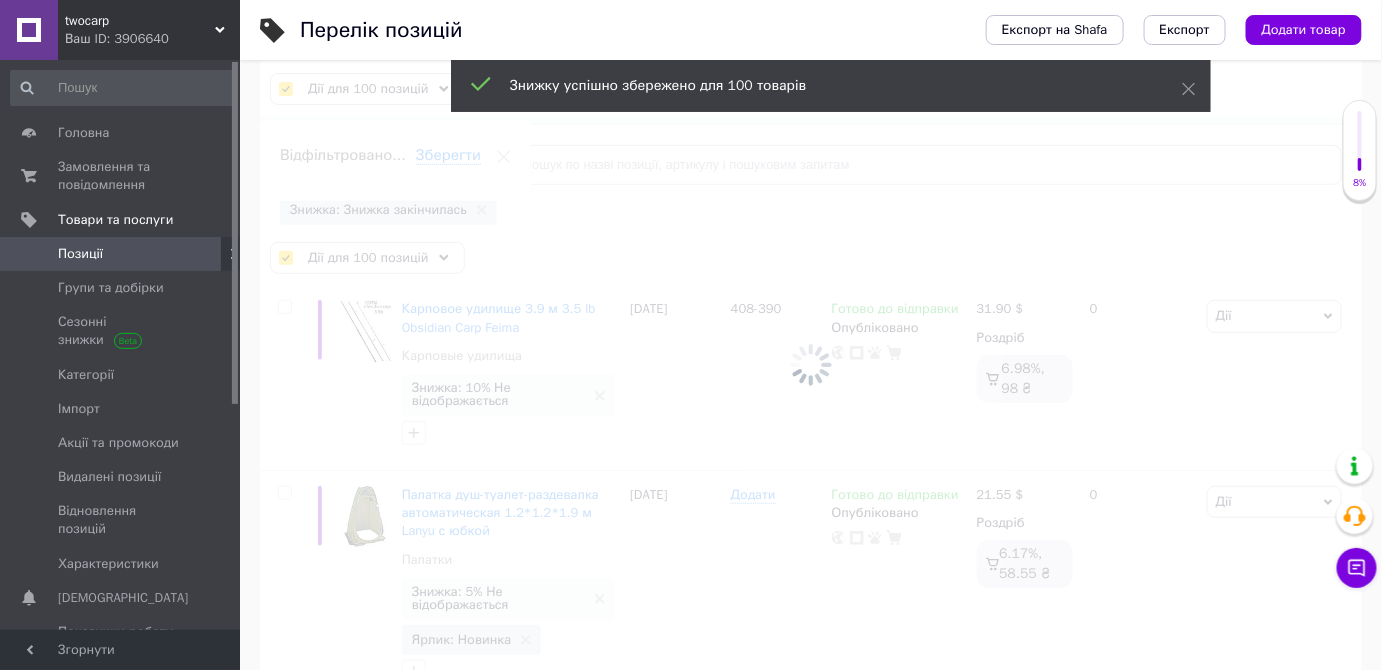 checkbox on "false" 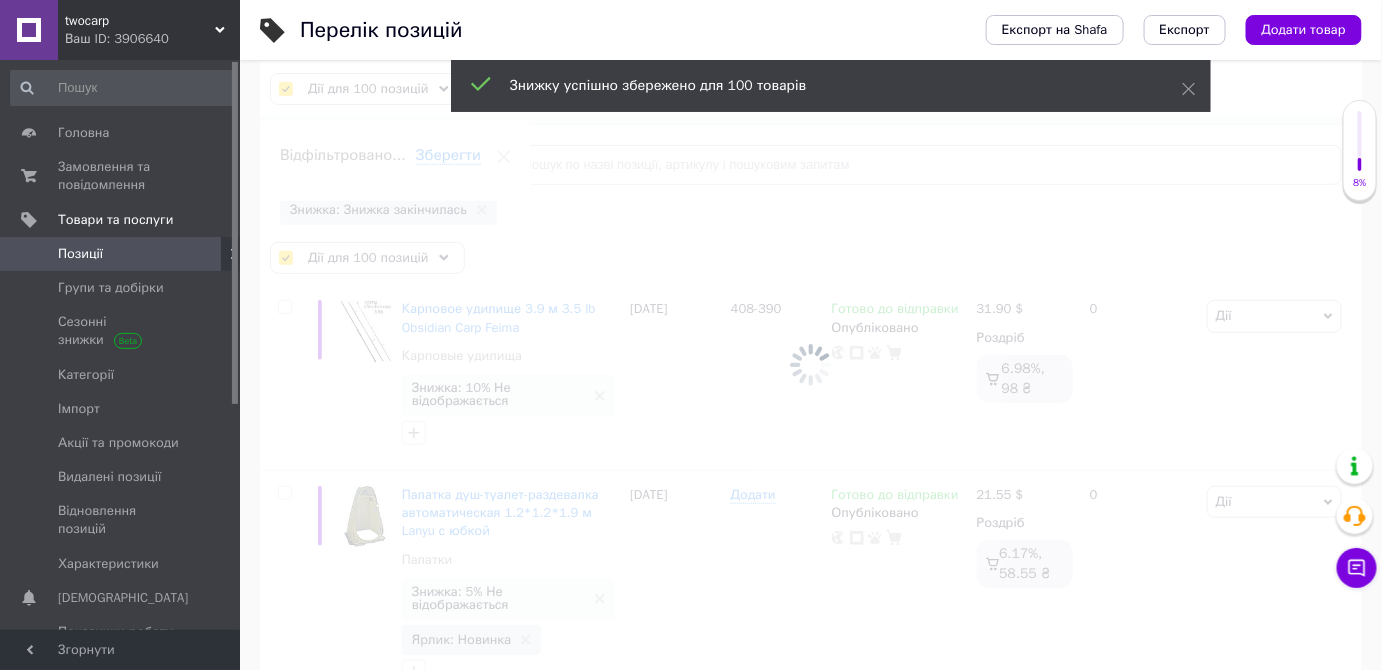 checkbox on "false" 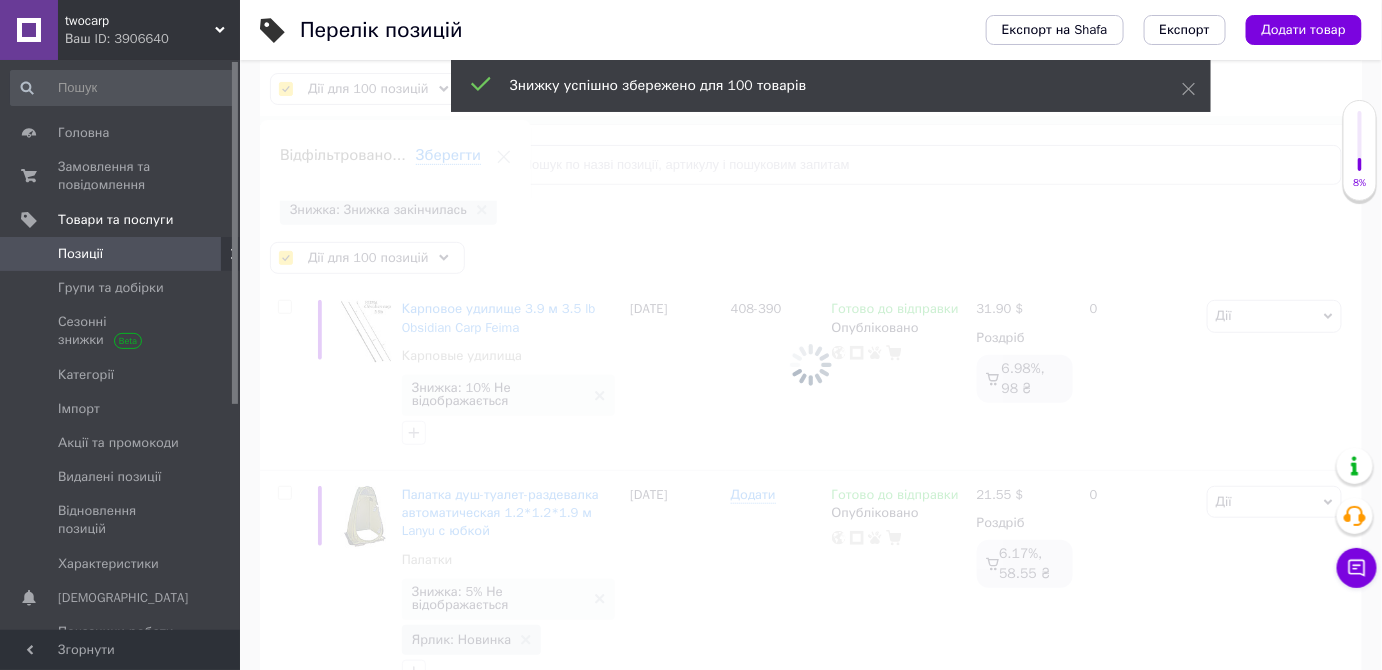 checkbox on "false" 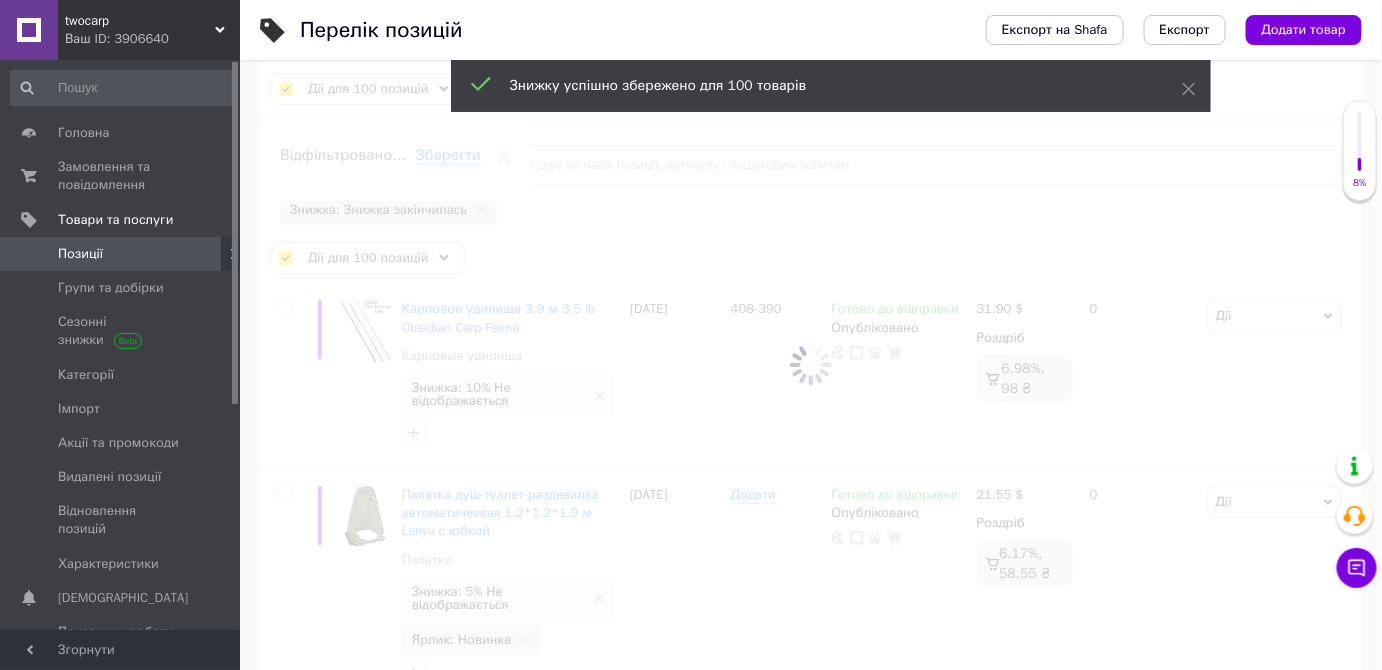 checkbox on "false" 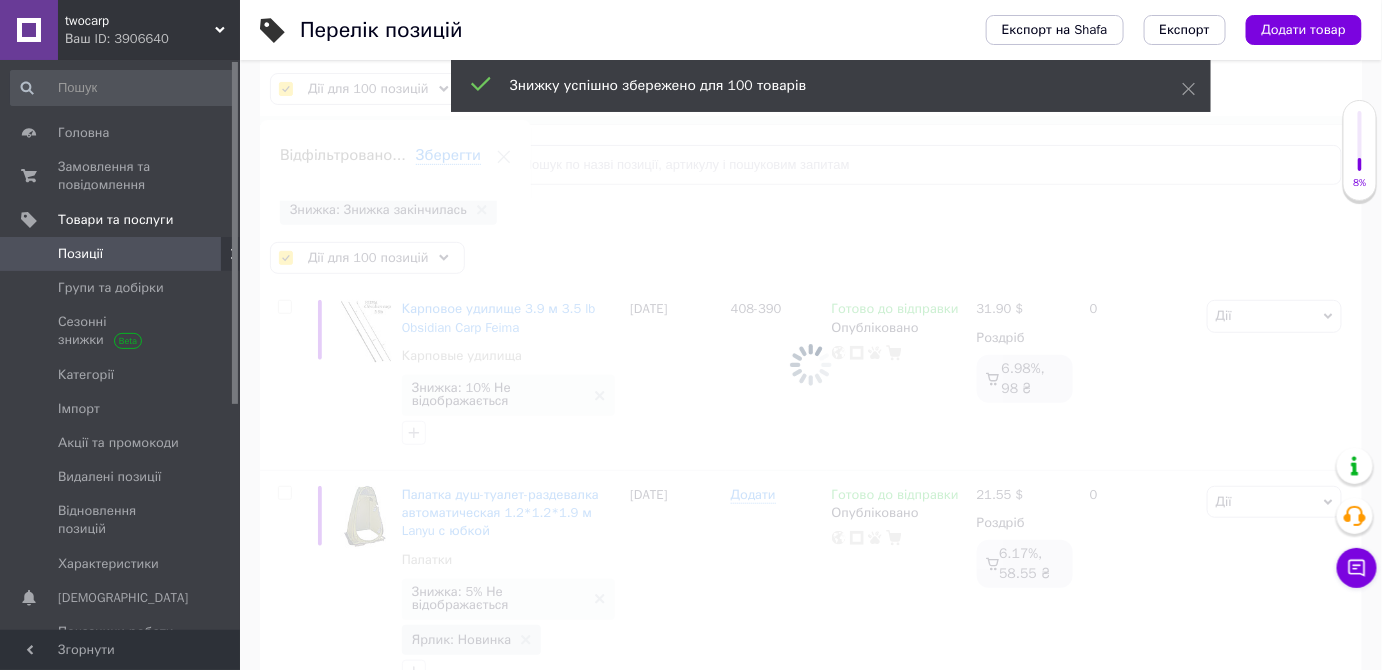 checkbox on "false" 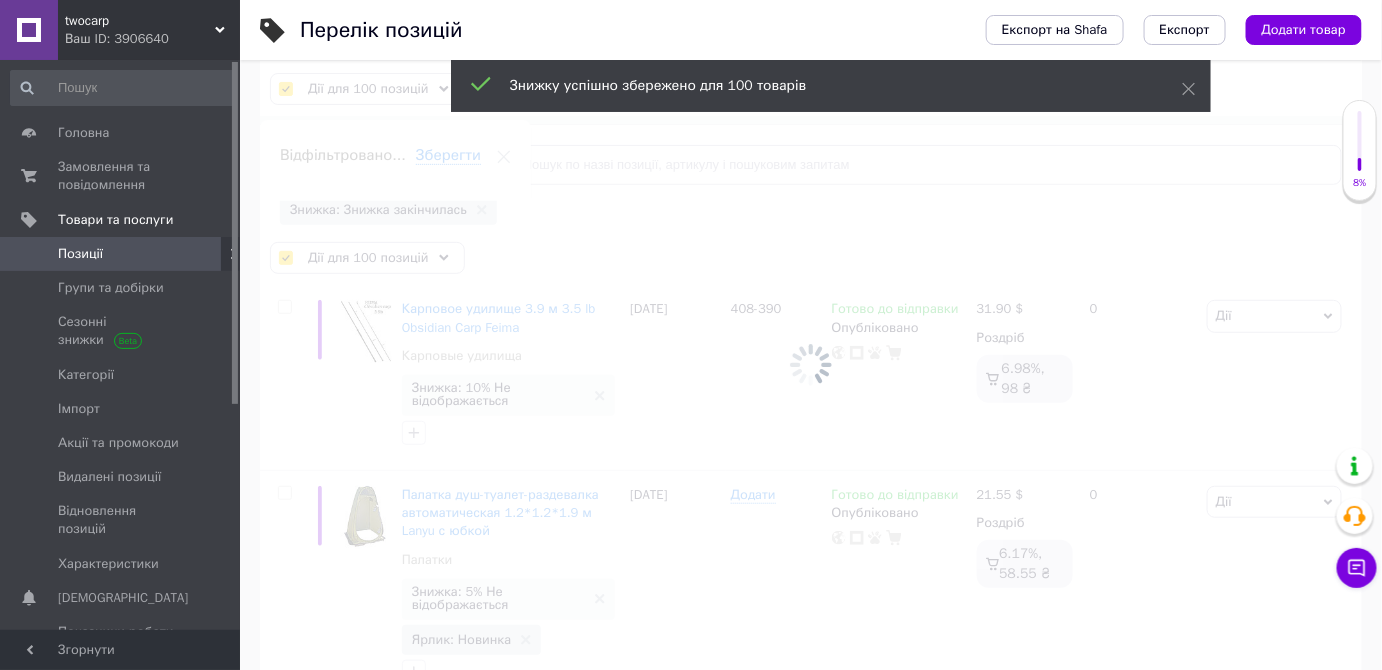 checkbox on "false" 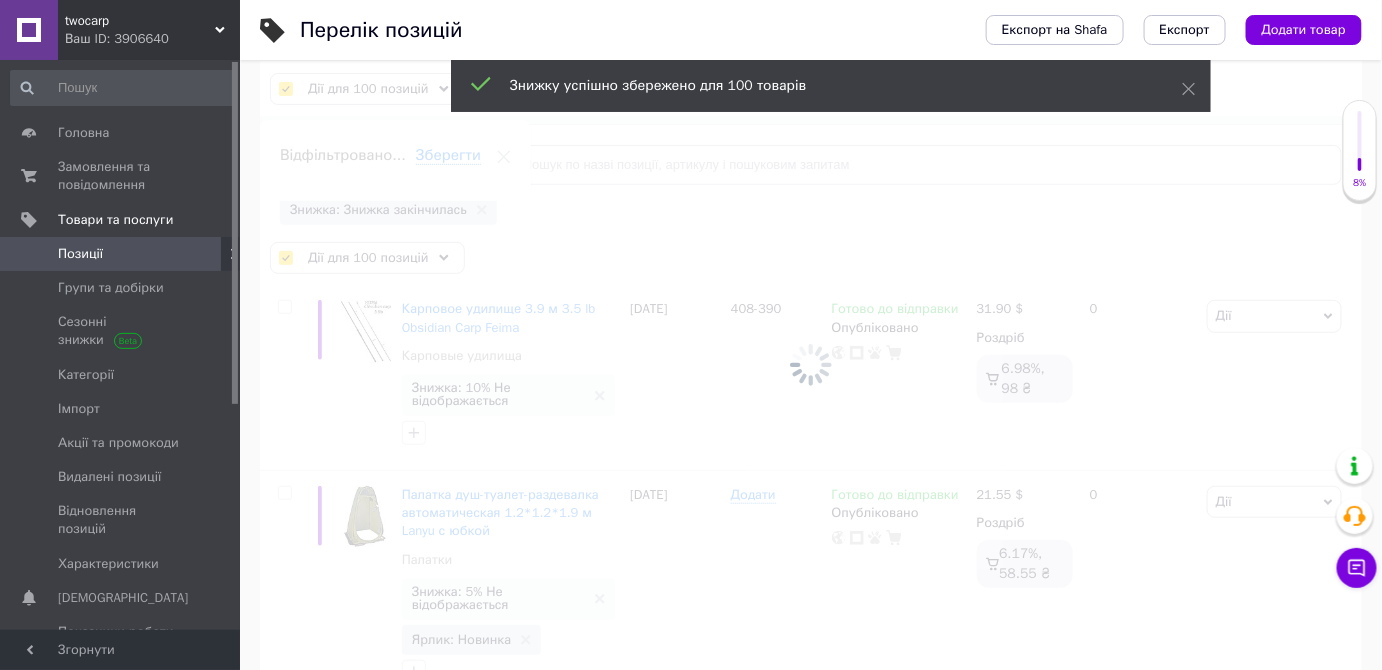 checkbox on "false" 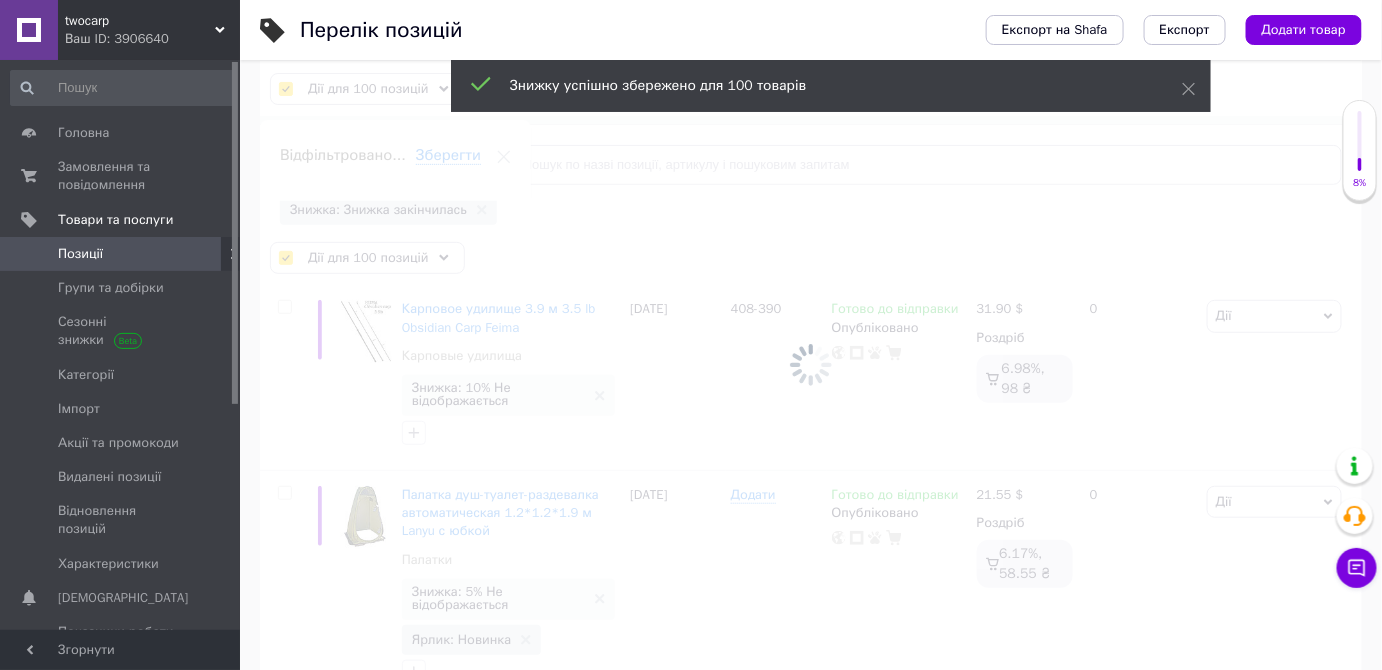 checkbox on "false" 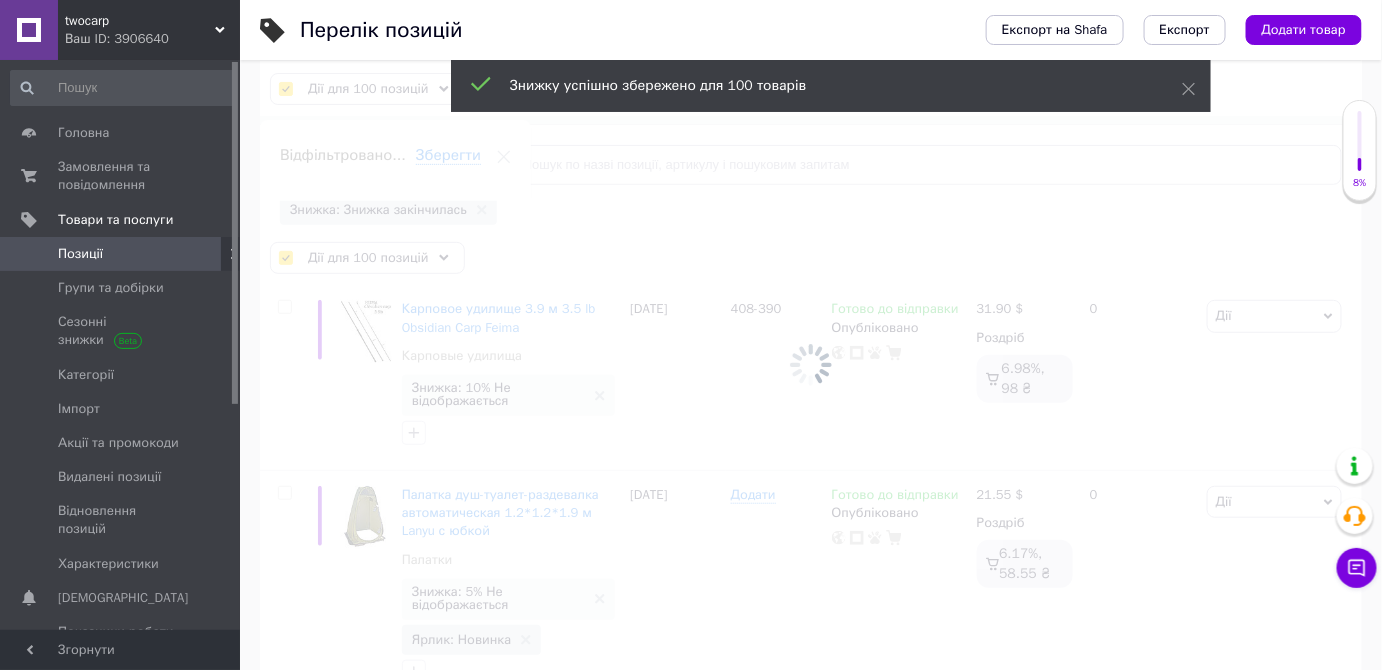 checkbox on "false" 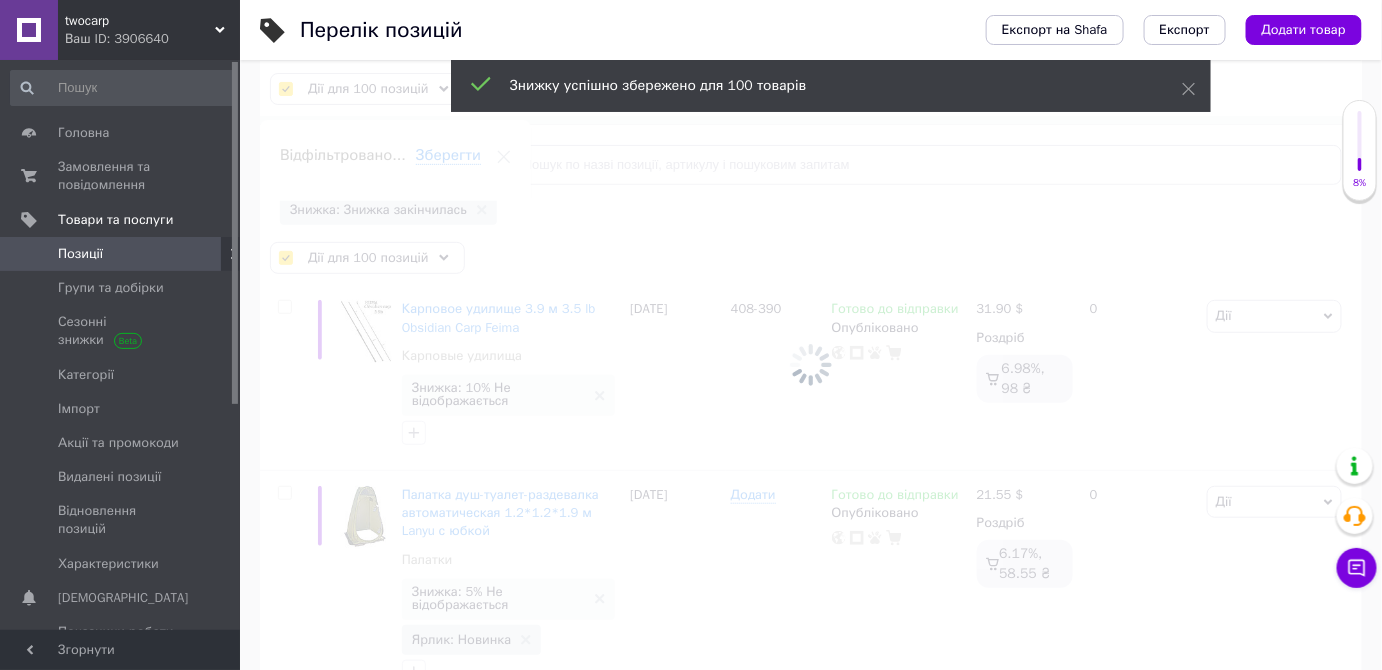 checkbox on "false" 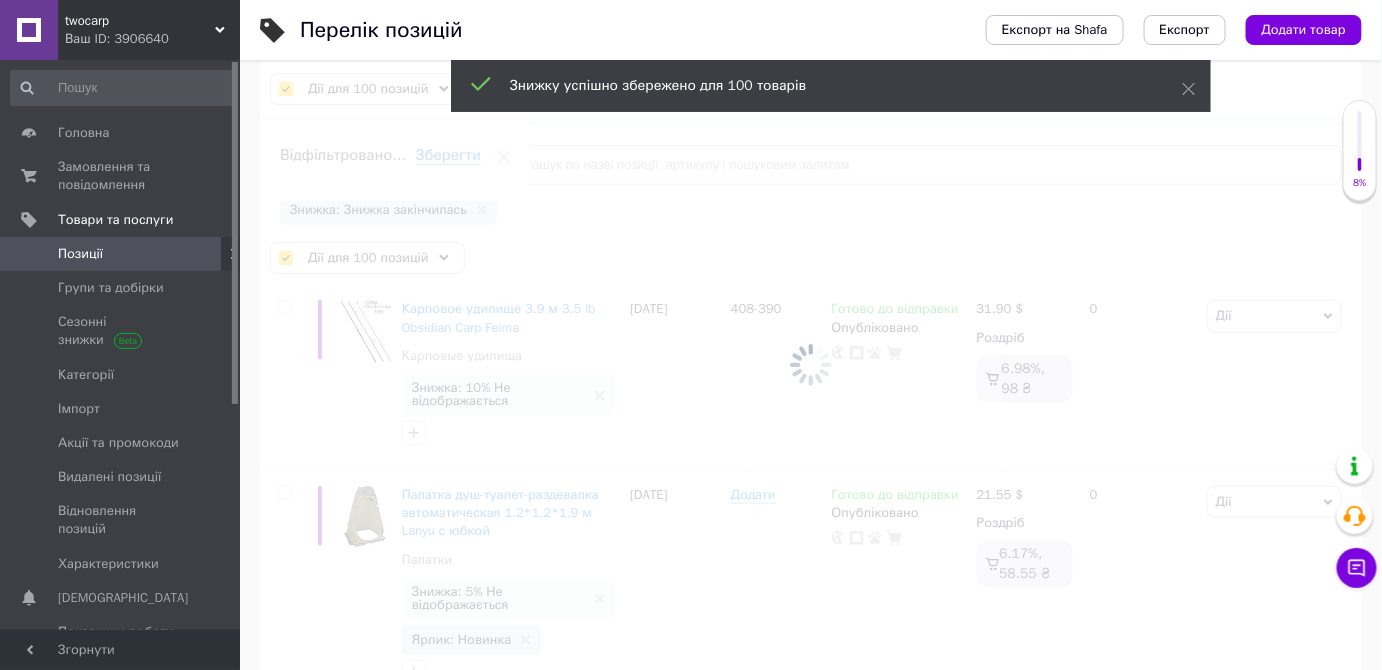 checkbox on "false" 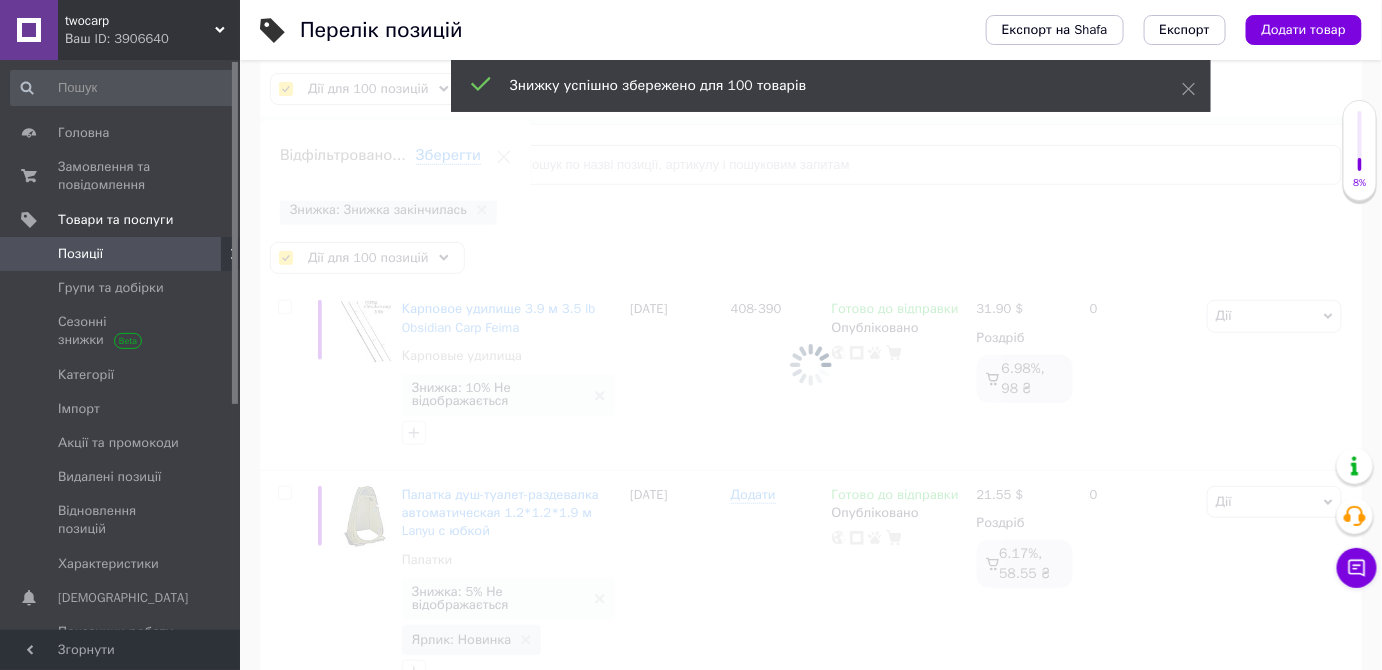 checkbox on "false" 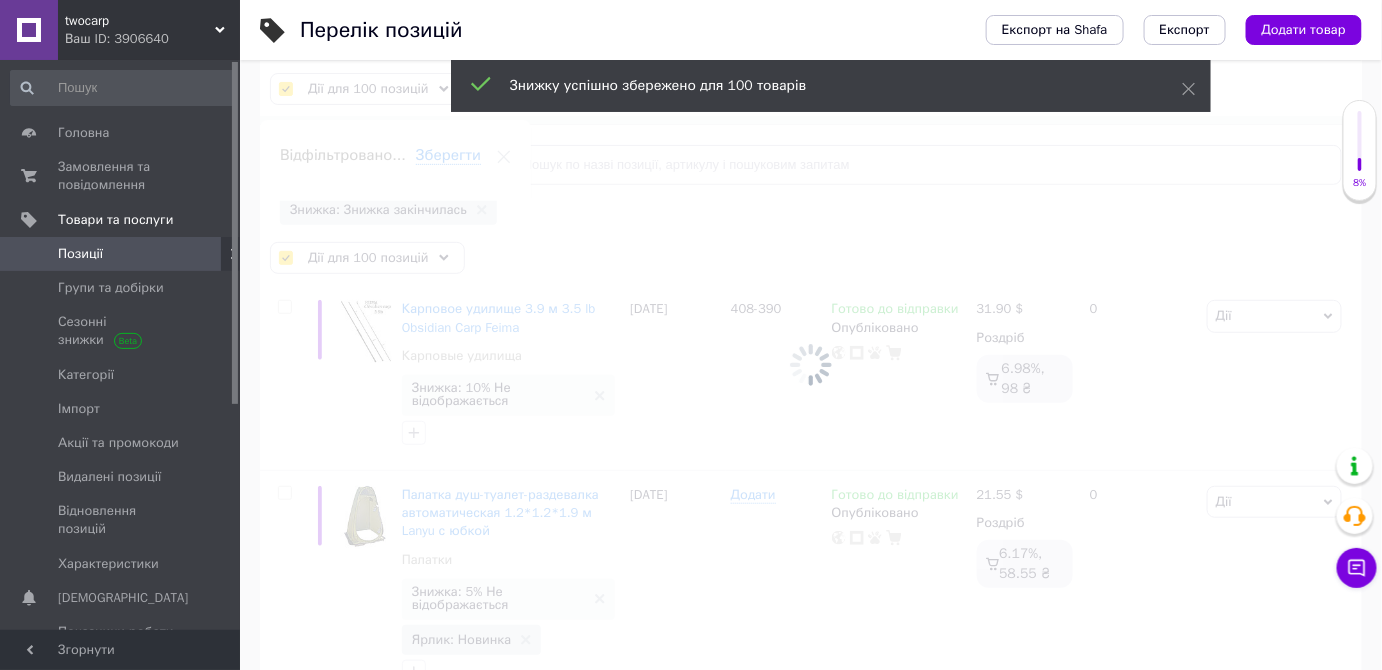 checkbox on "false" 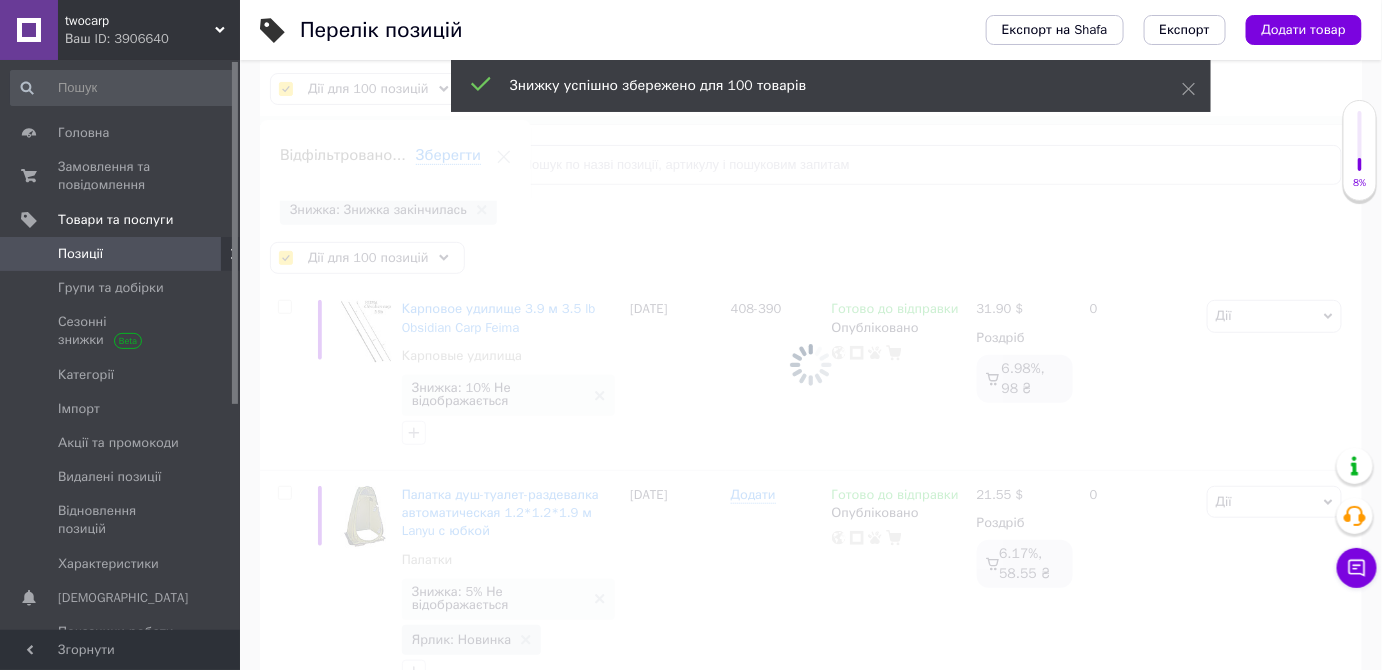 checkbox on "false" 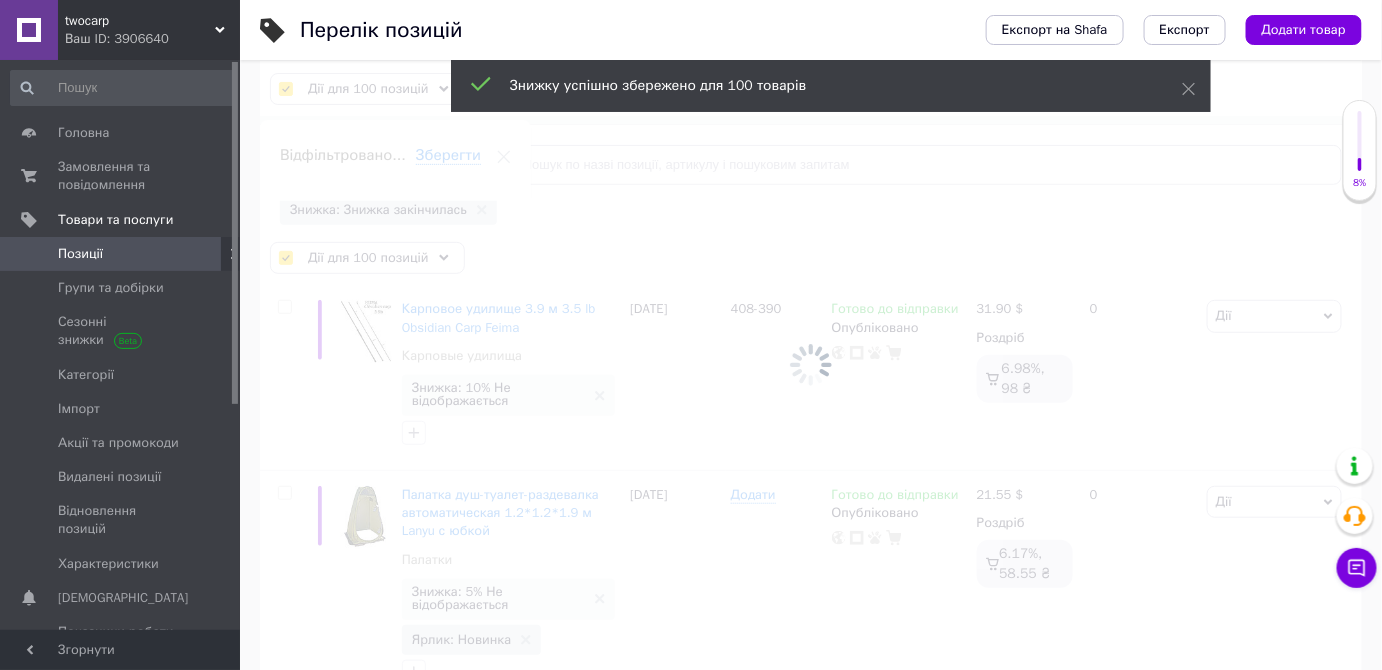checkbox on "false" 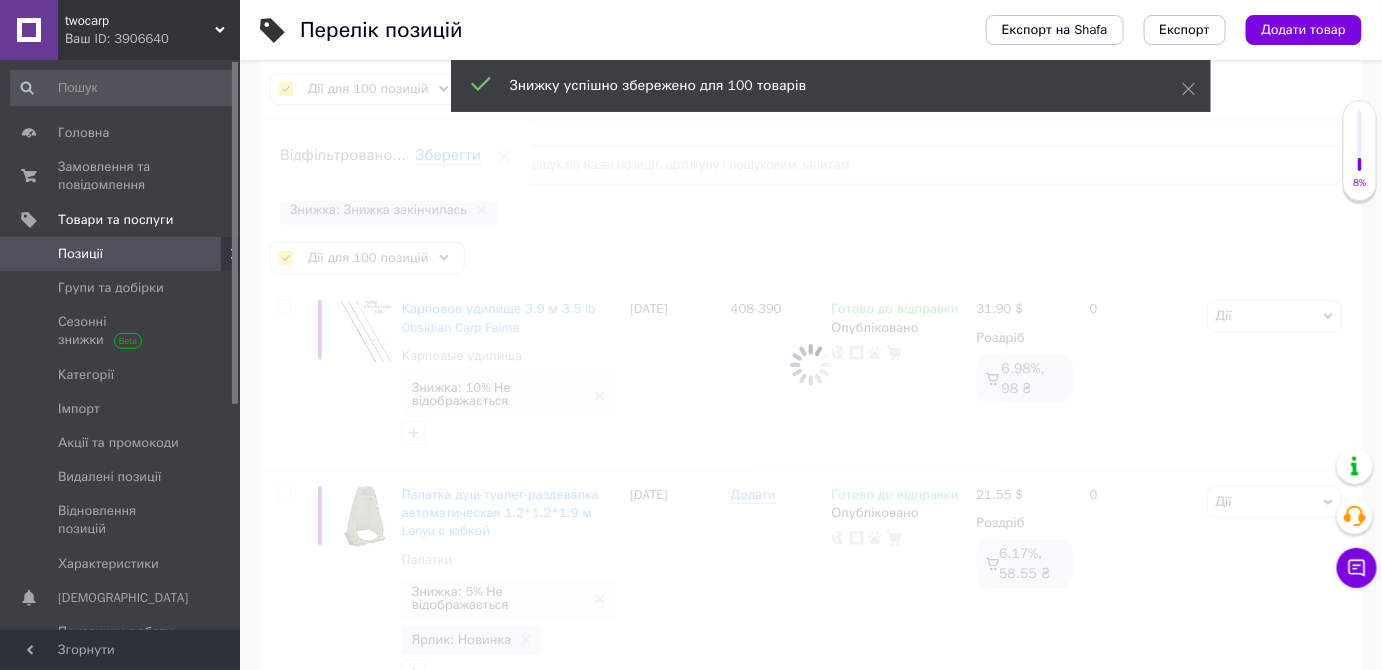 checkbox on "false" 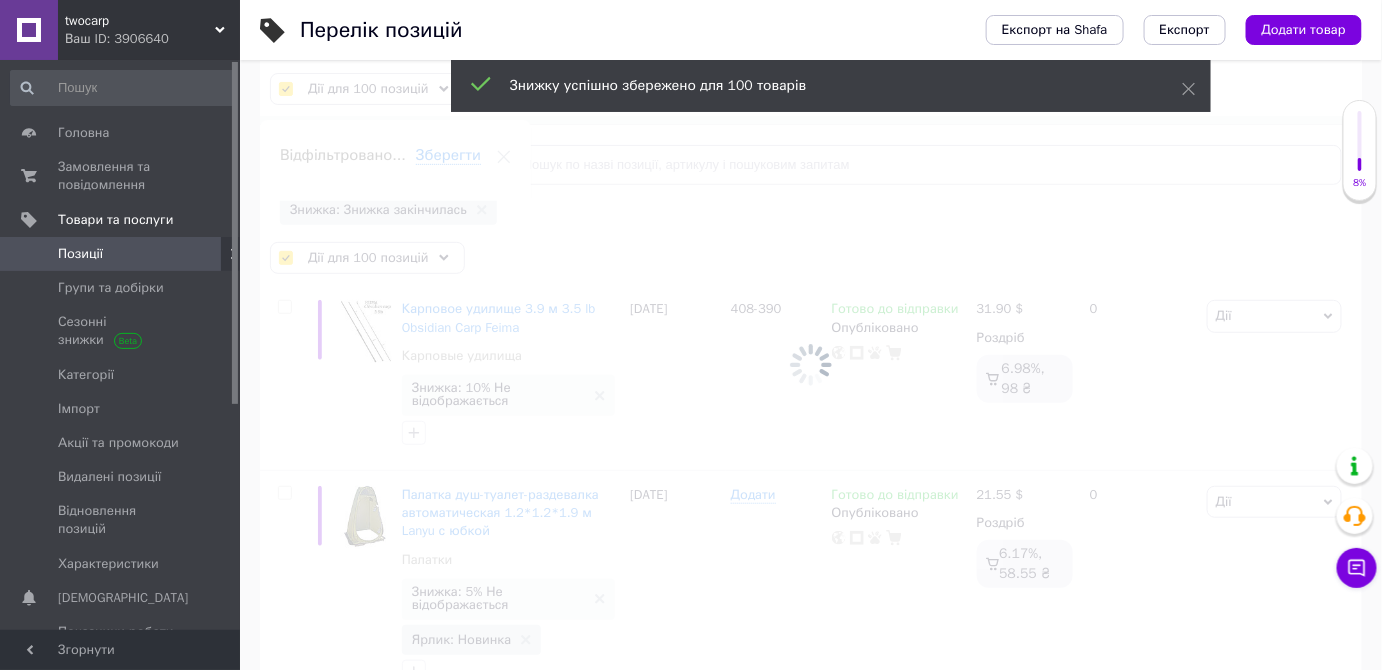 checkbox on "false" 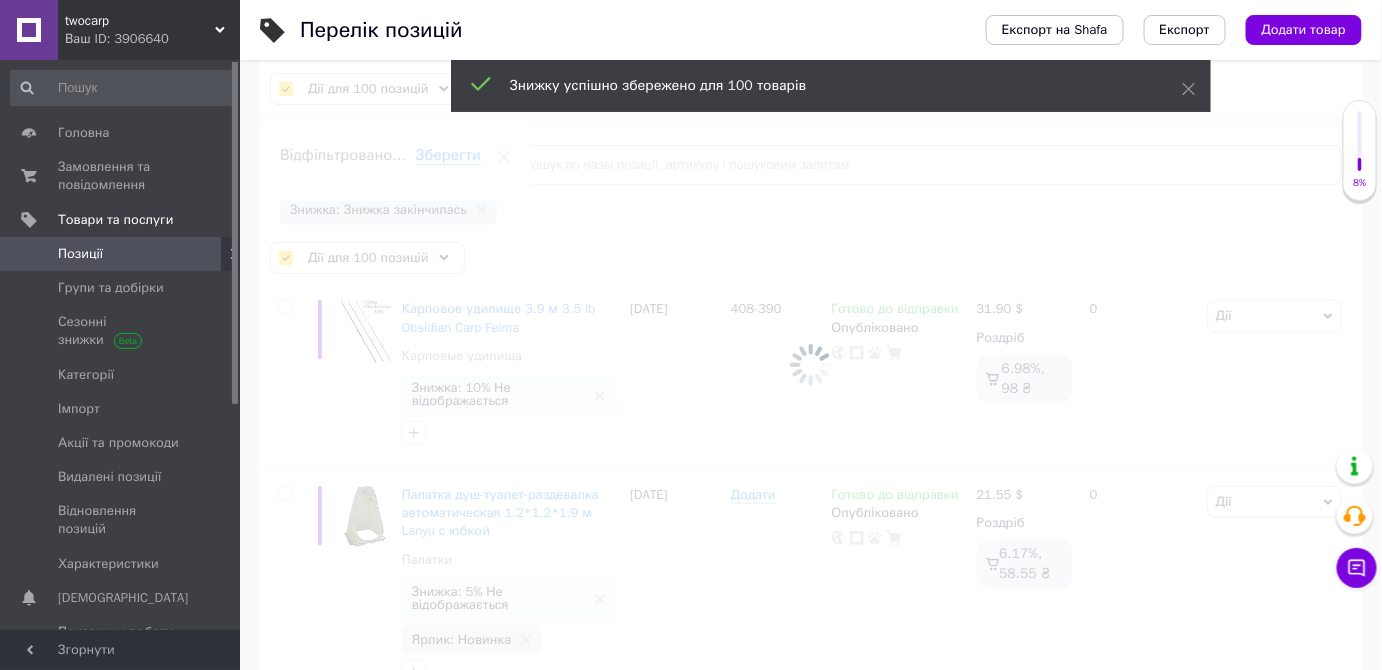 checkbox on "false" 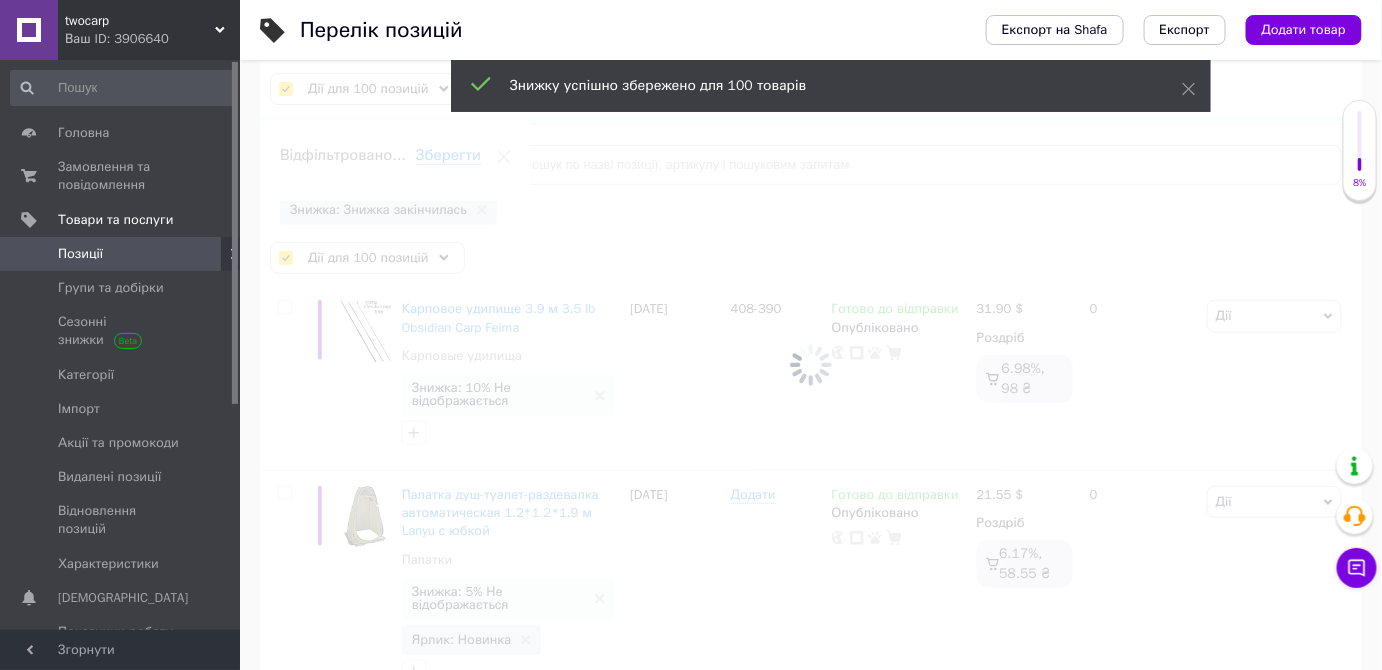 checkbox on "false" 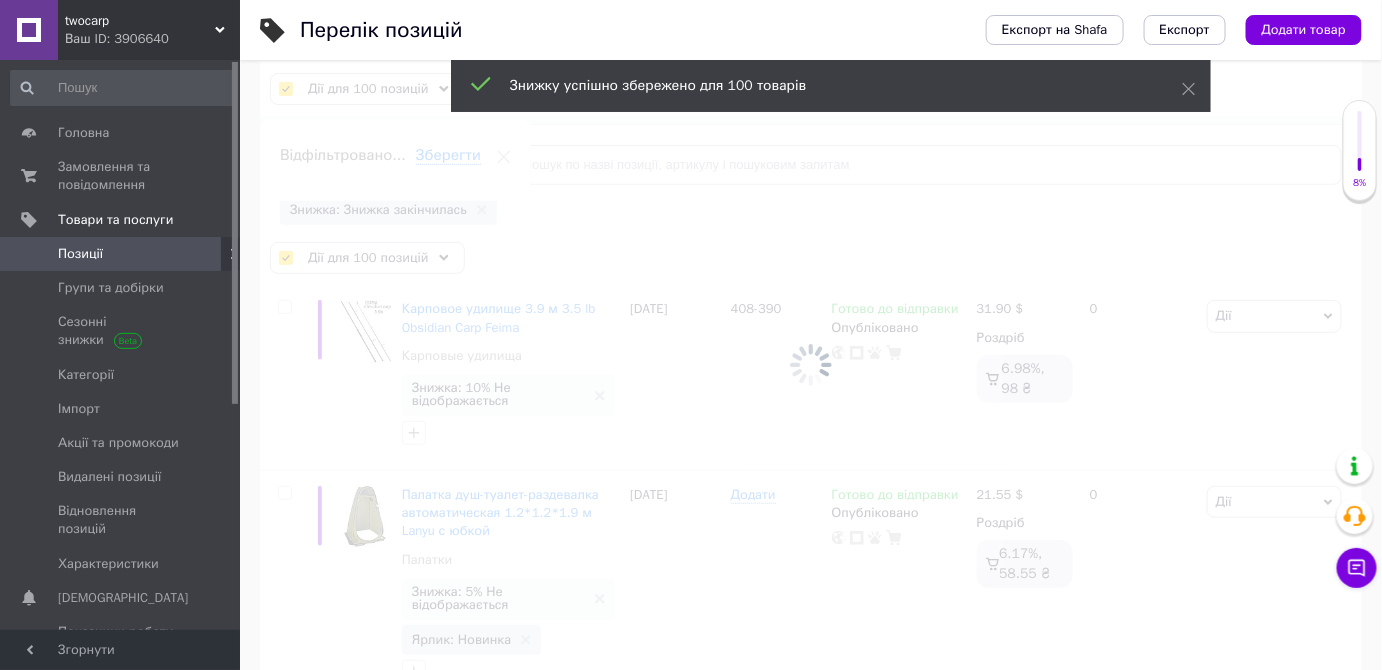 checkbox on "false" 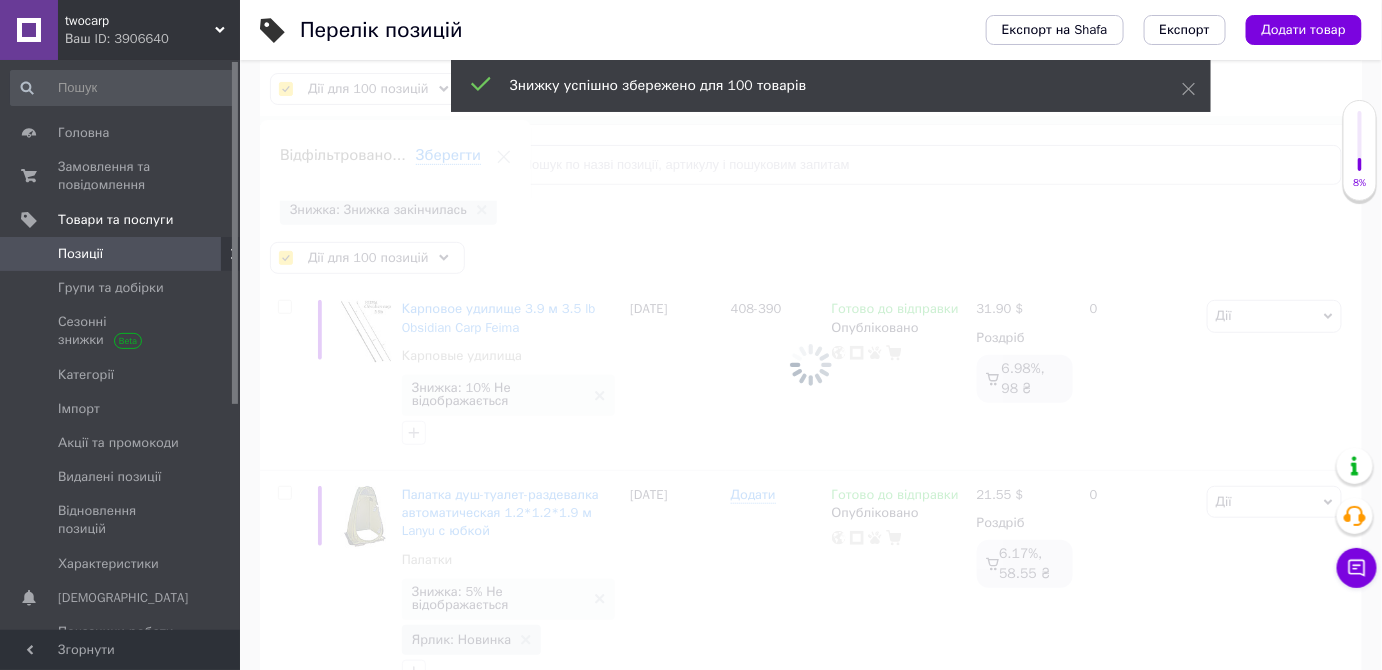 checkbox on "false" 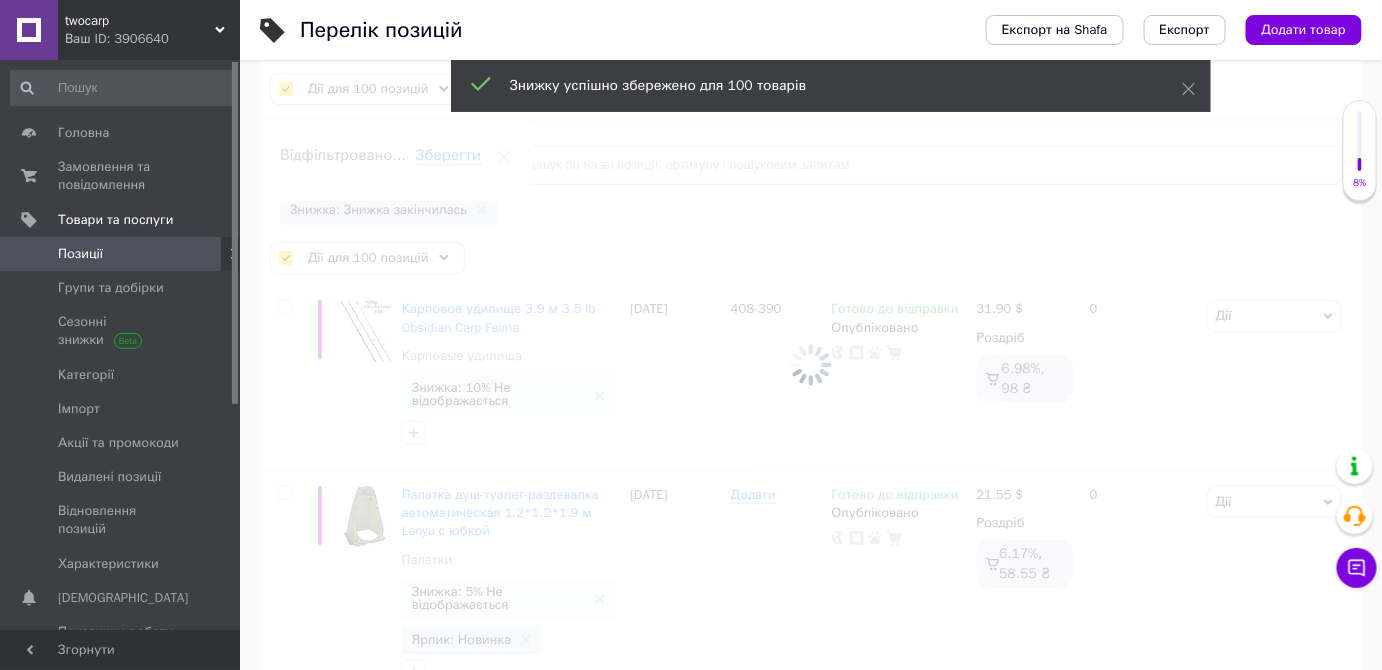 checkbox on "false" 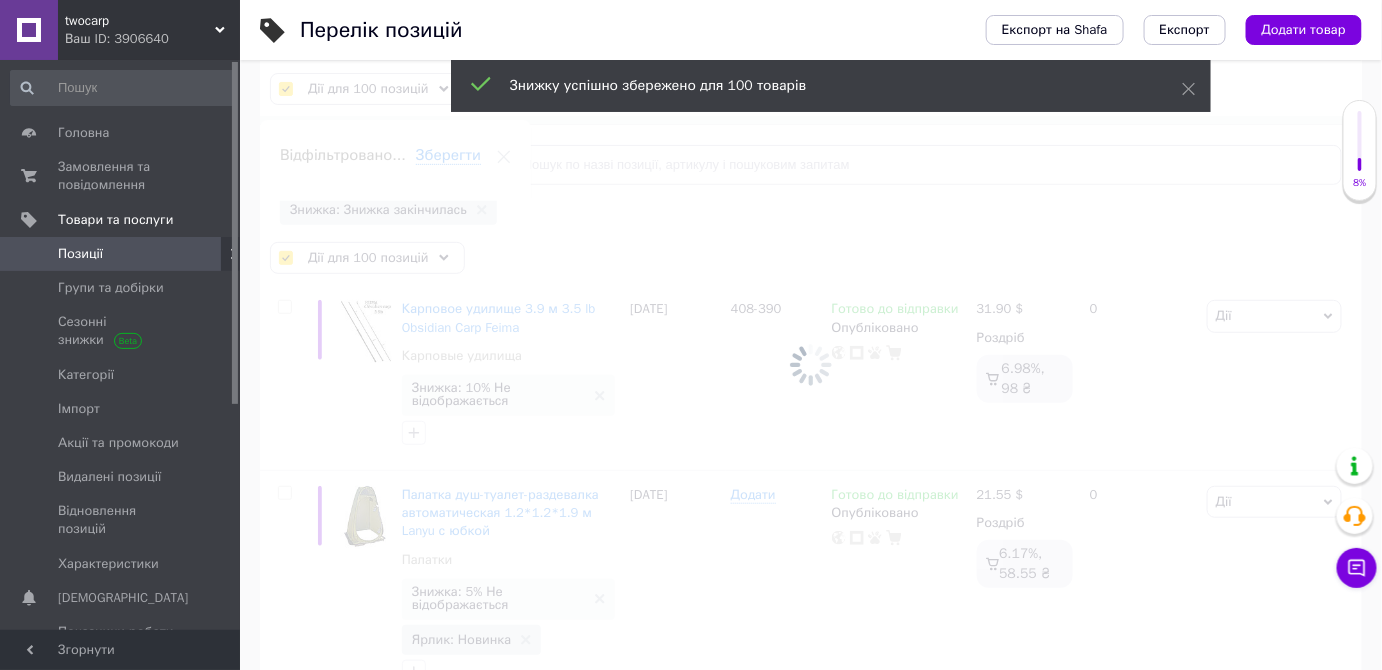 checkbox on "false" 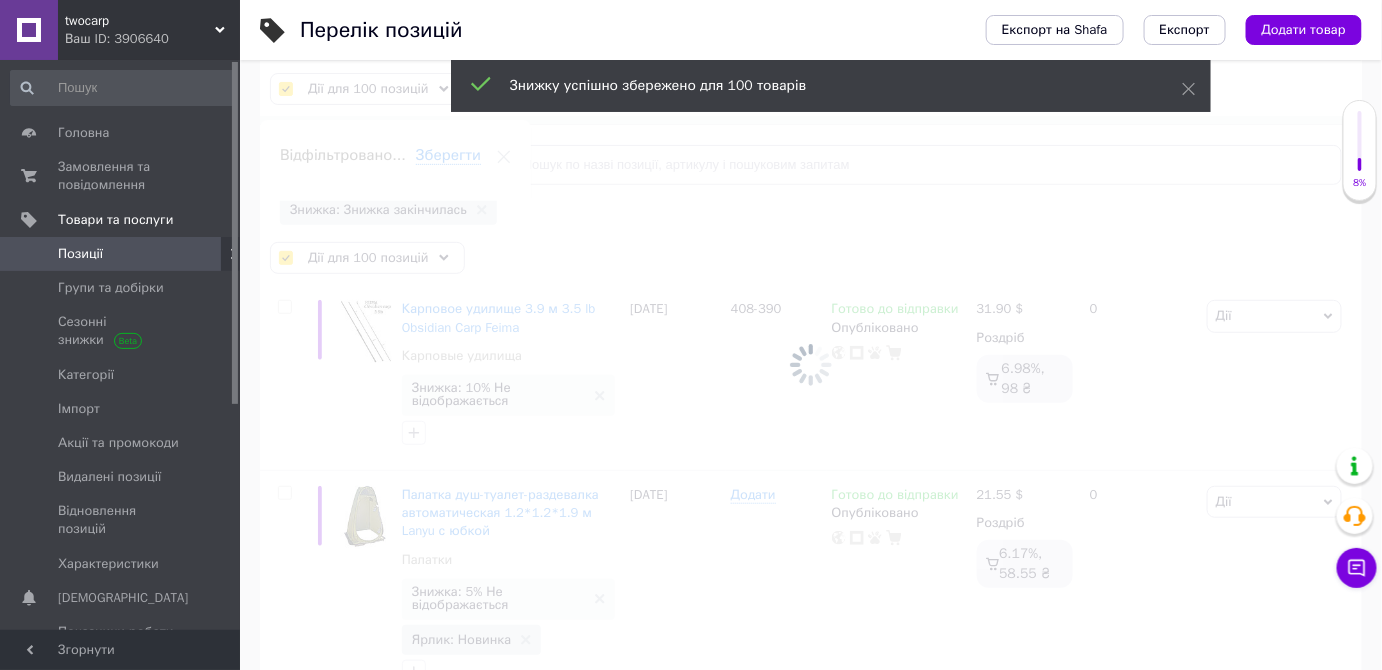 checkbox on "false" 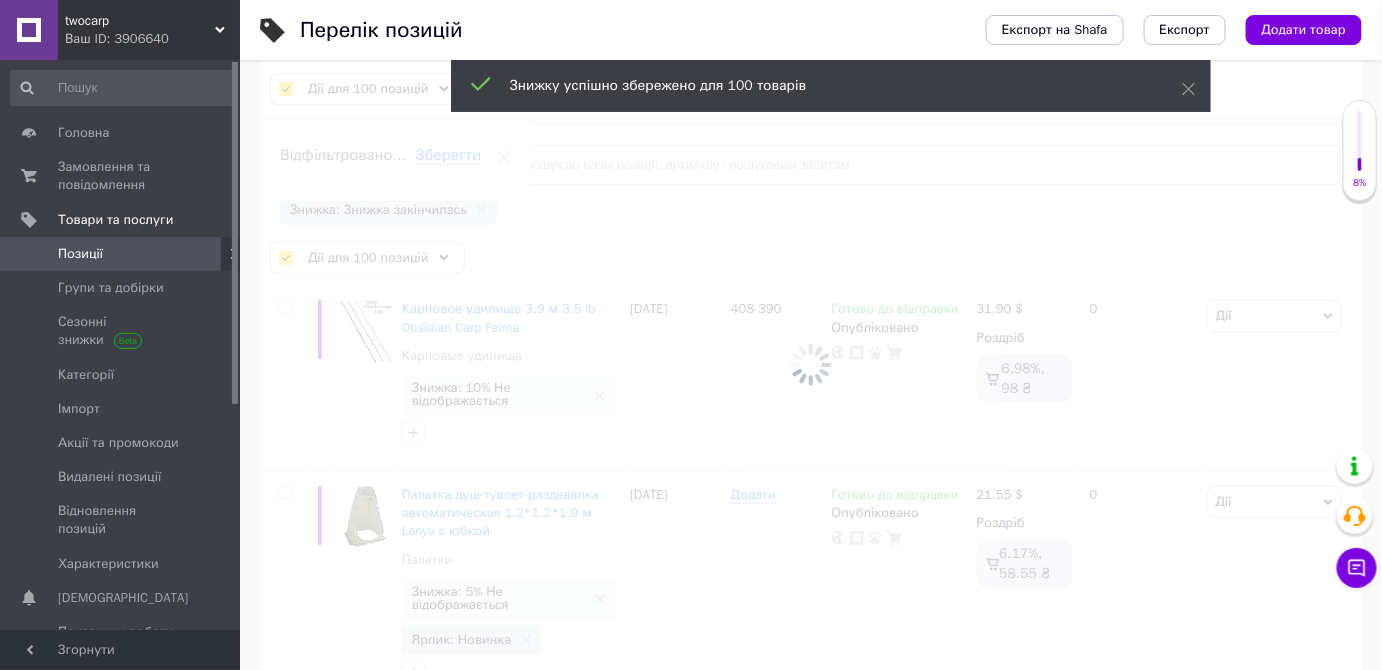 checkbox on "false" 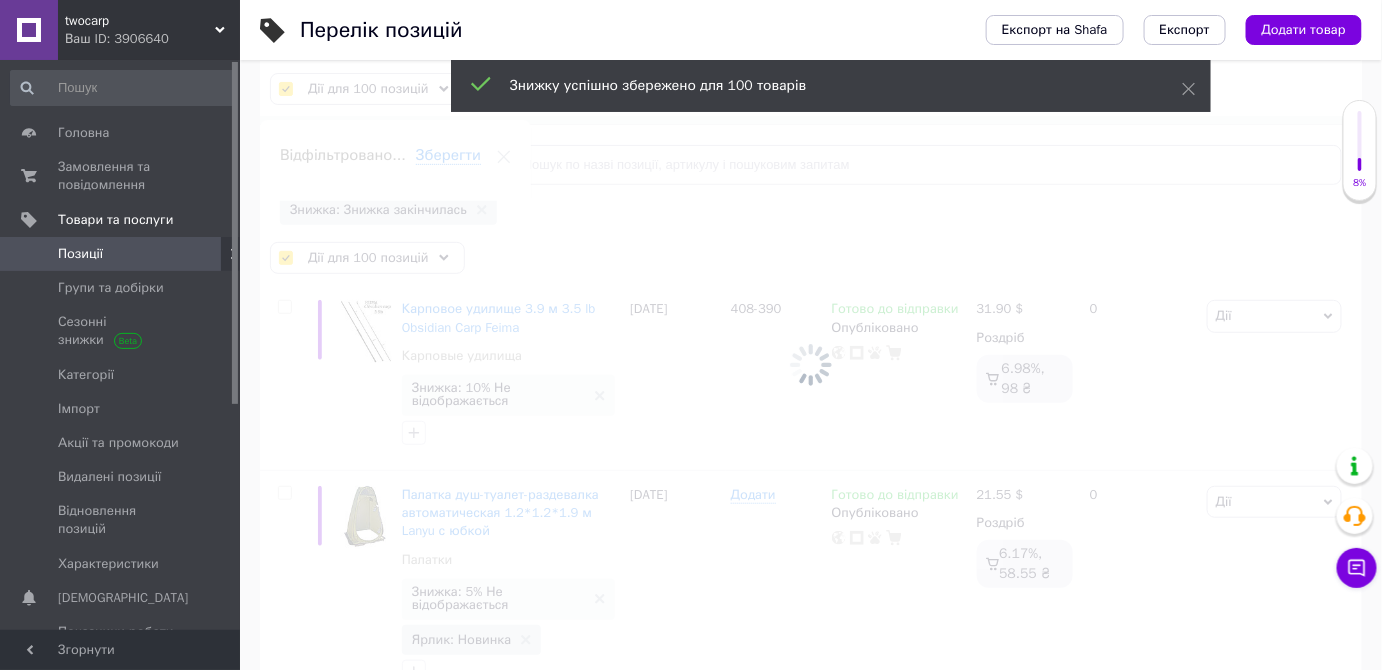 checkbox on "false" 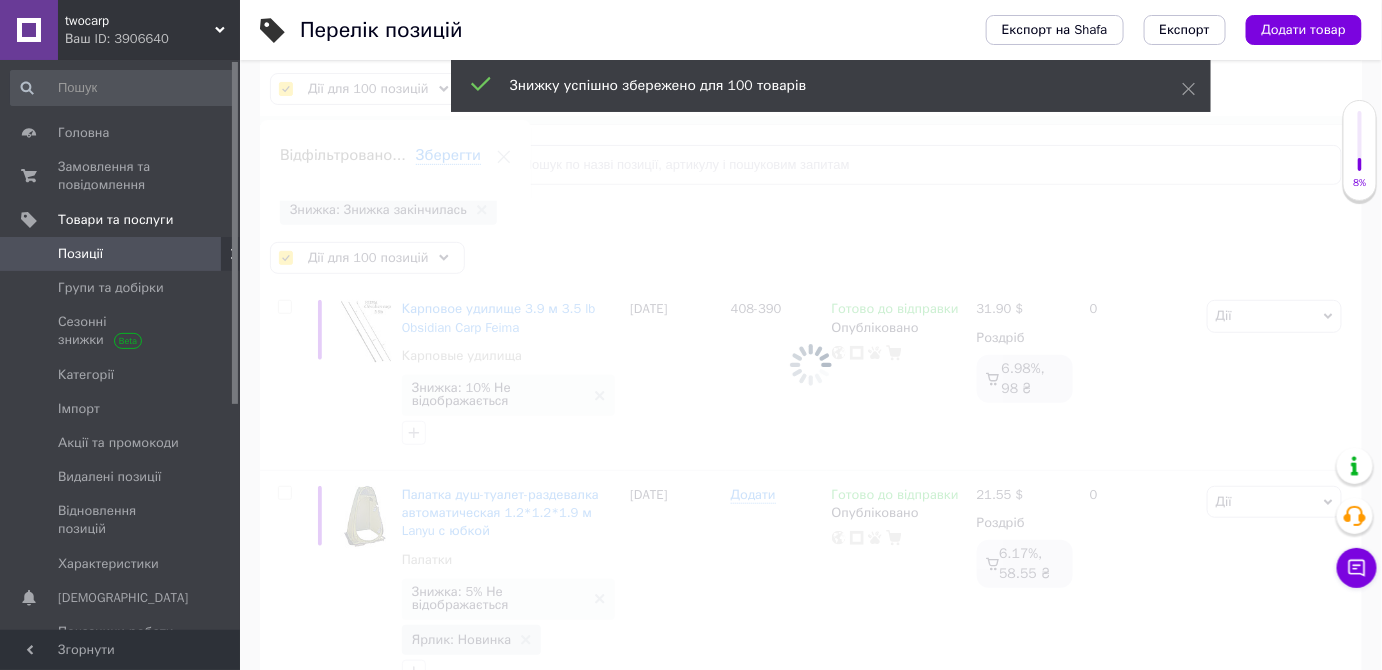 checkbox on "false" 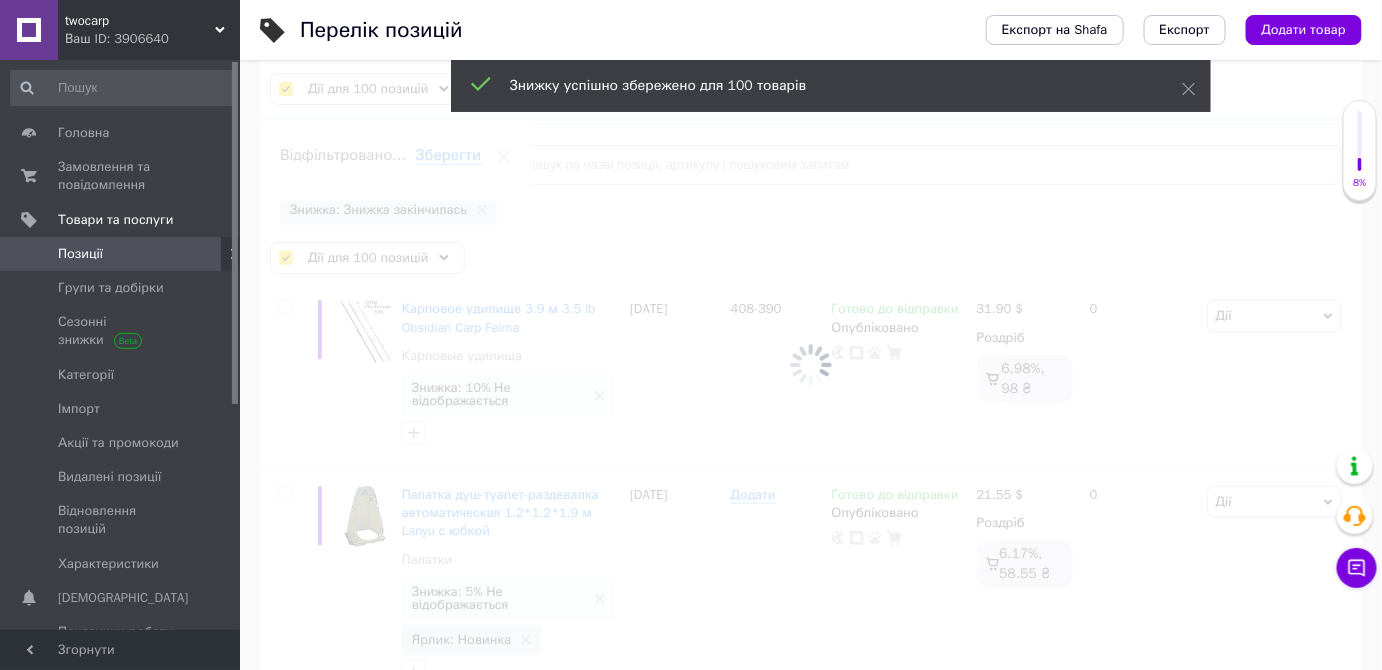 checkbox on "false" 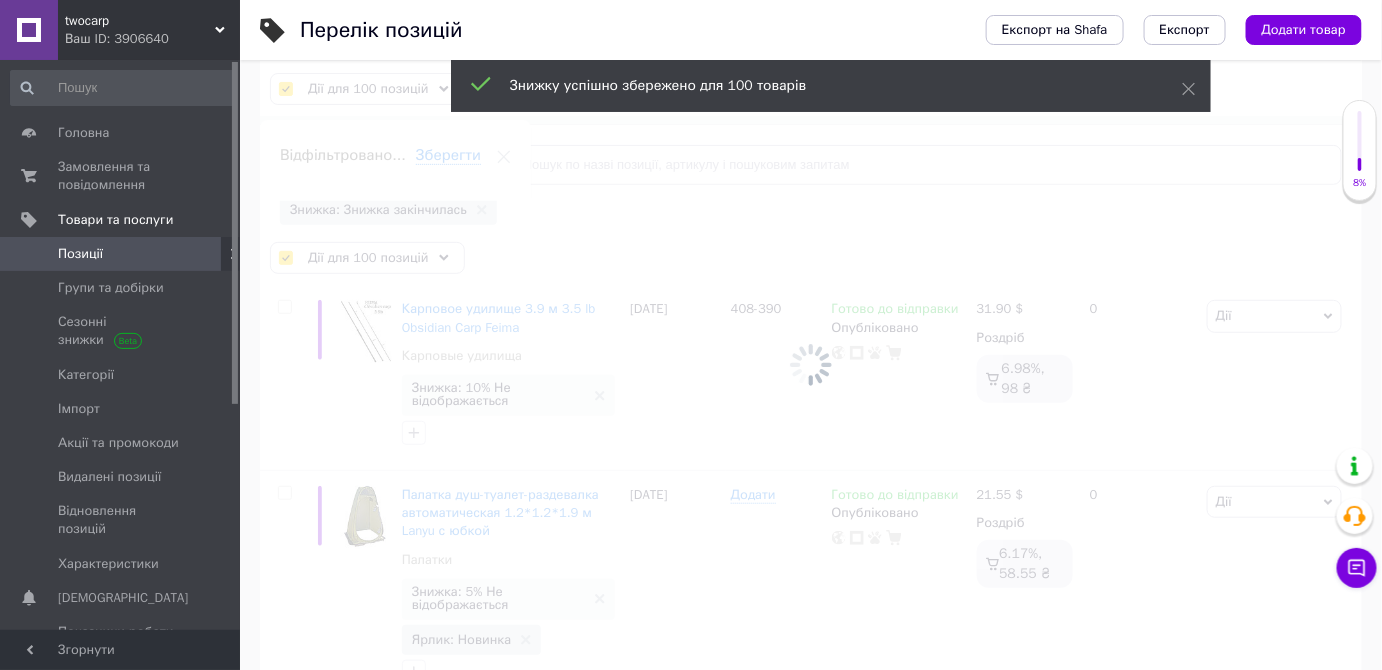 checkbox on "false" 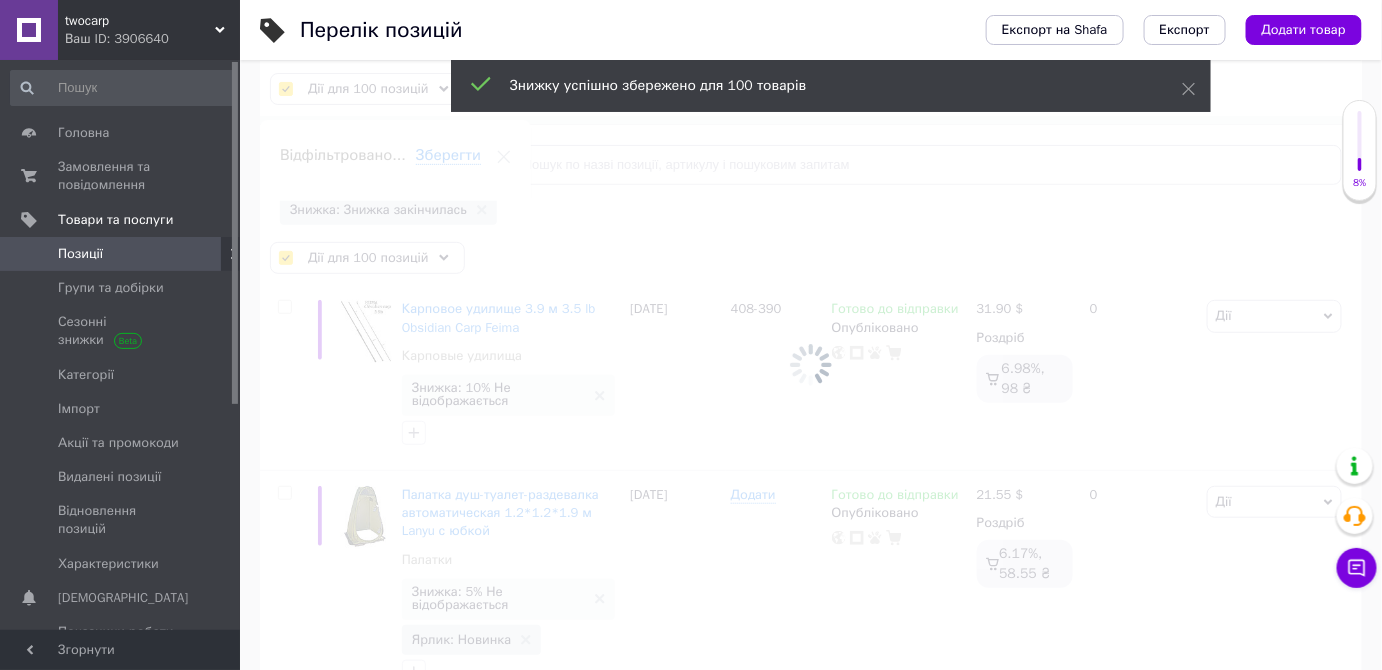 checkbox on "false" 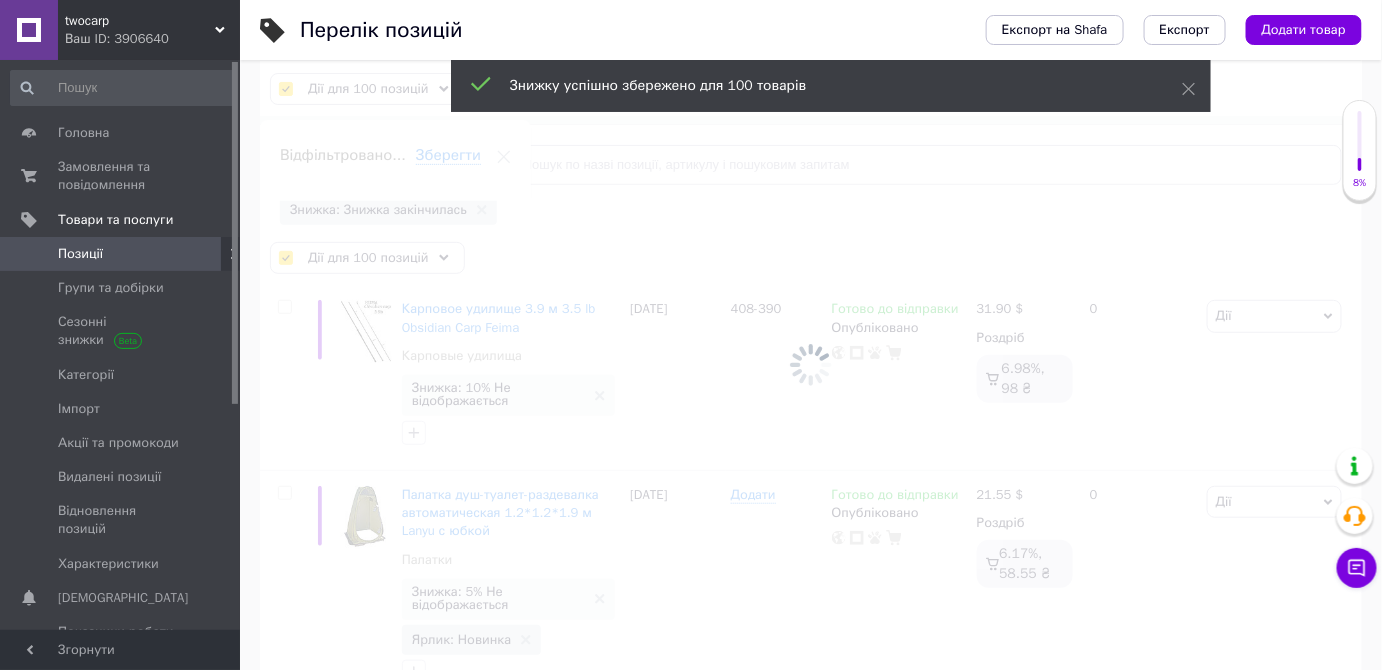 checkbox on "false" 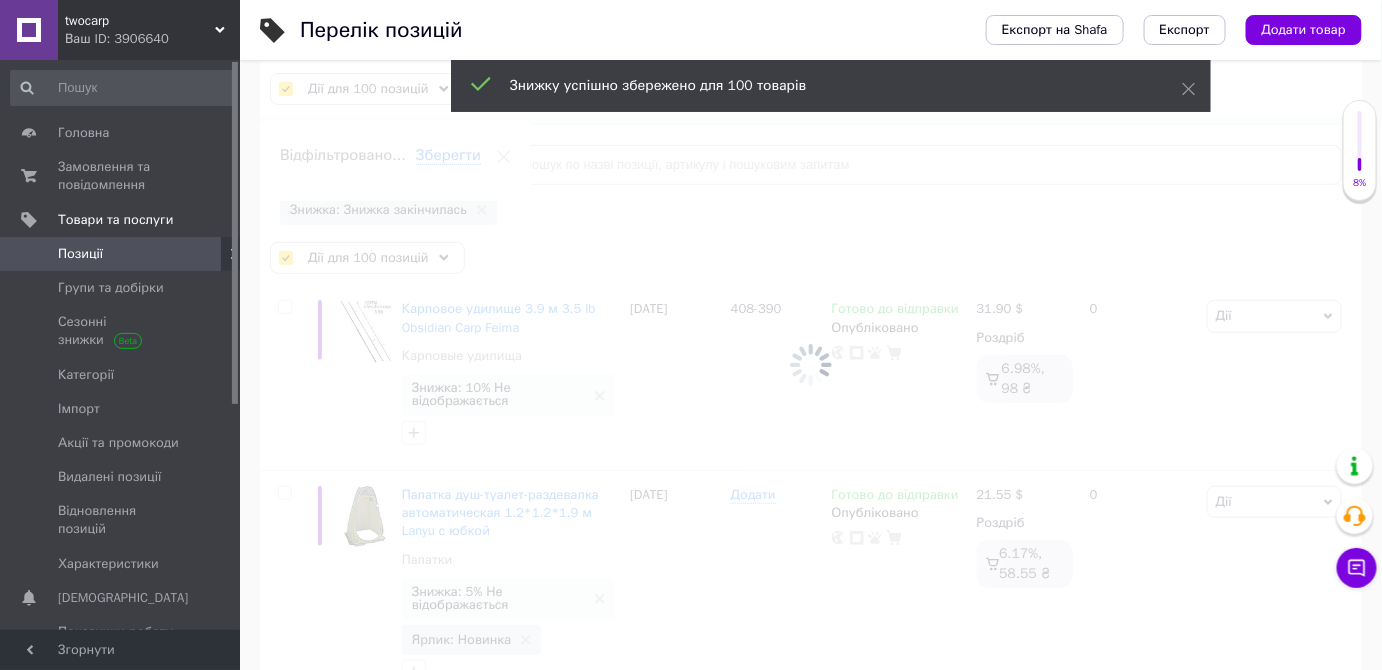 checkbox on "false" 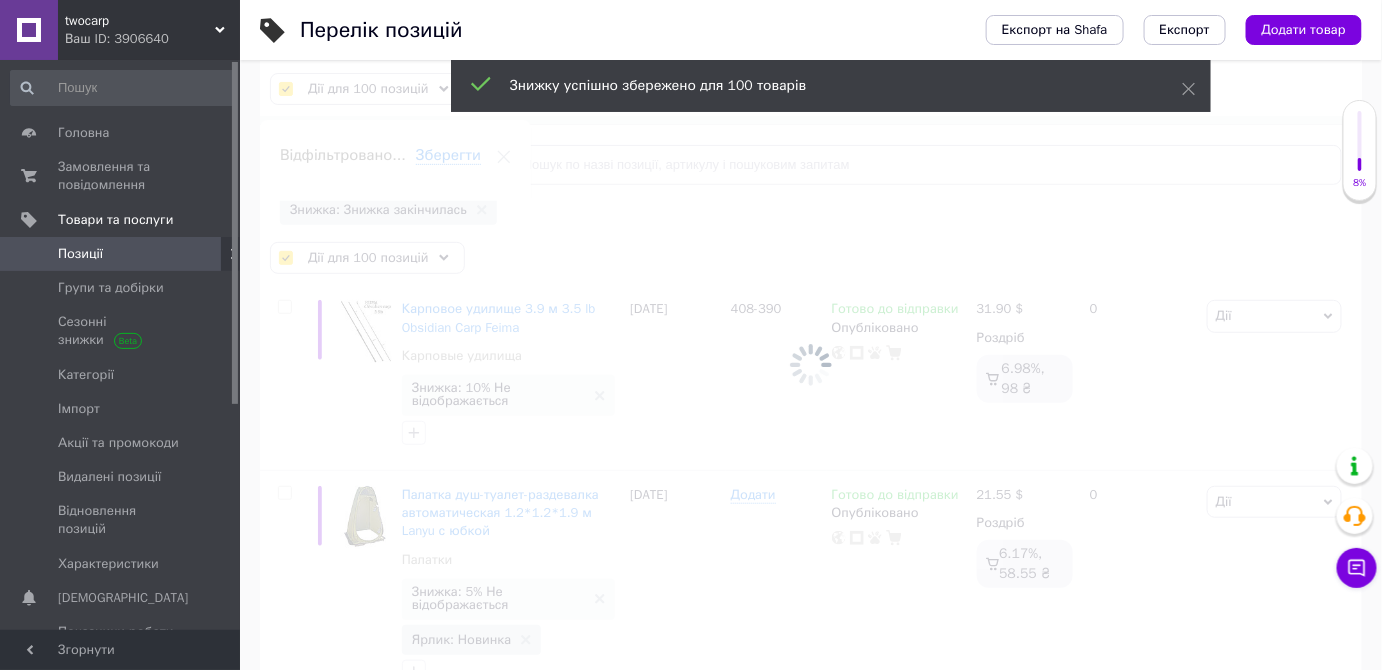 checkbox on "false" 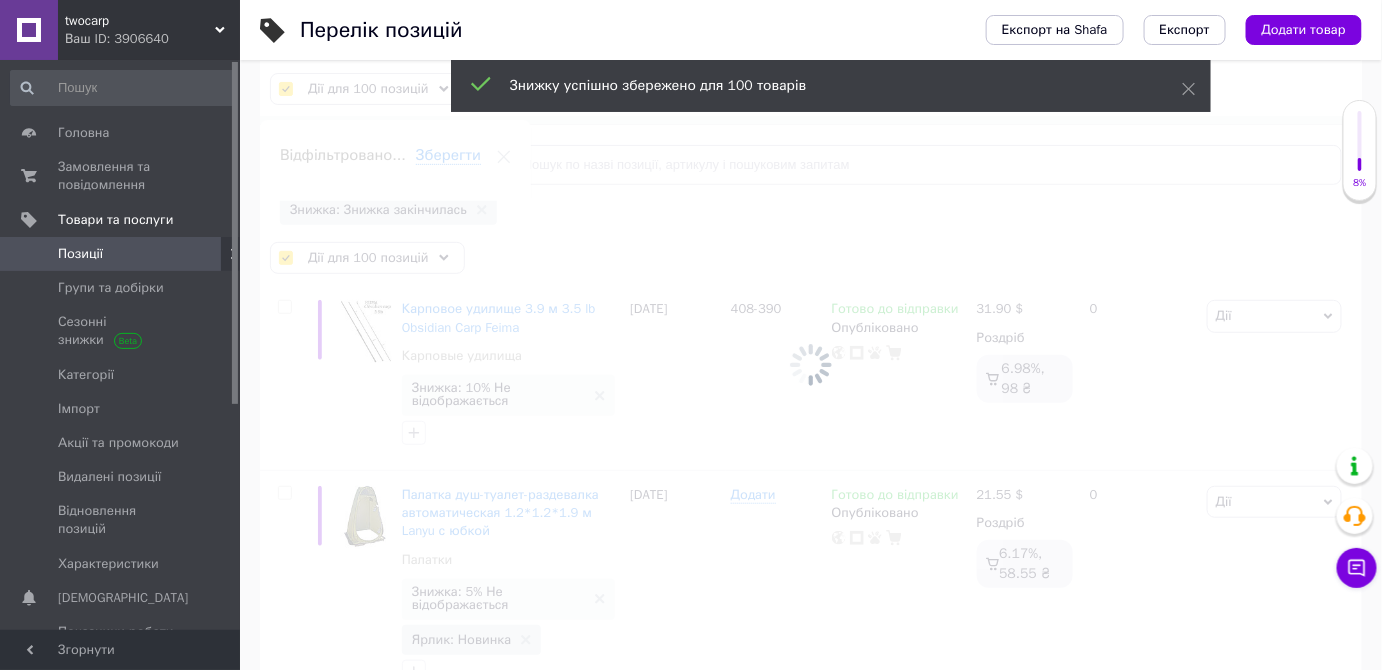 checkbox on "false" 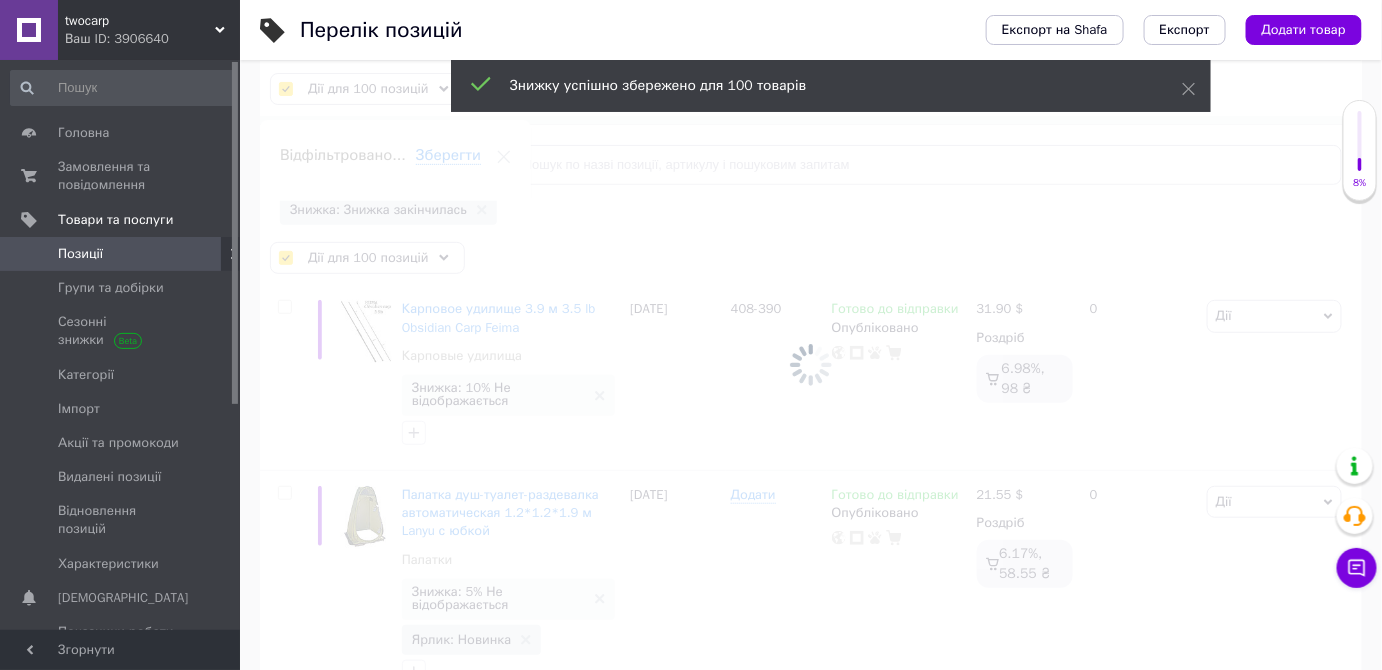 checkbox on "false" 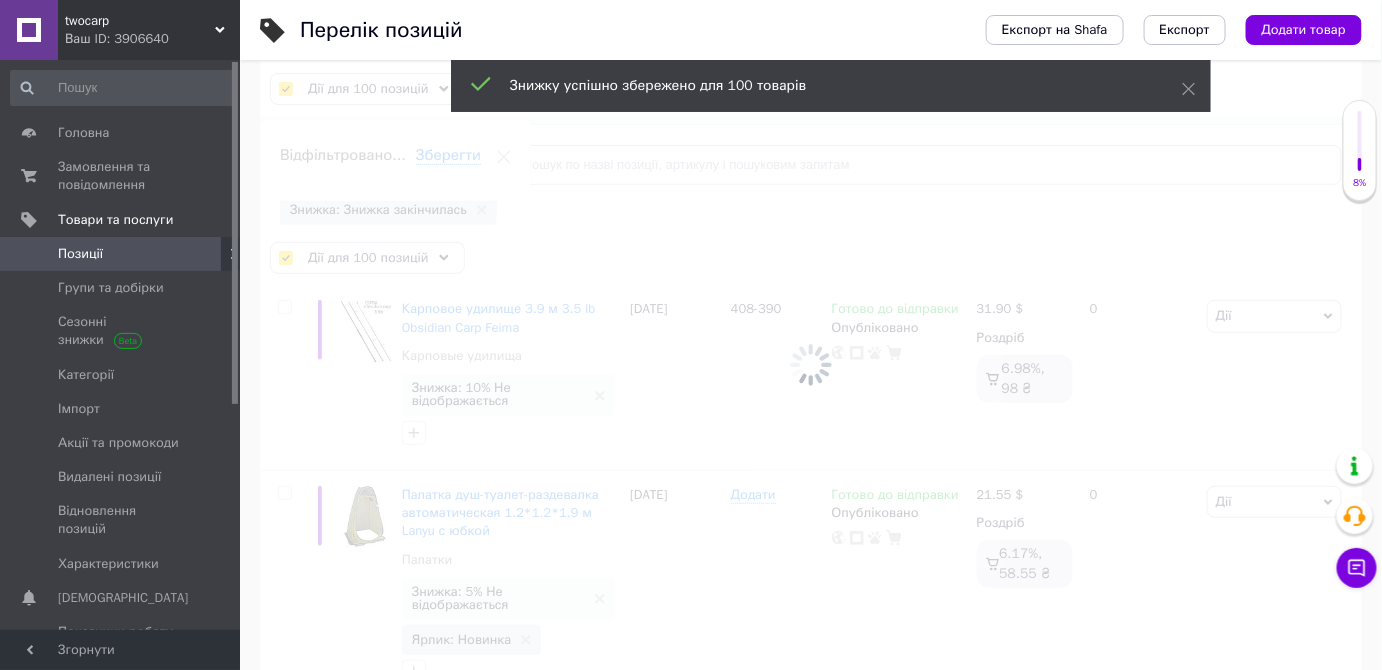 checkbox on "false" 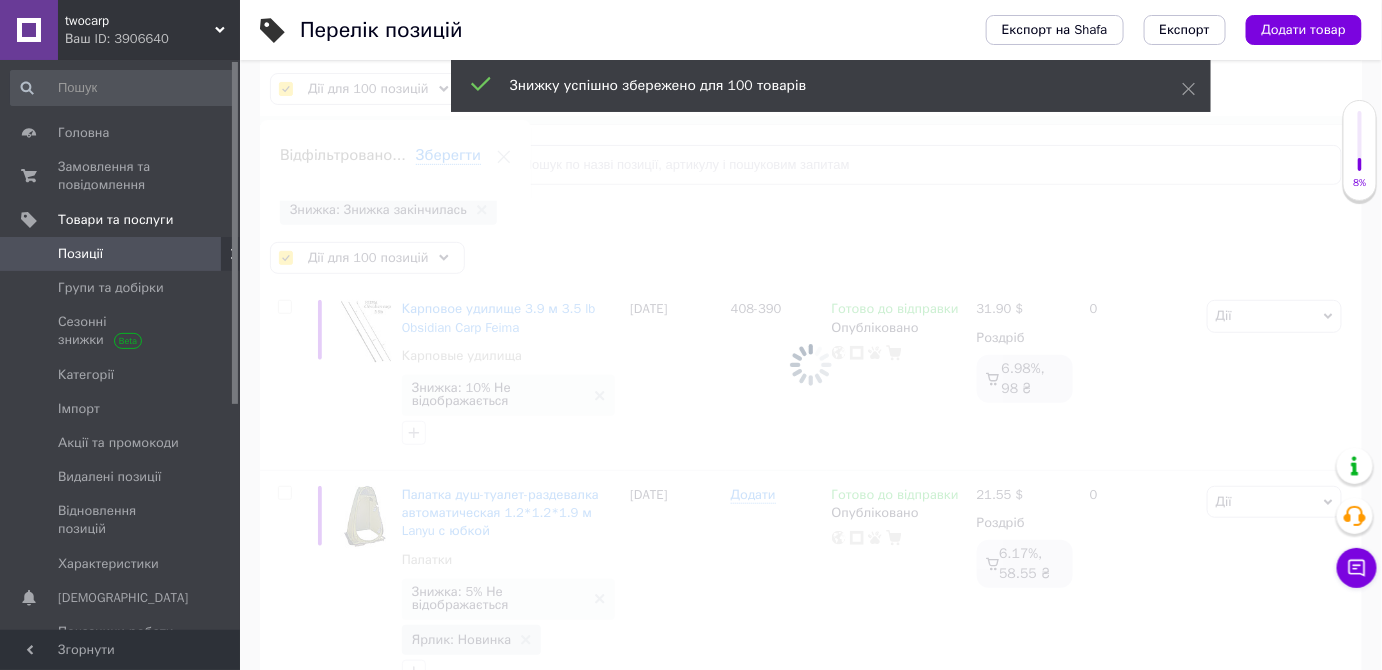checkbox on "false" 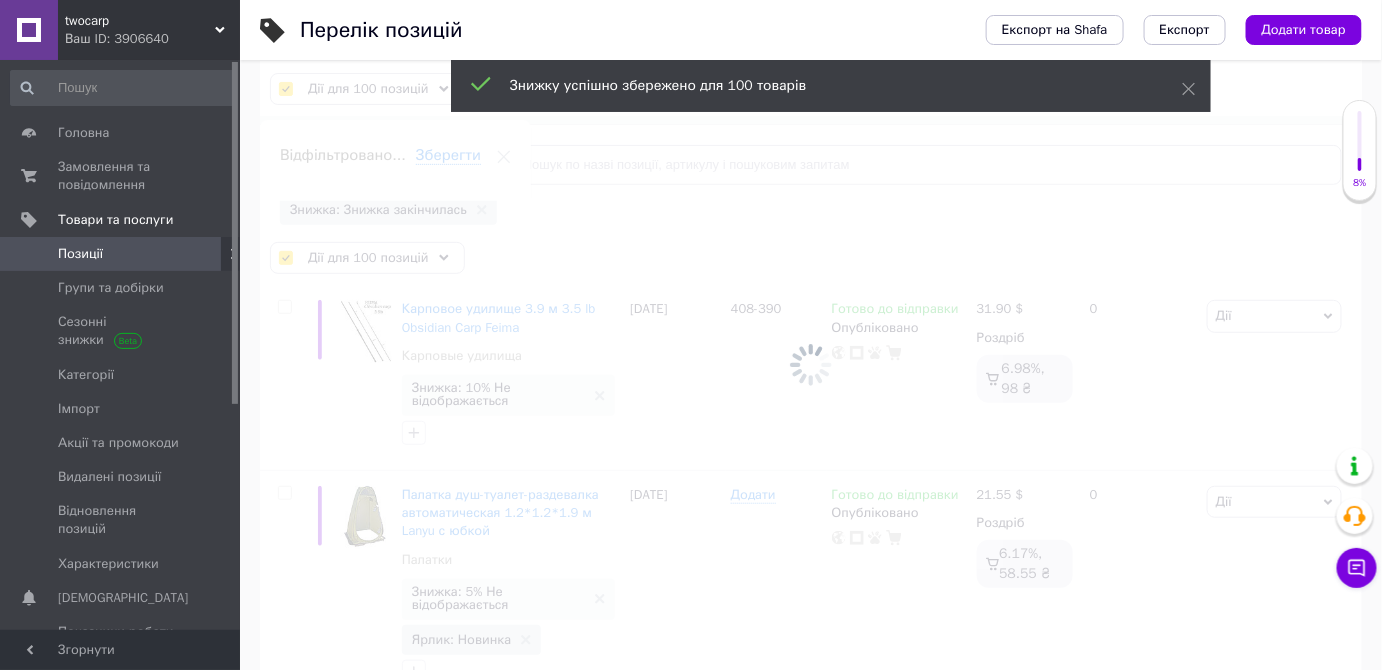checkbox on "false" 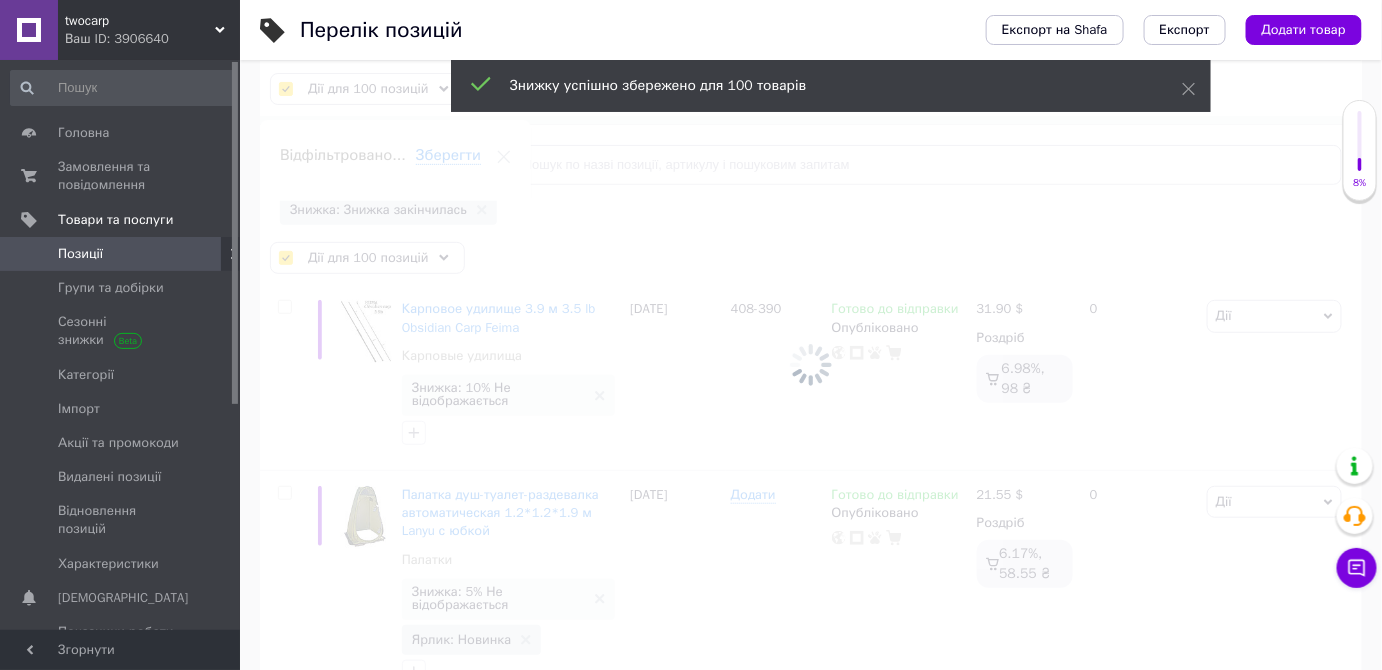 checkbox on "false" 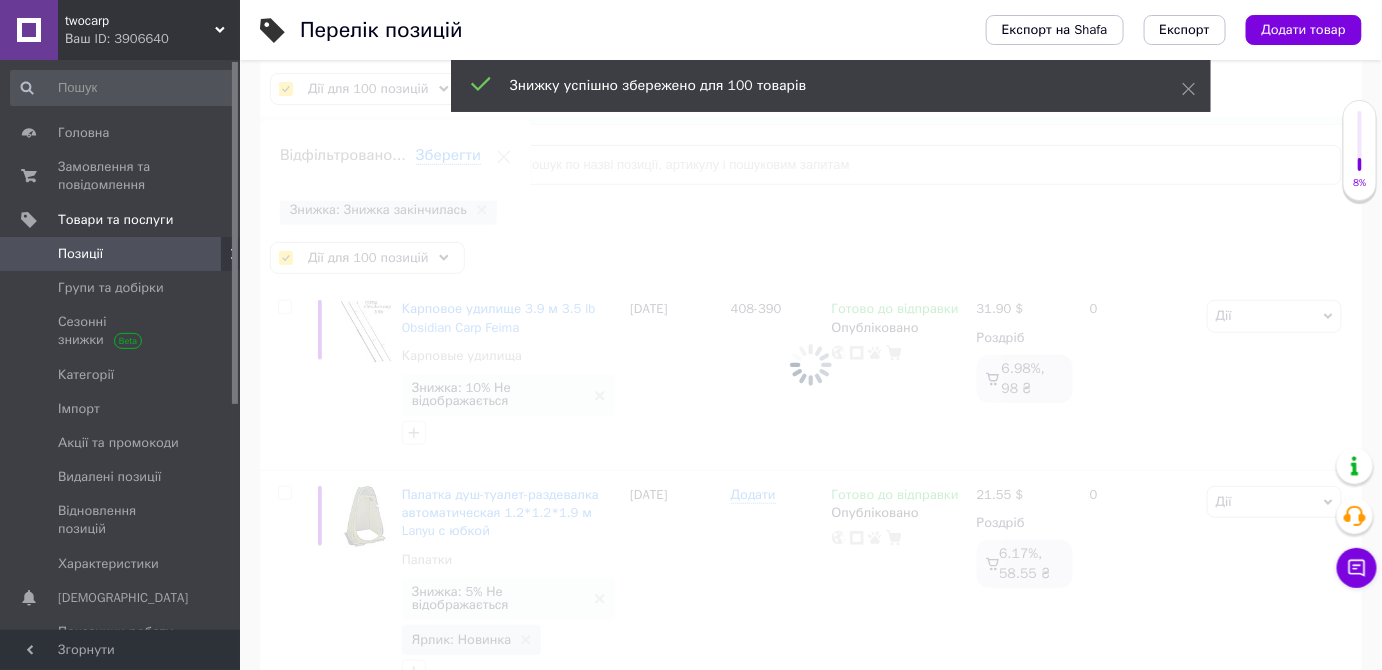 checkbox on "false" 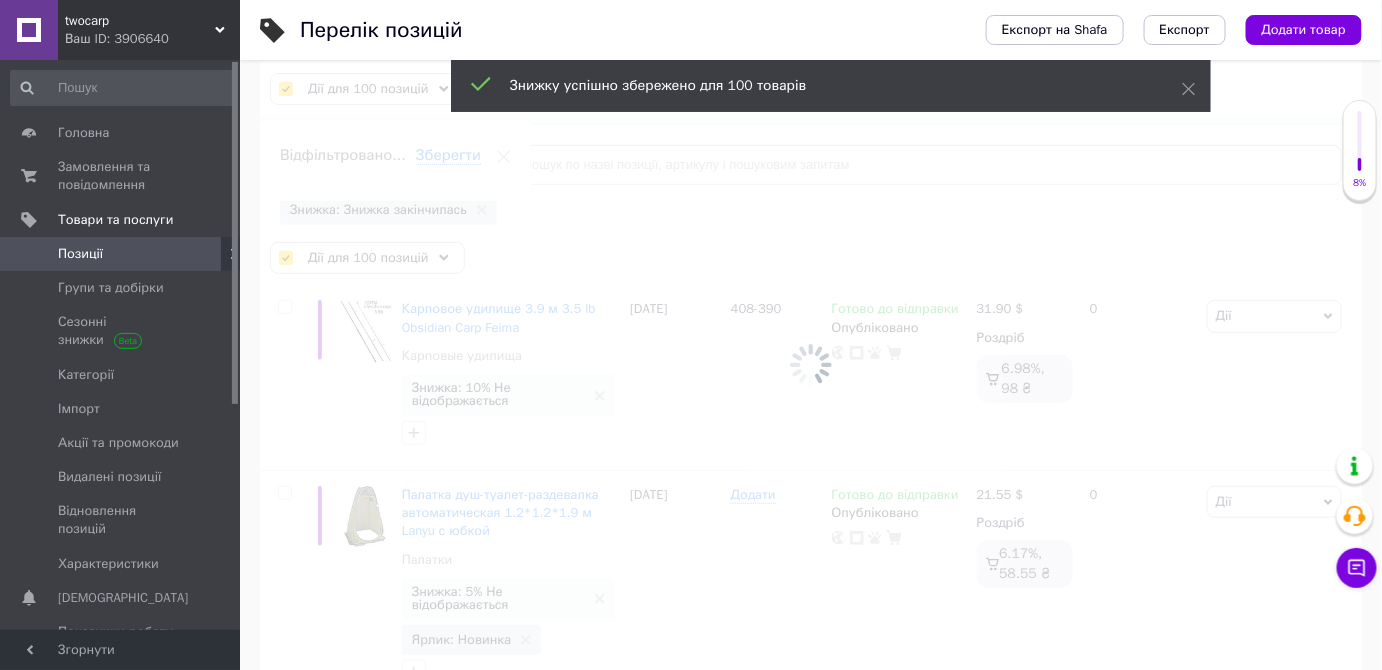 checkbox on "false" 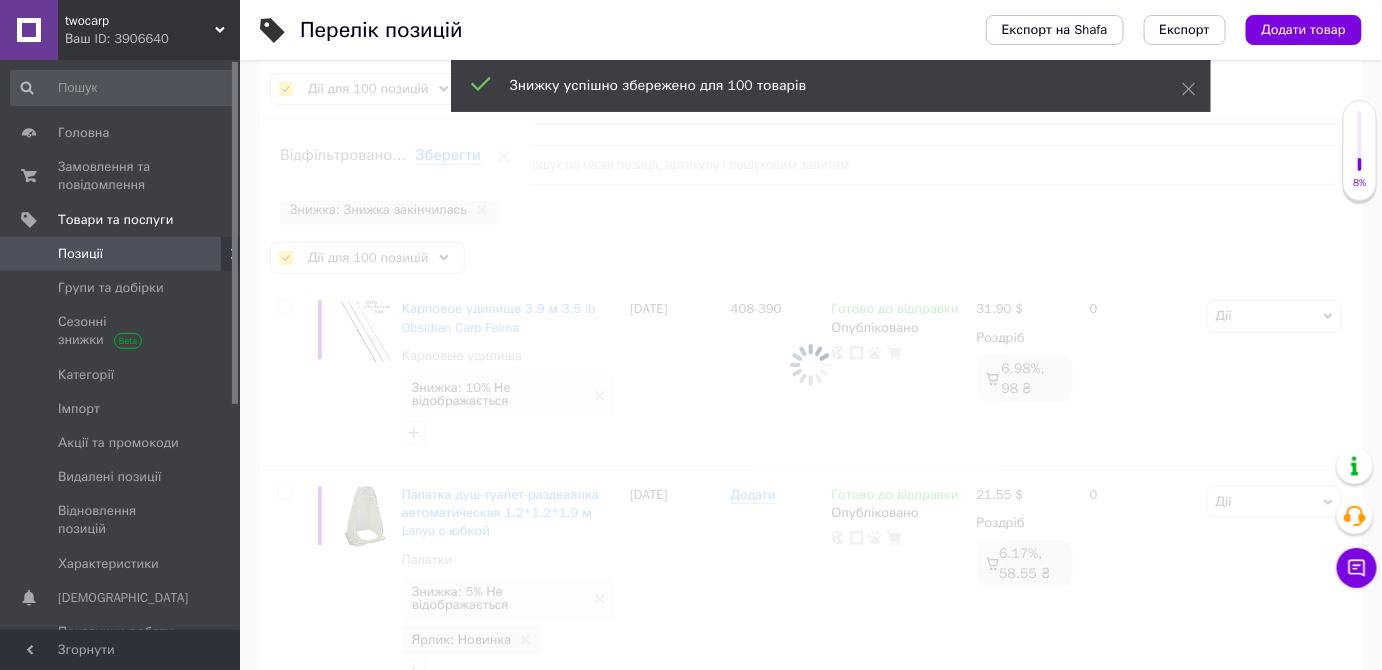 checkbox on "false" 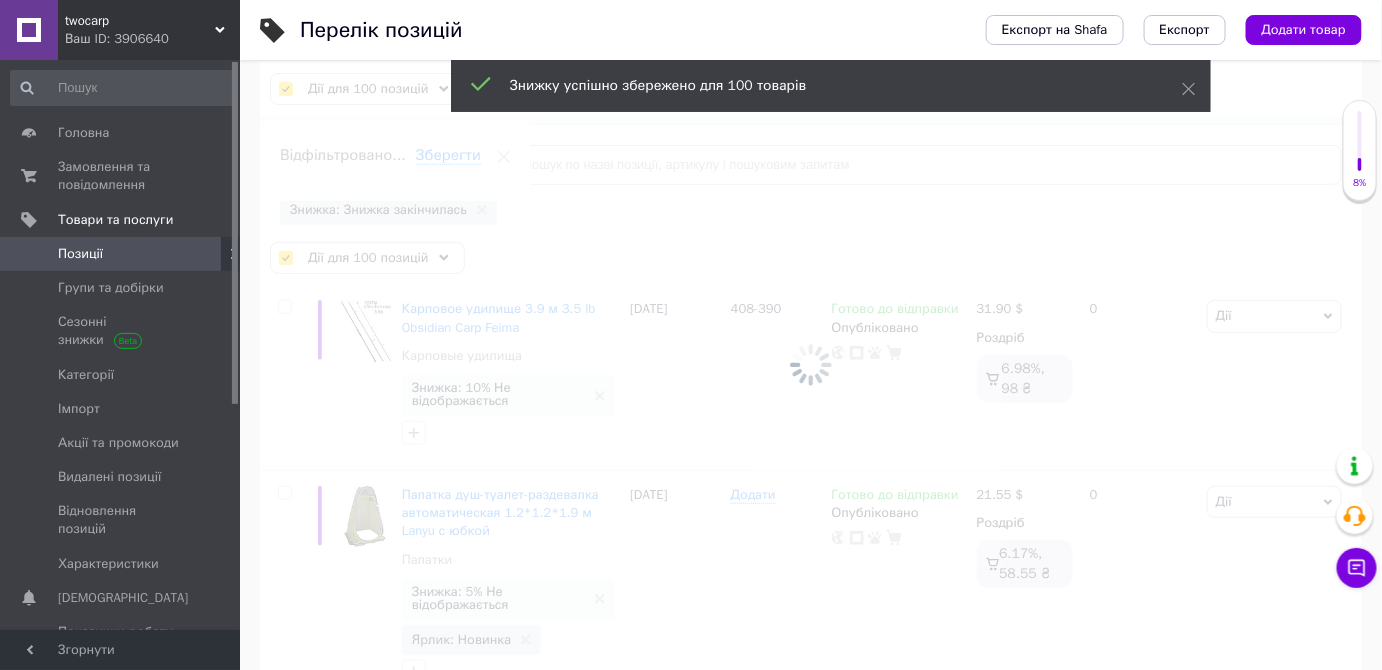 checkbox on "false" 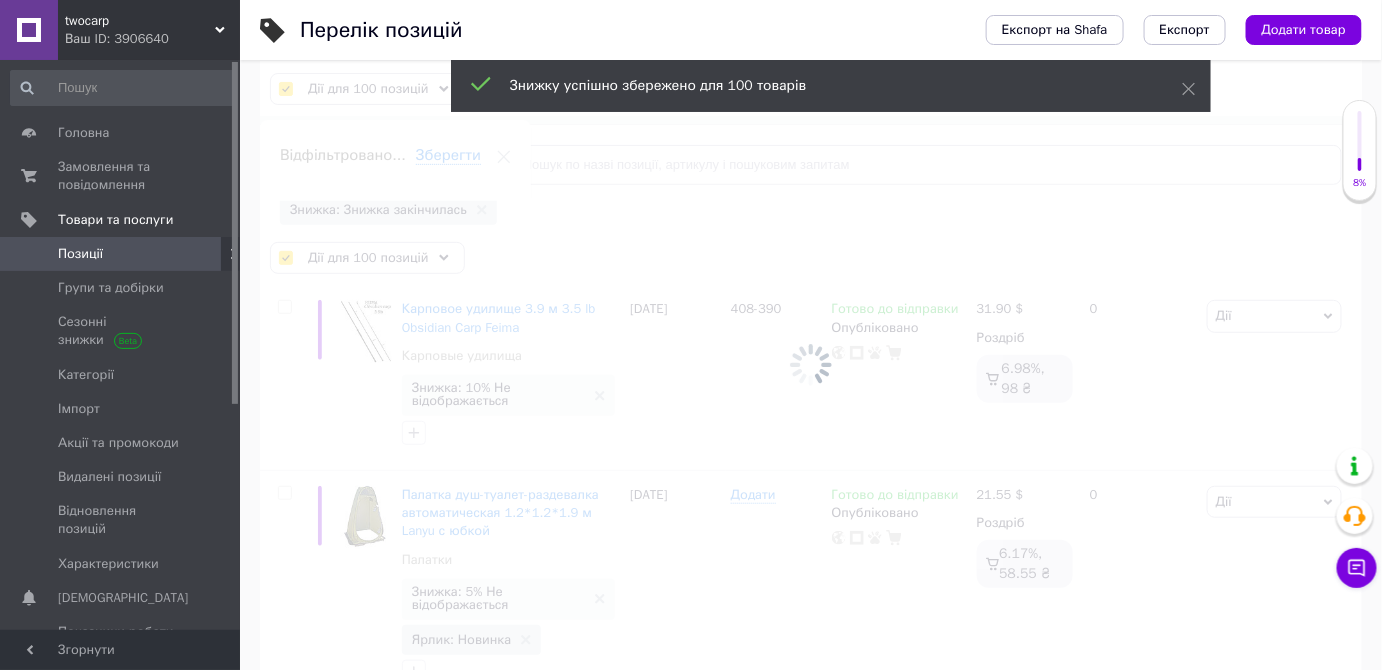 checkbox on "false" 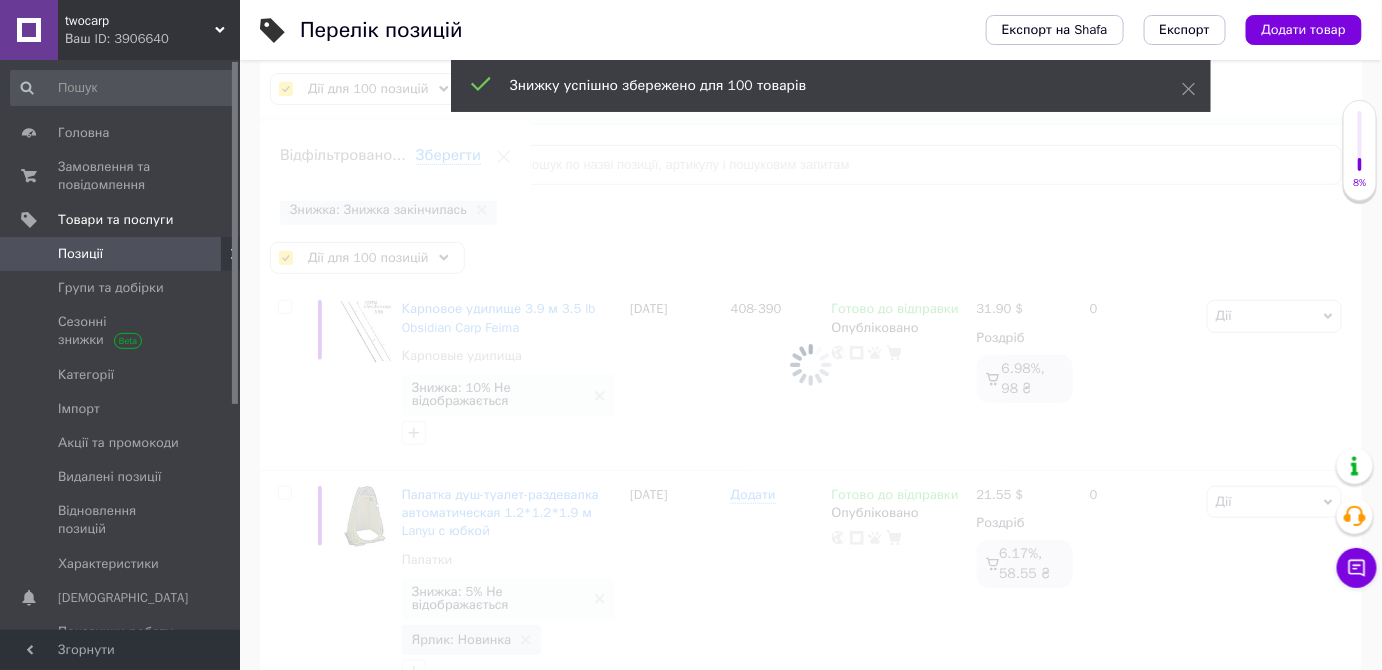 checkbox on "false" 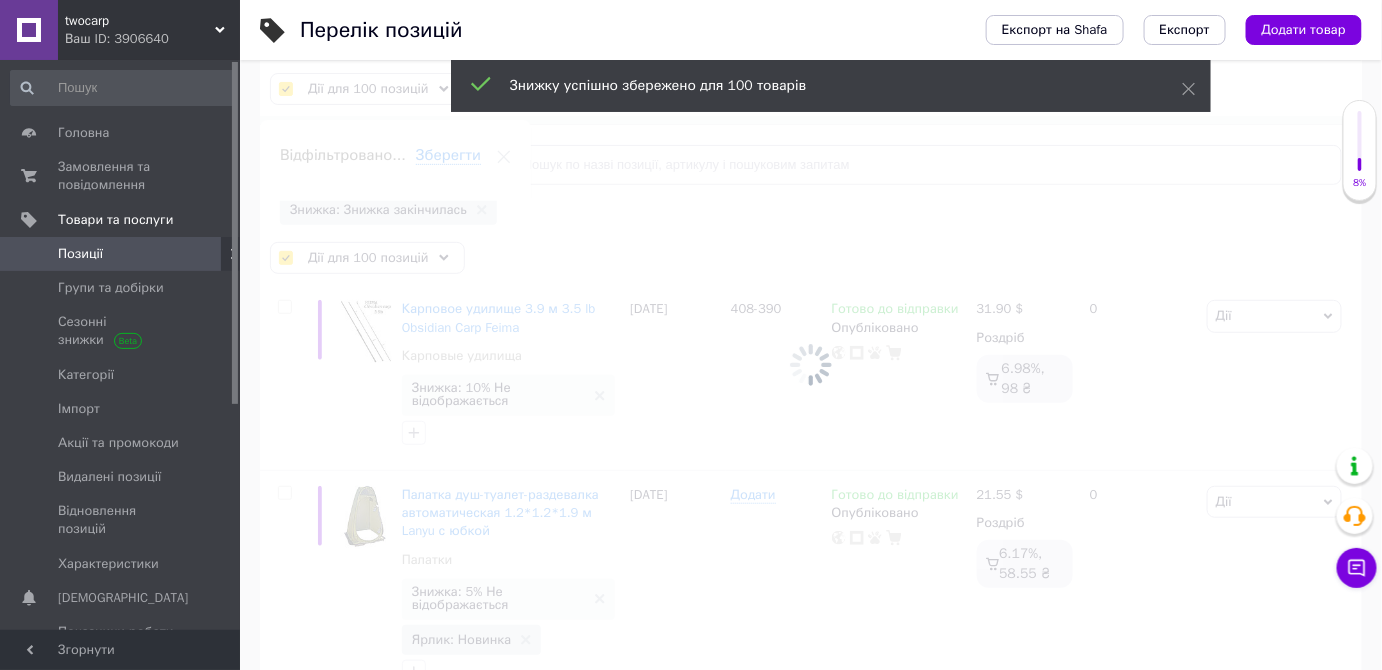 checkbox on "false" 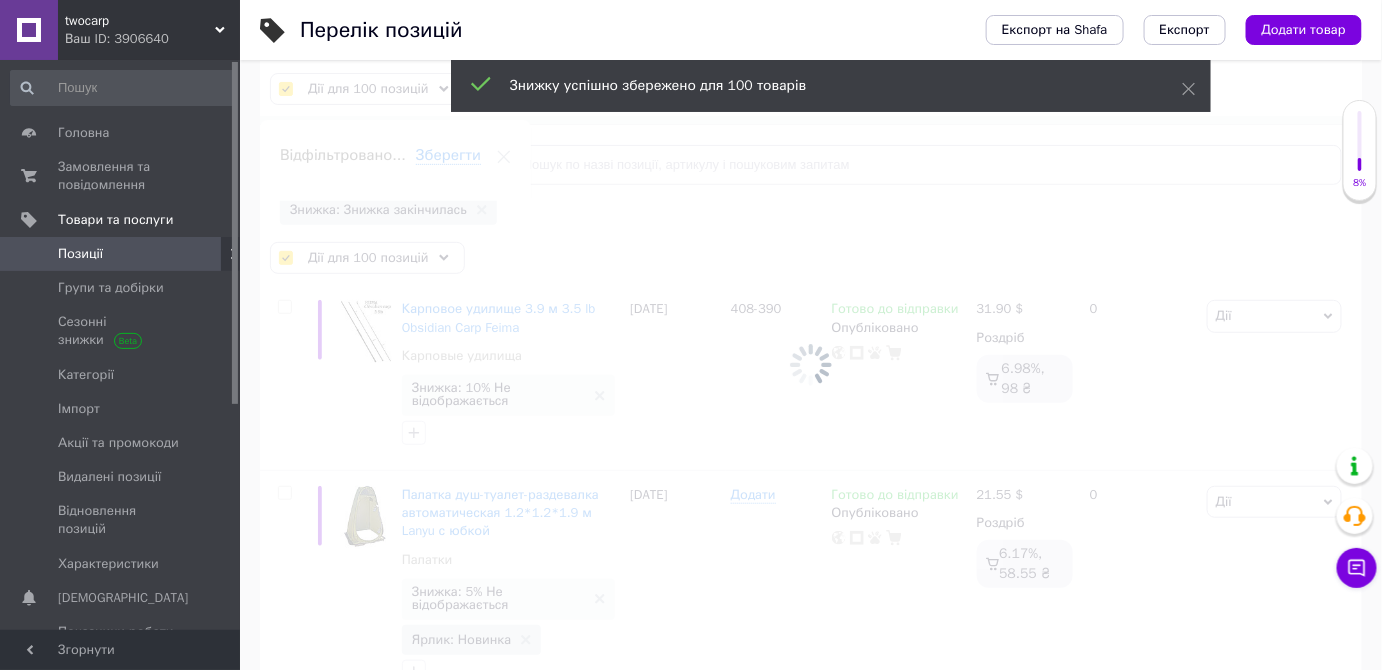 checkbox on "false" 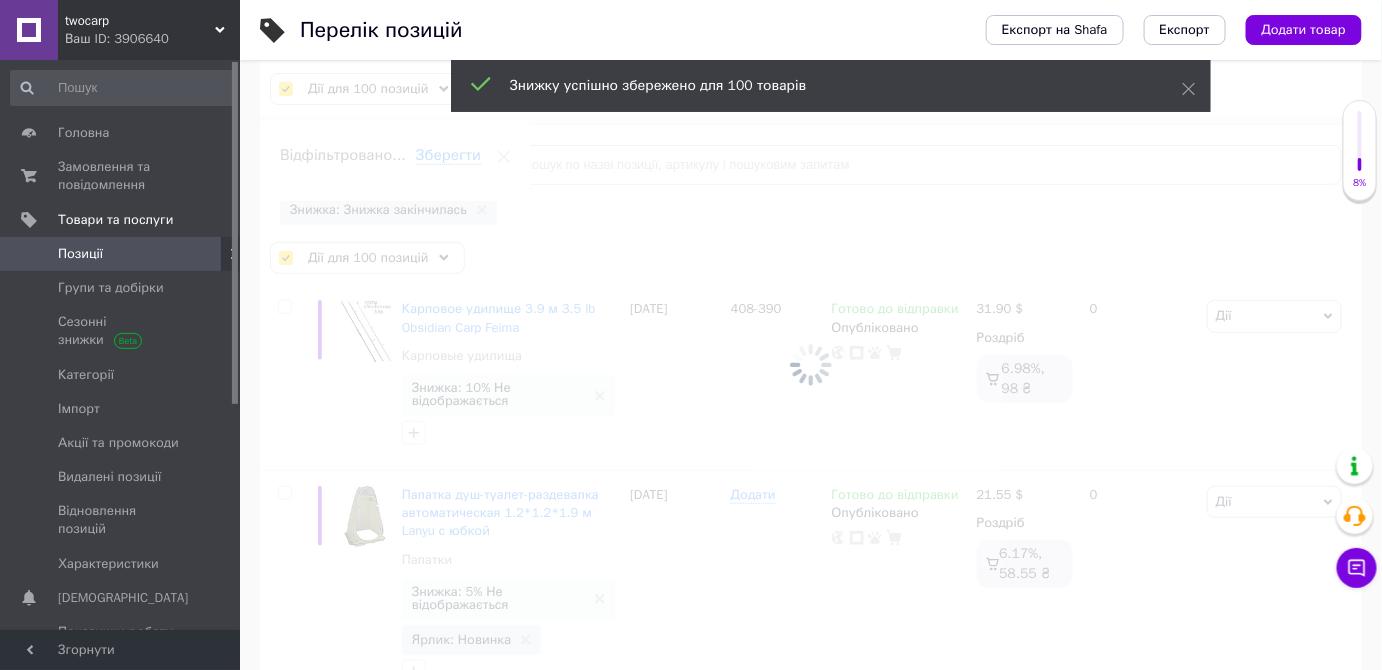 checkbox on "false" 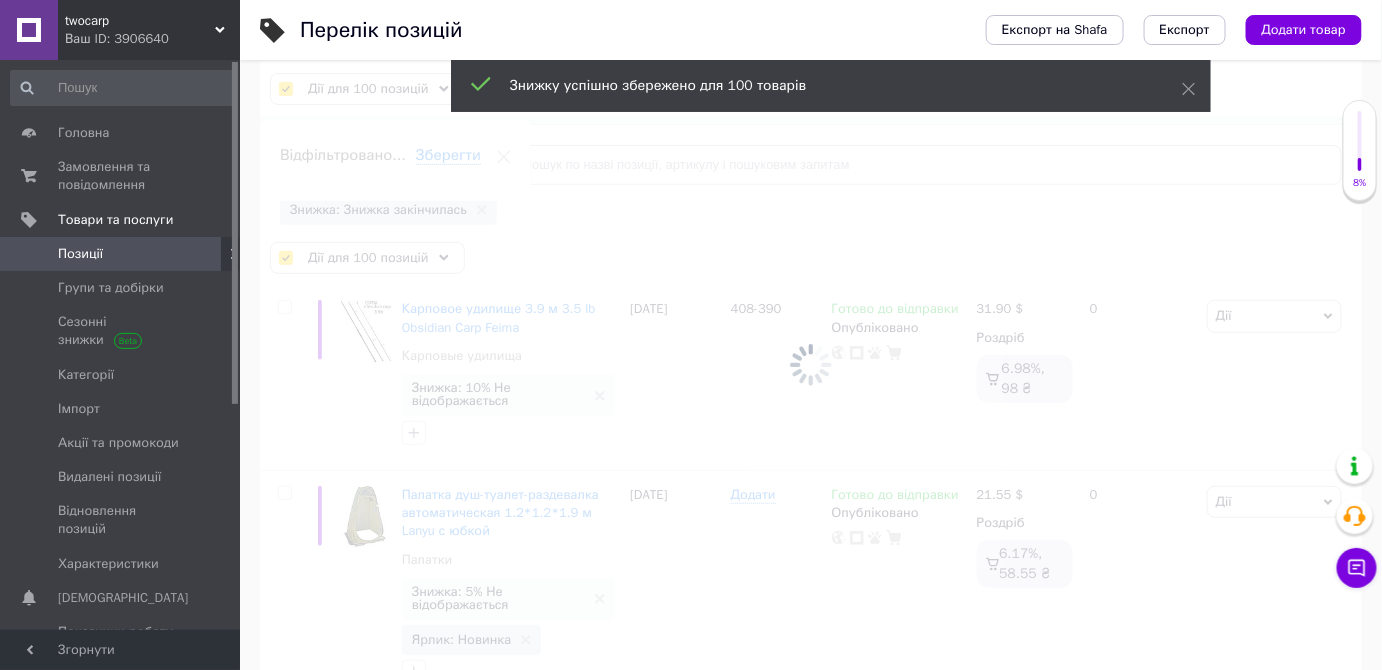 checkbox on "false" 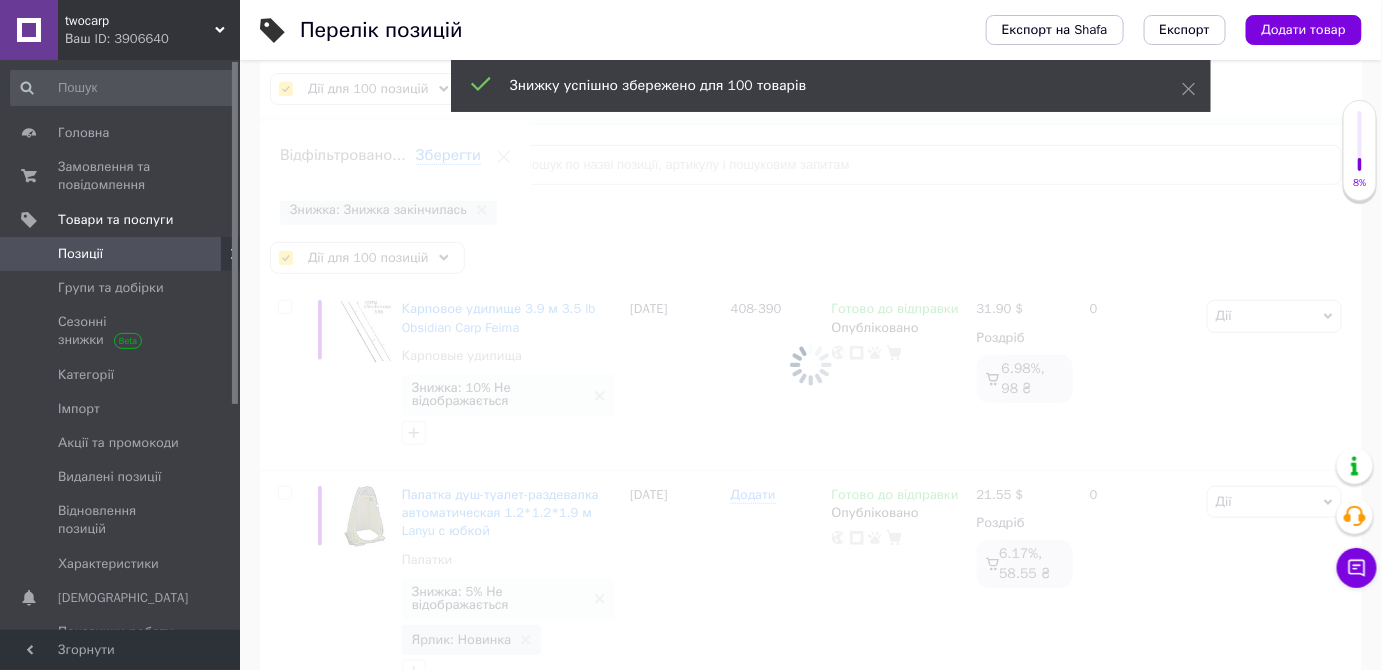 checkbox on "false" 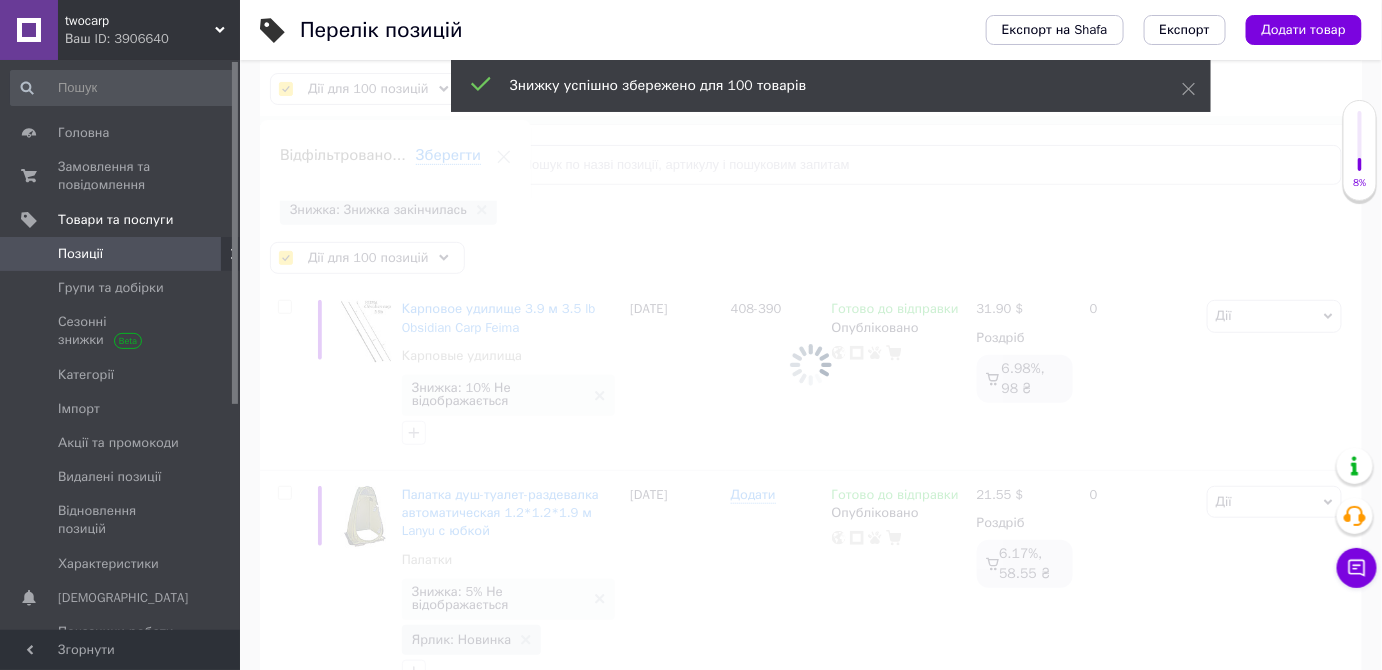 checkbox on "false" 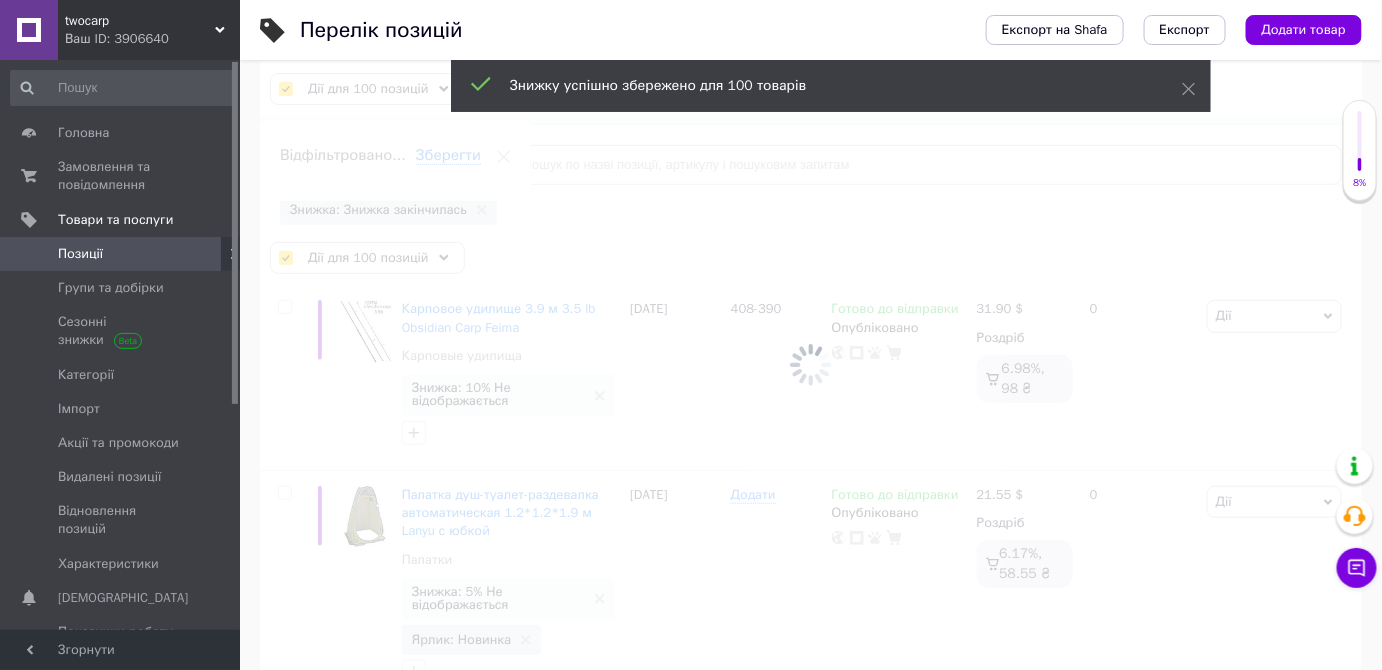 checkbox on "false" 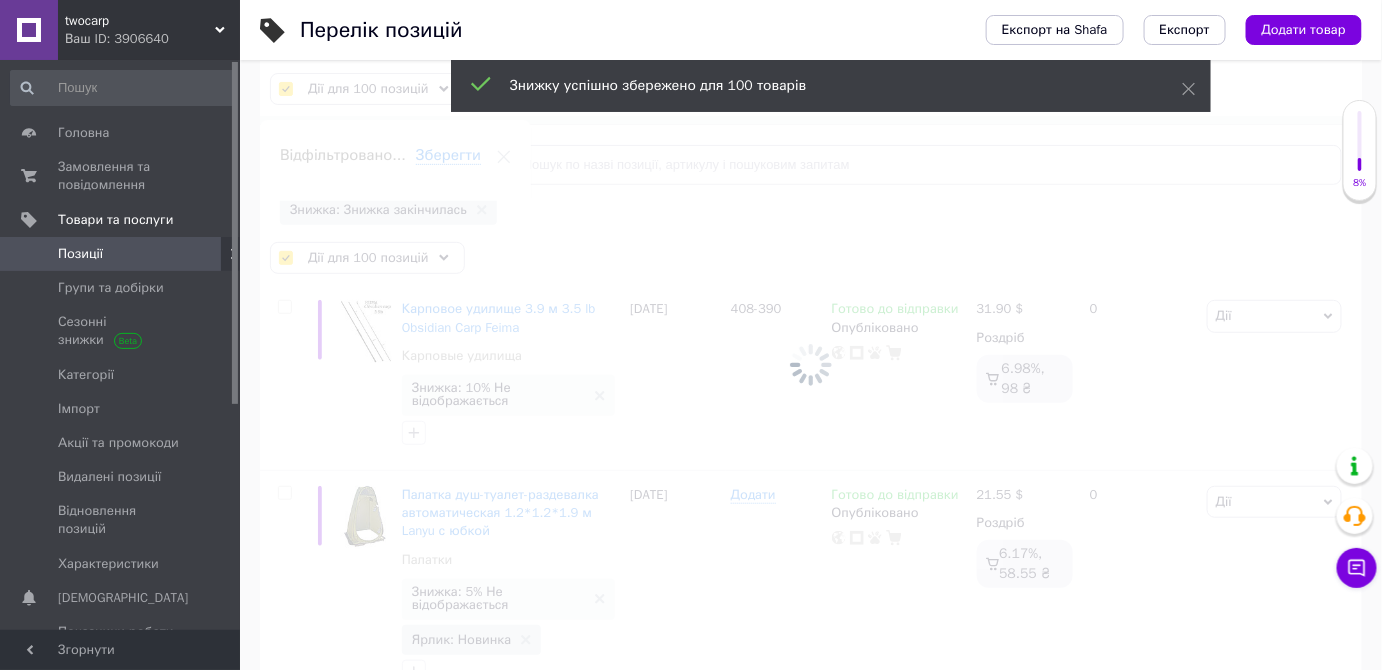 checkbox on "false" 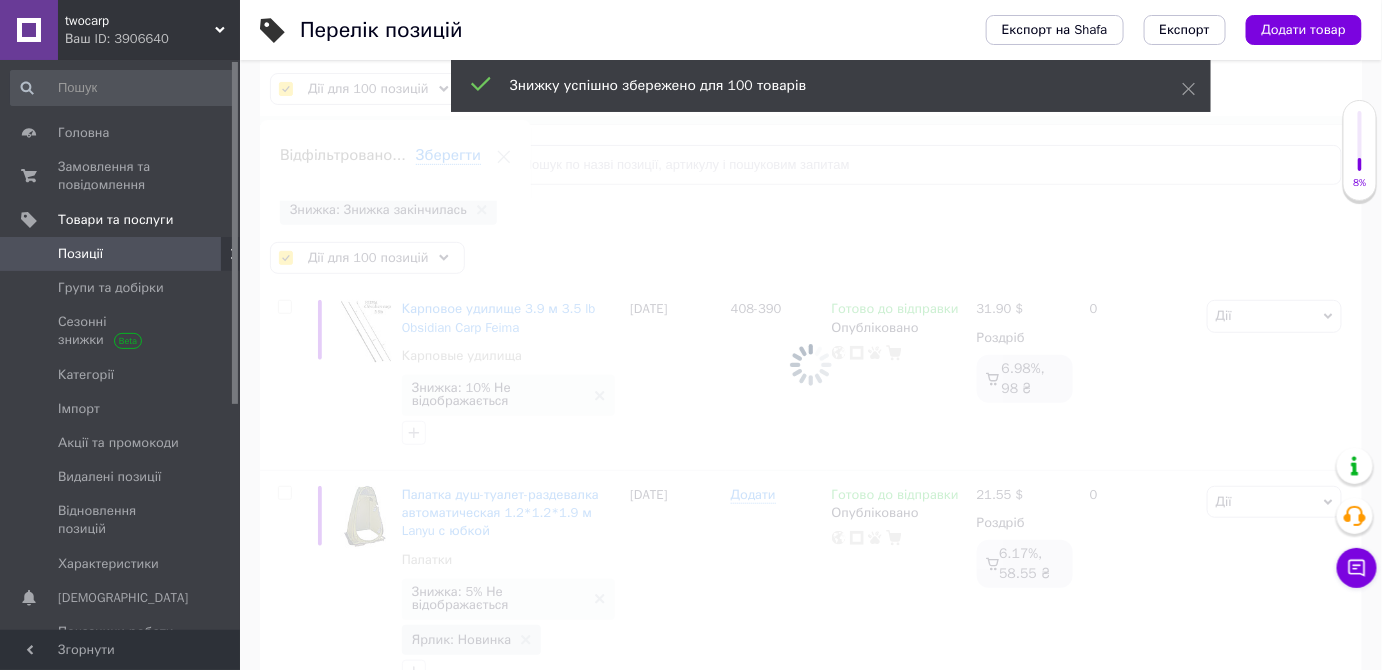 checkbox on "false" 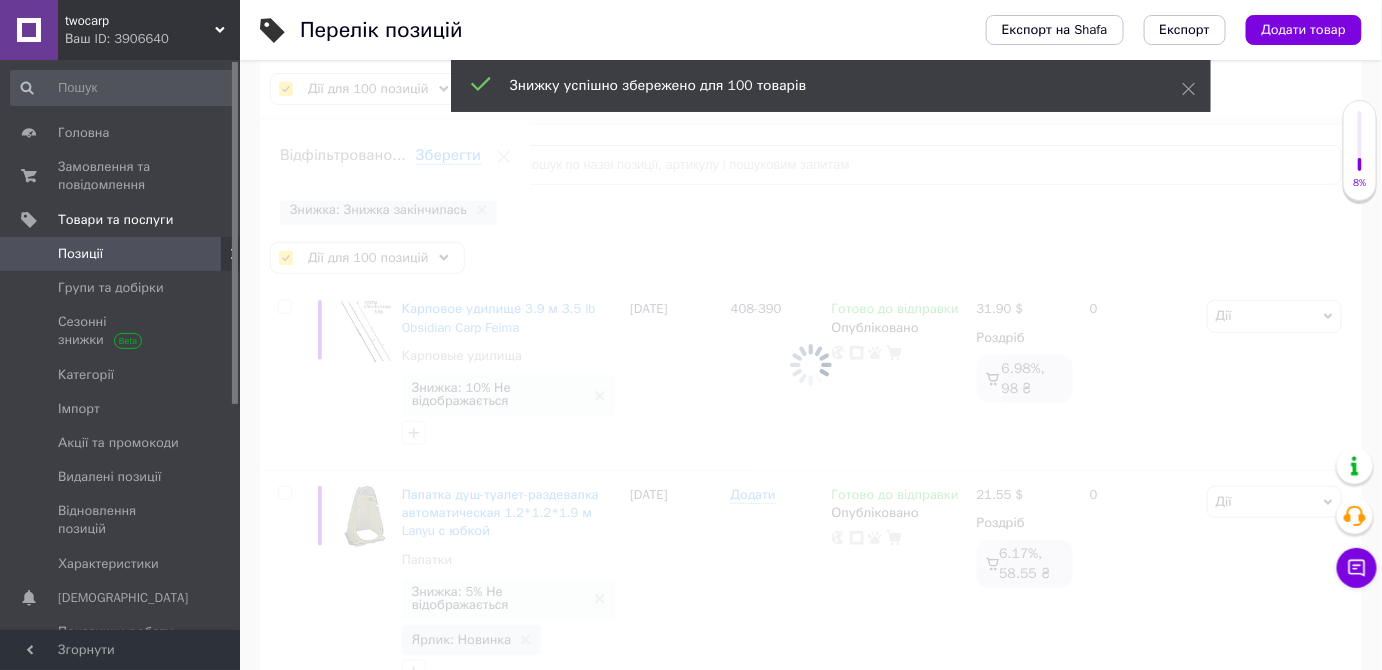 checkbox on "false" 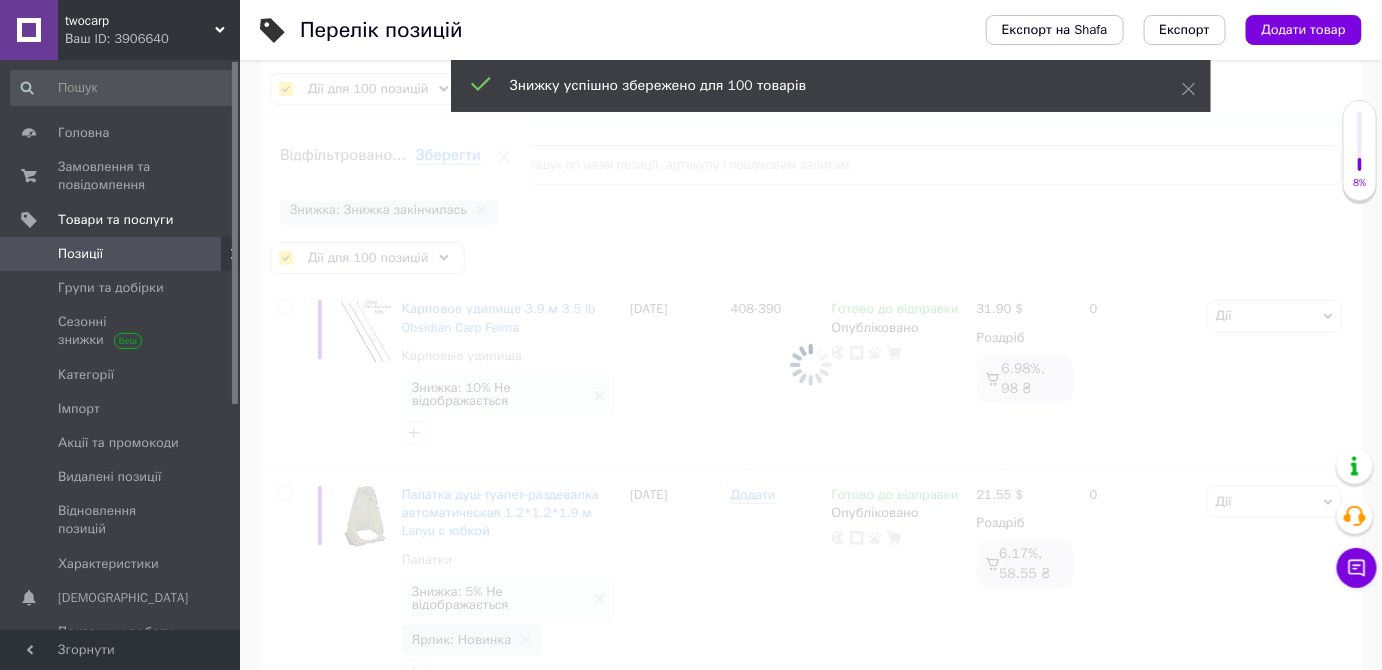 checkbox on "false" 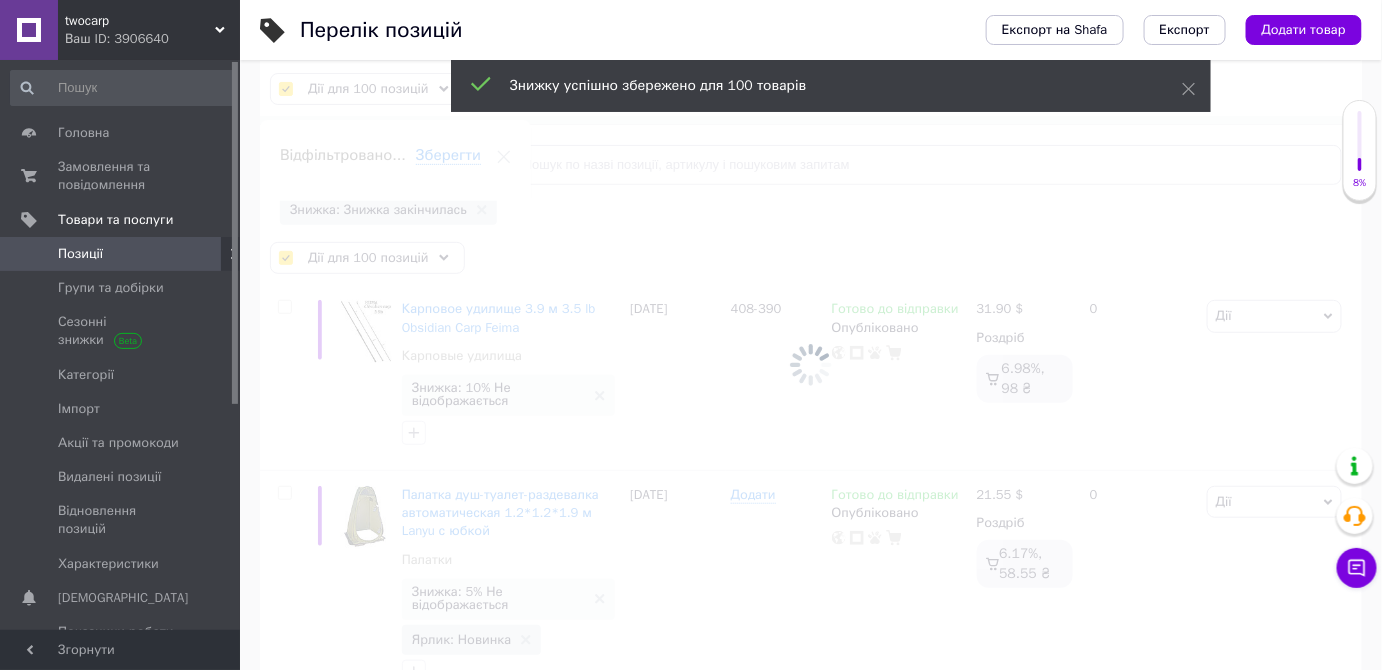 checkbox on "false" 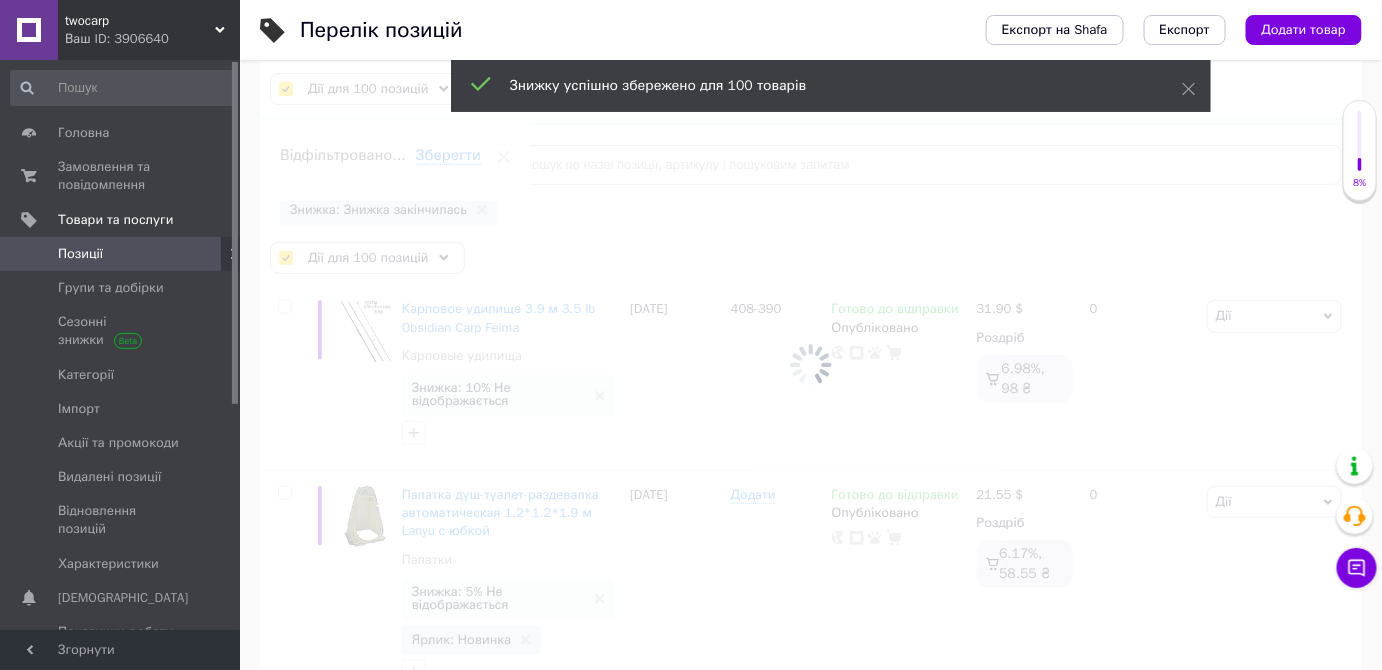 checkbox on "false" 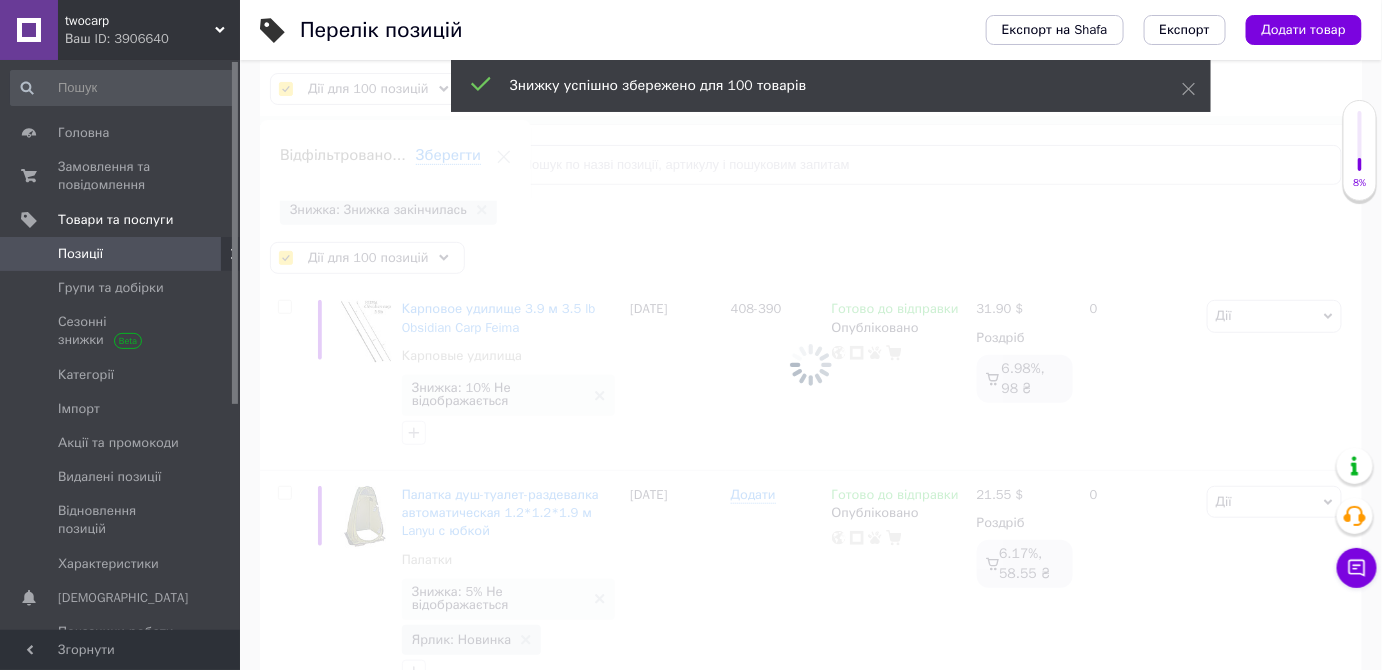 checkbox on "false" 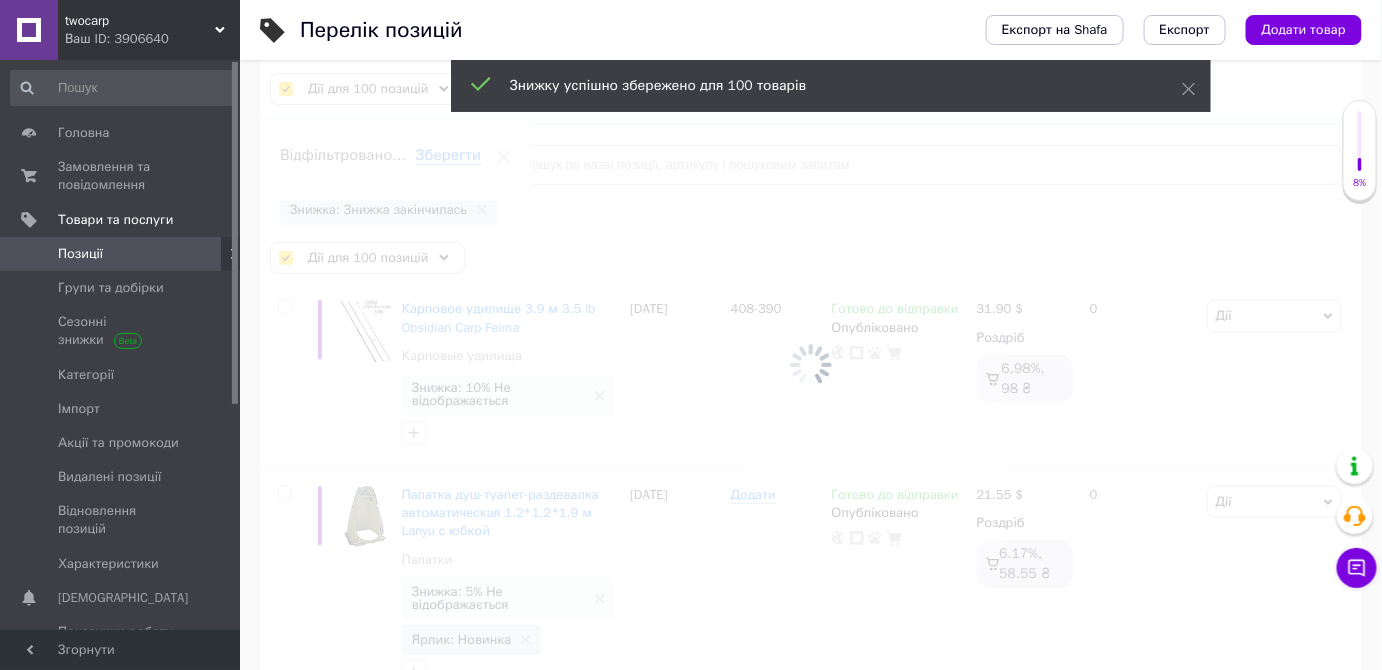 checkbox on "false" 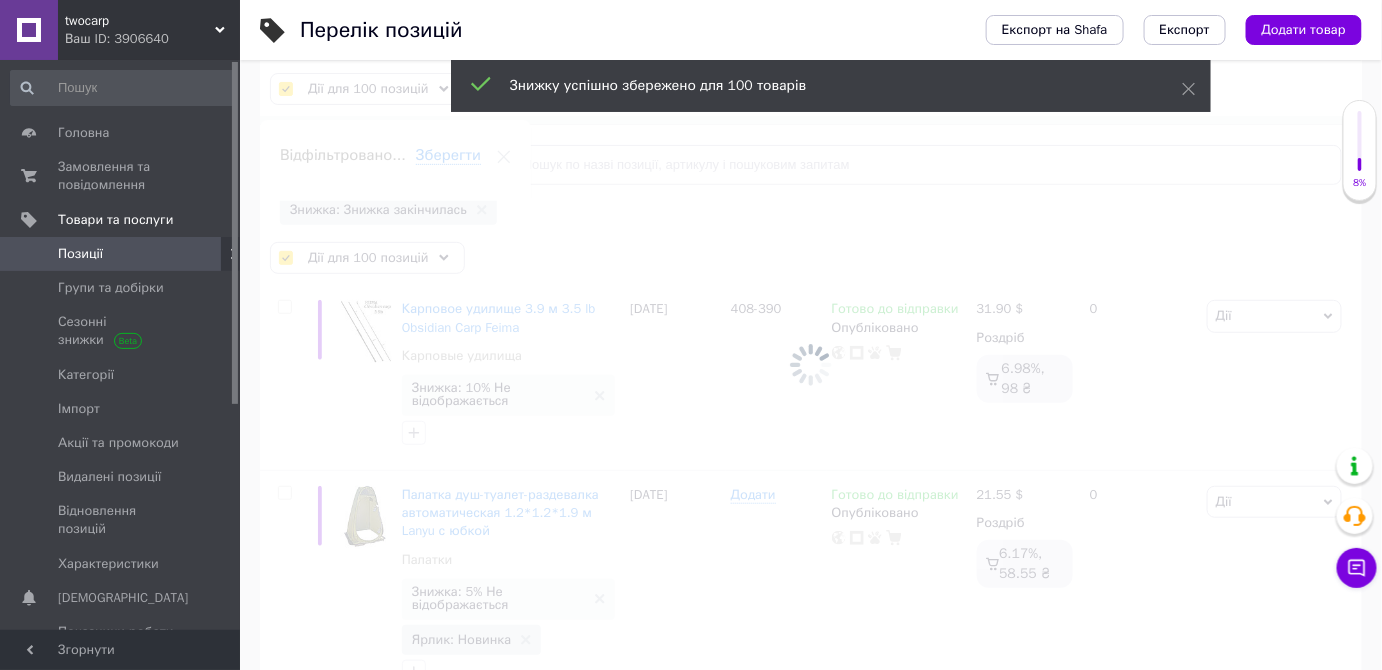 checkbox on "false" 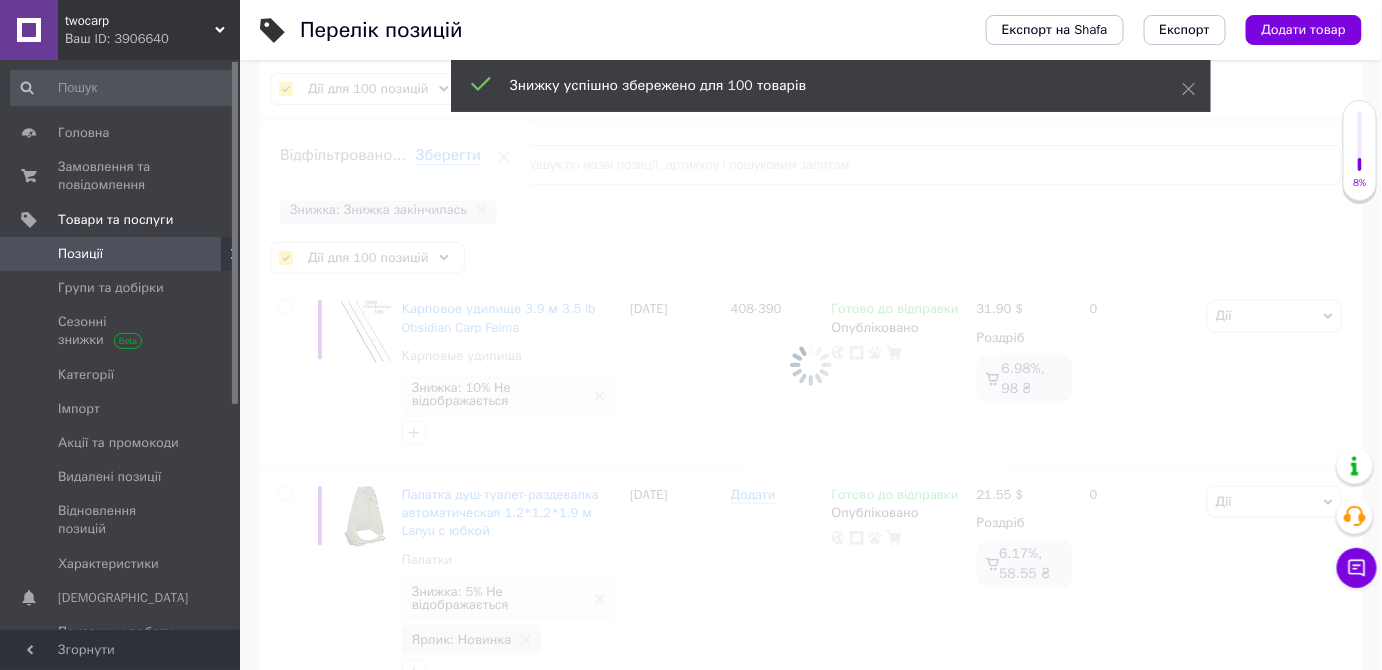 checkbox on "false" 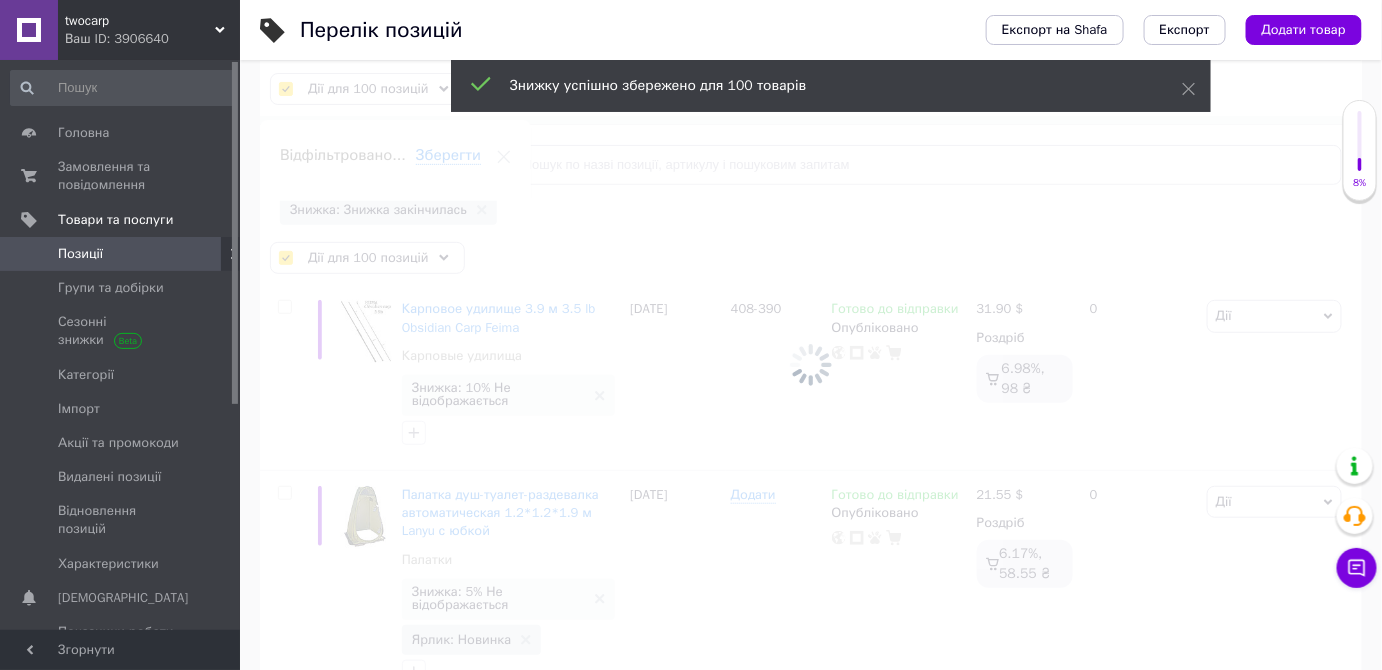 checkbox on "false" 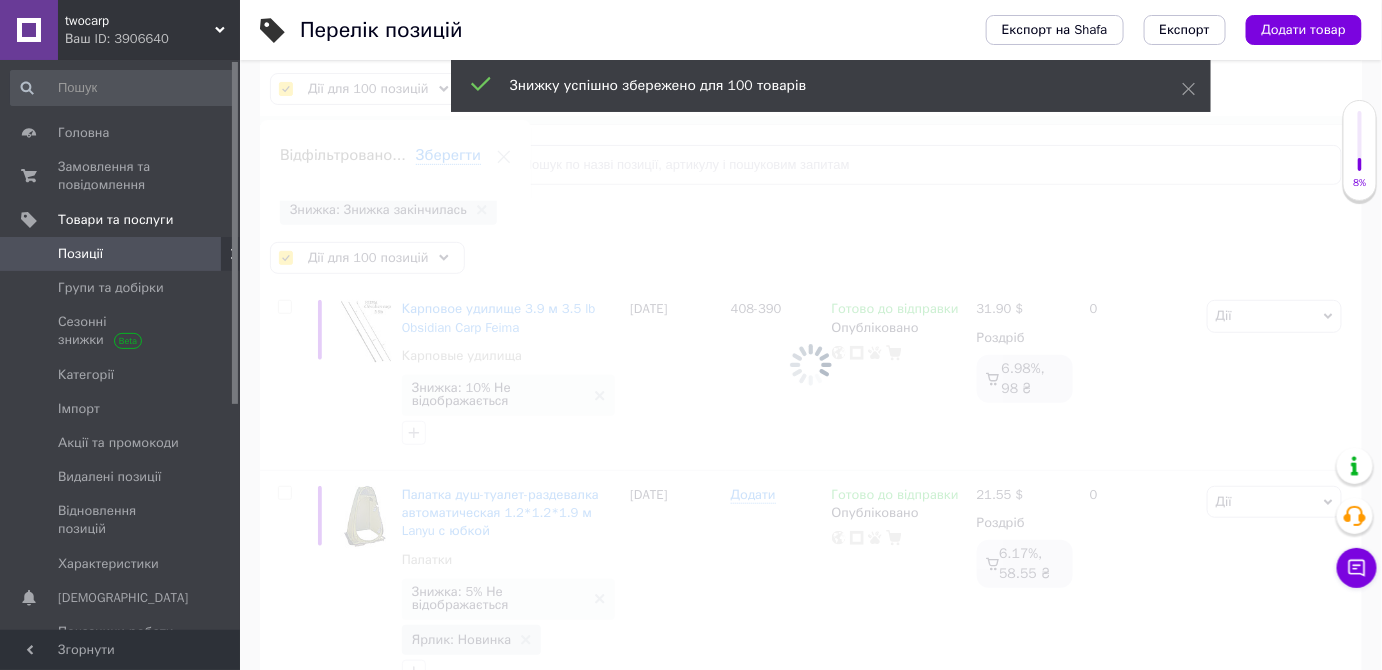 checkbox on "false" 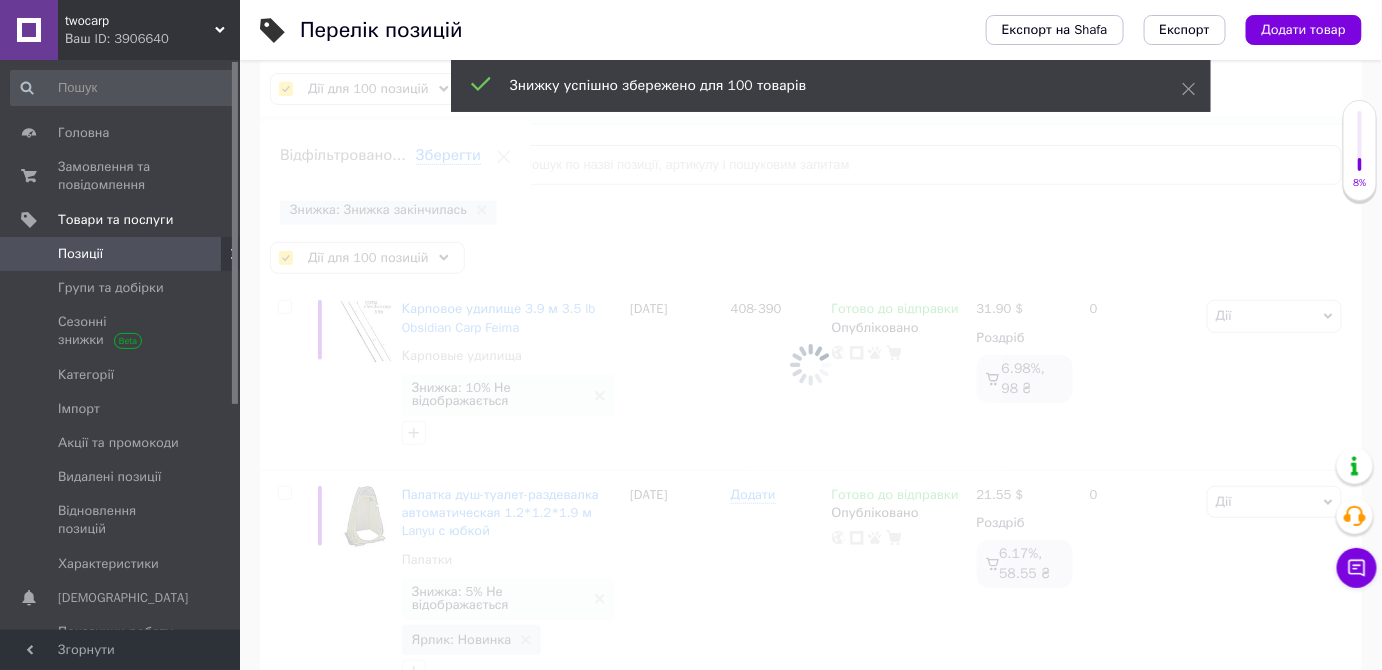 checkbox on "false" 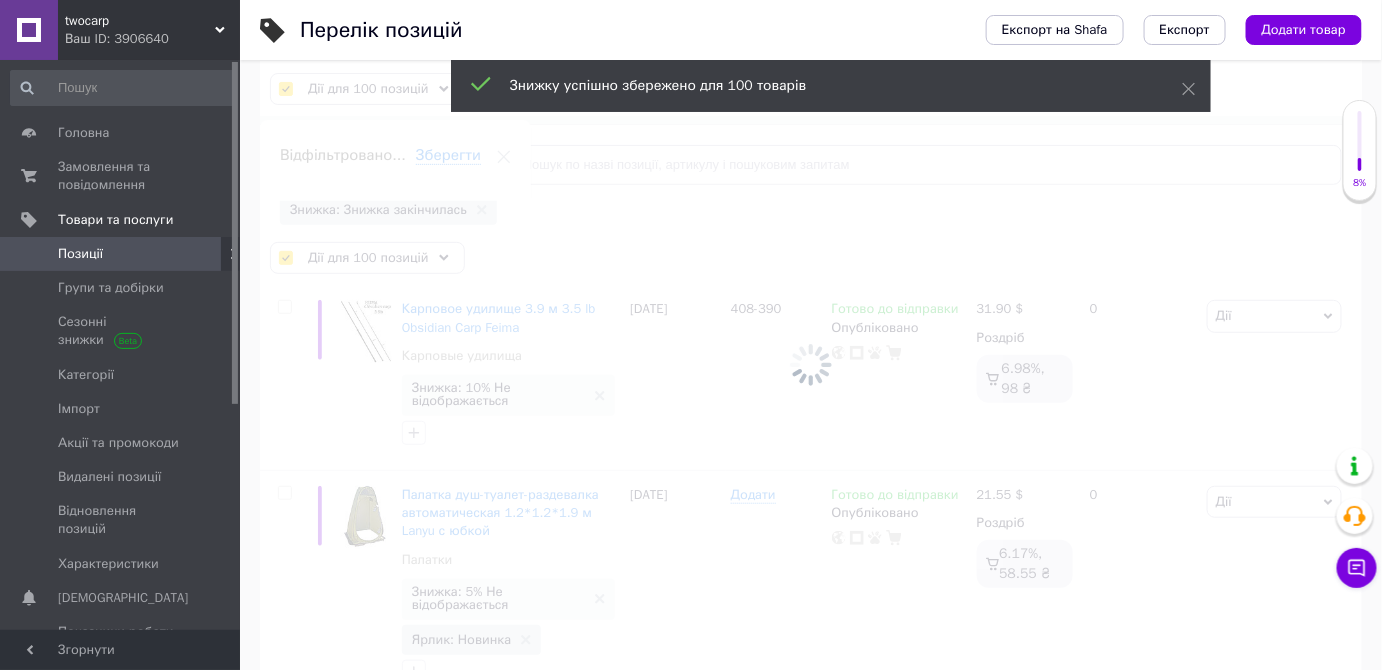 checkbox on "false" 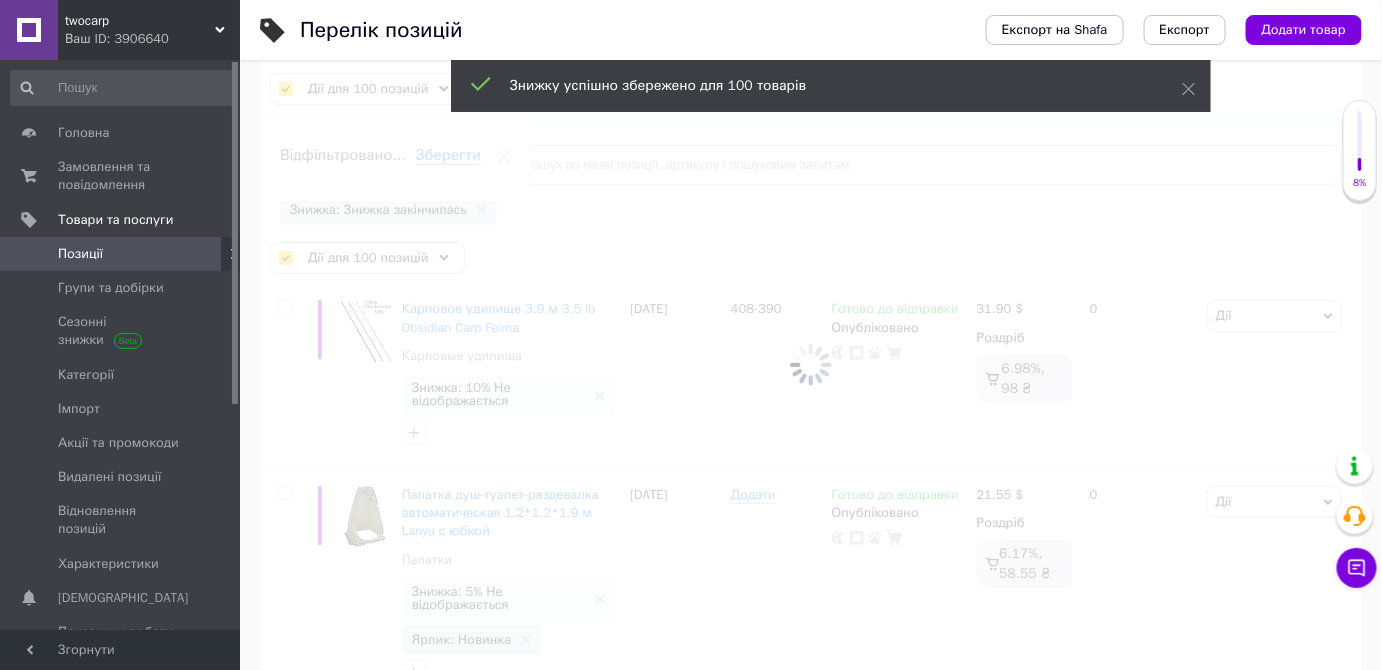 checkbox on "false" 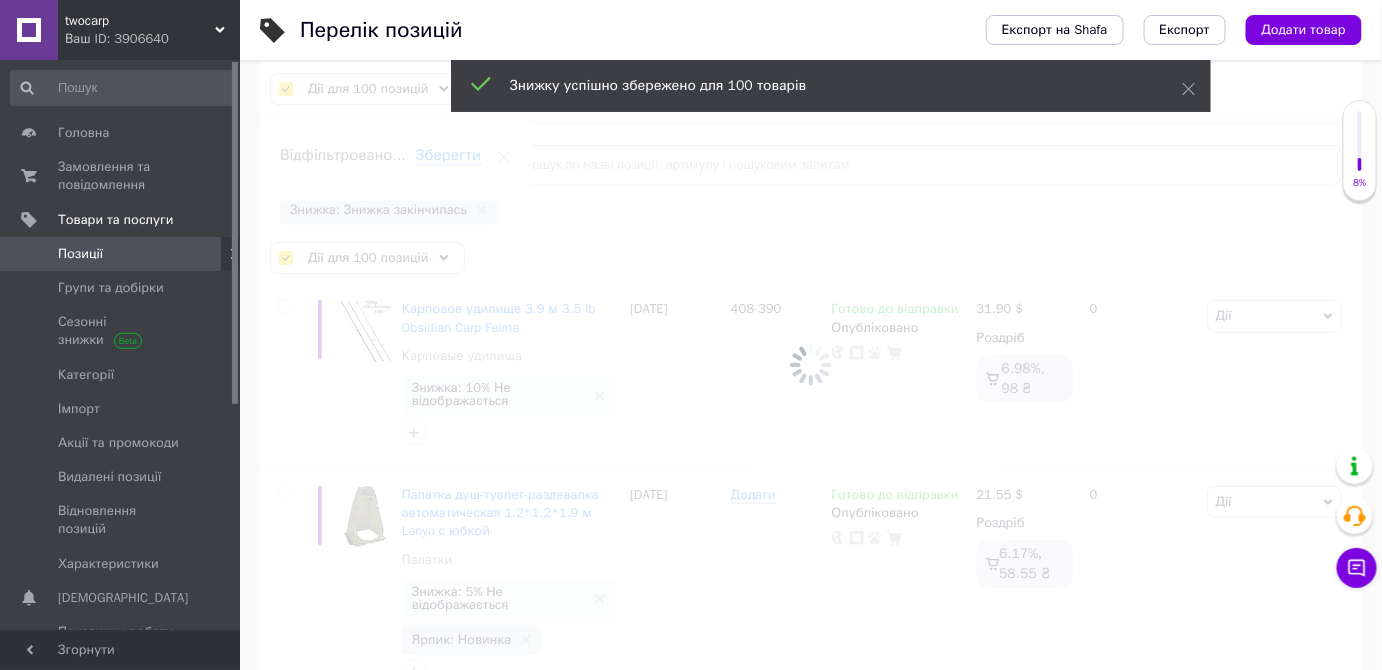 checkbox on "false" 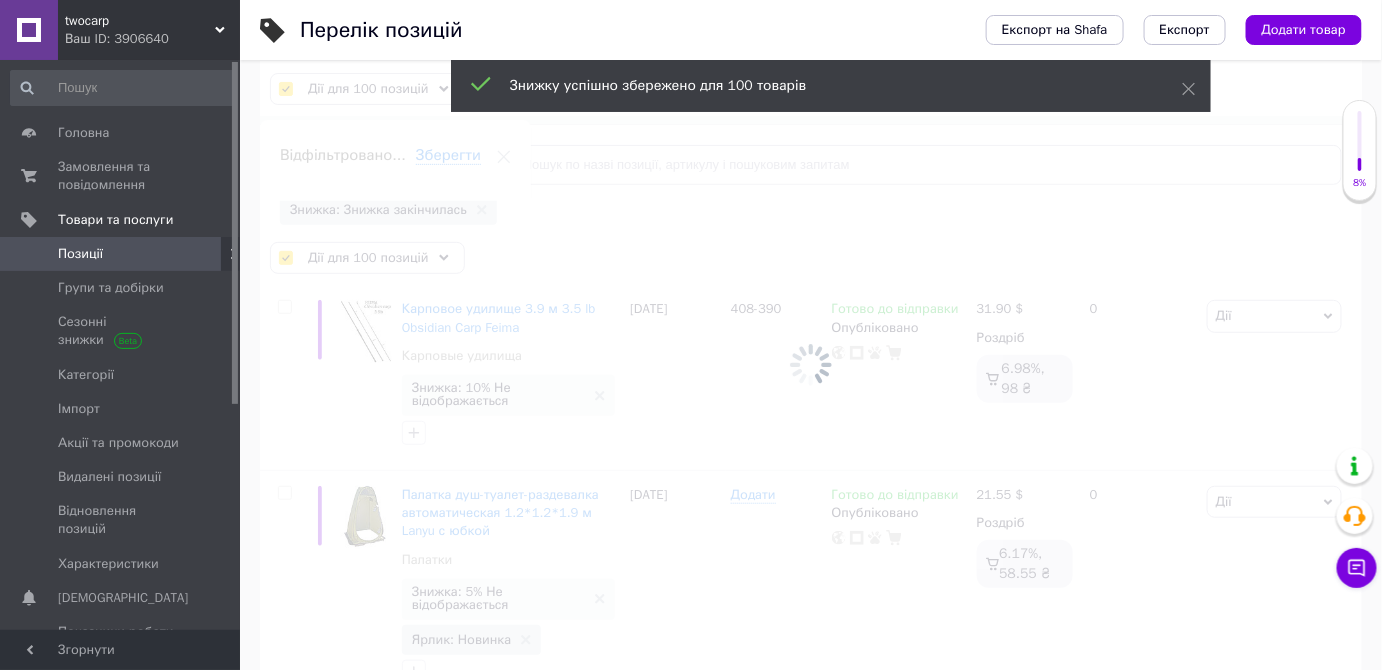 checkbox on "false" 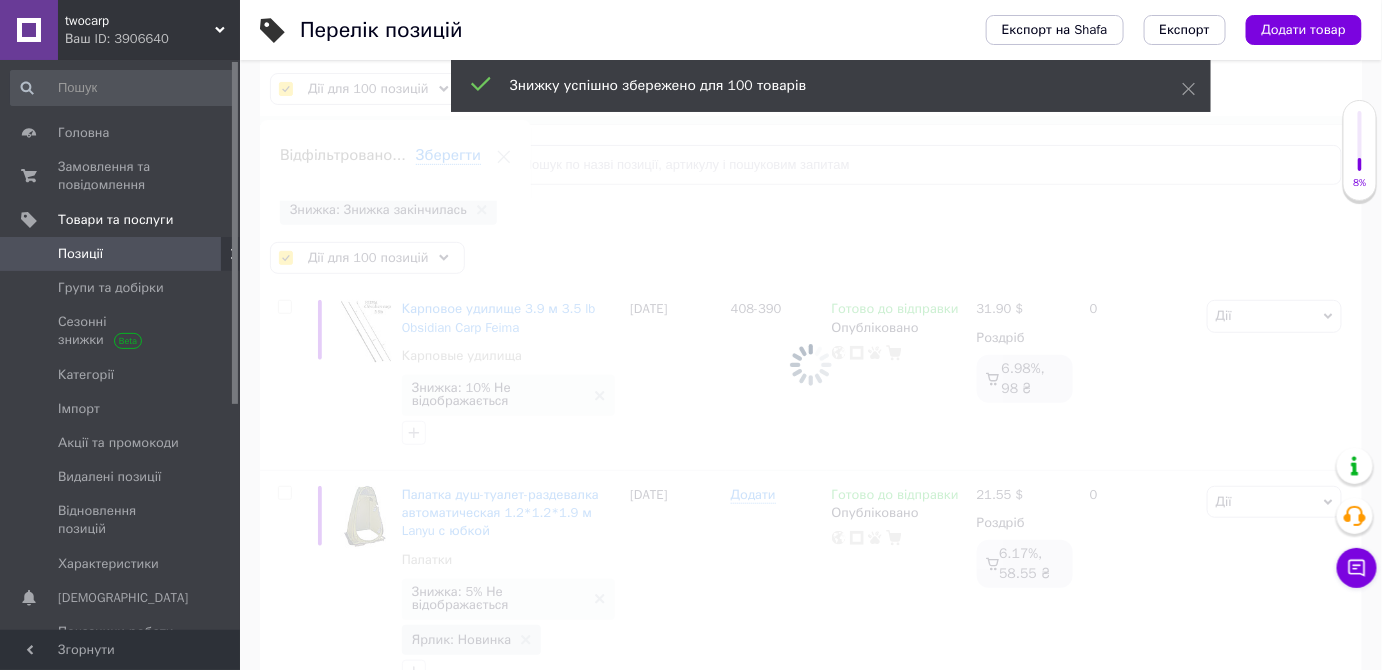 checkbox on "false" 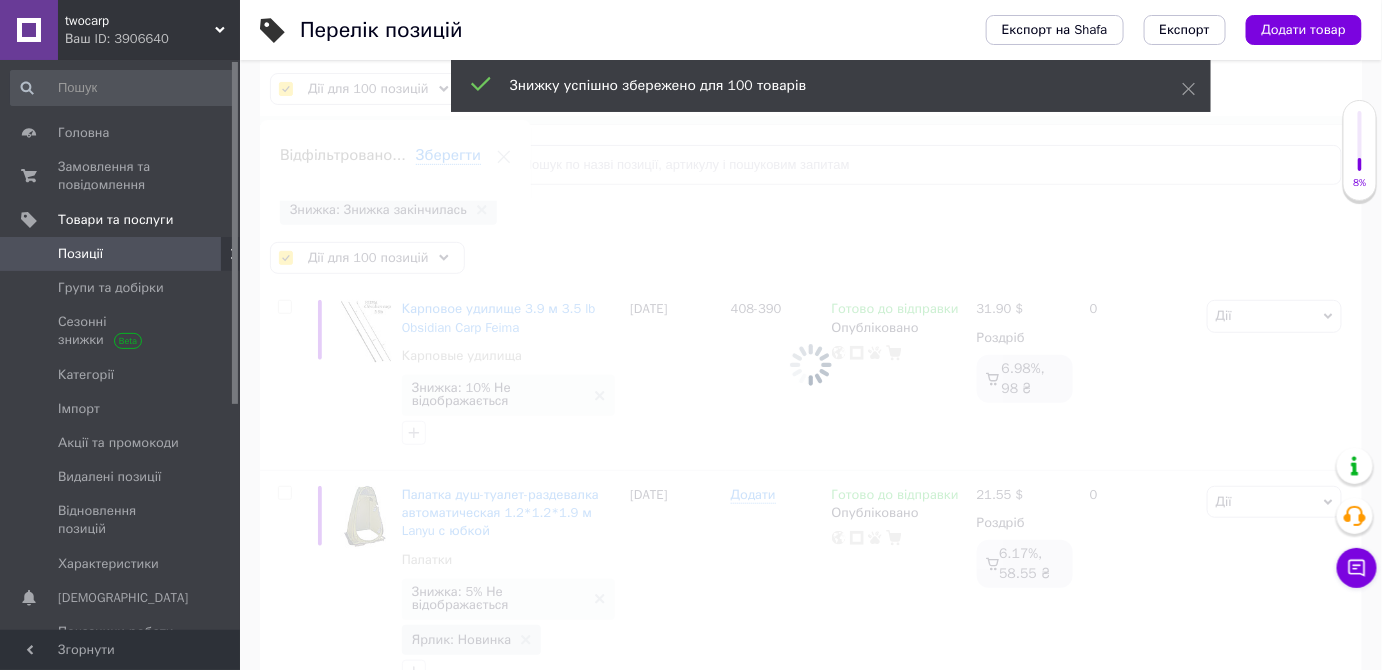 checkbox on "false" 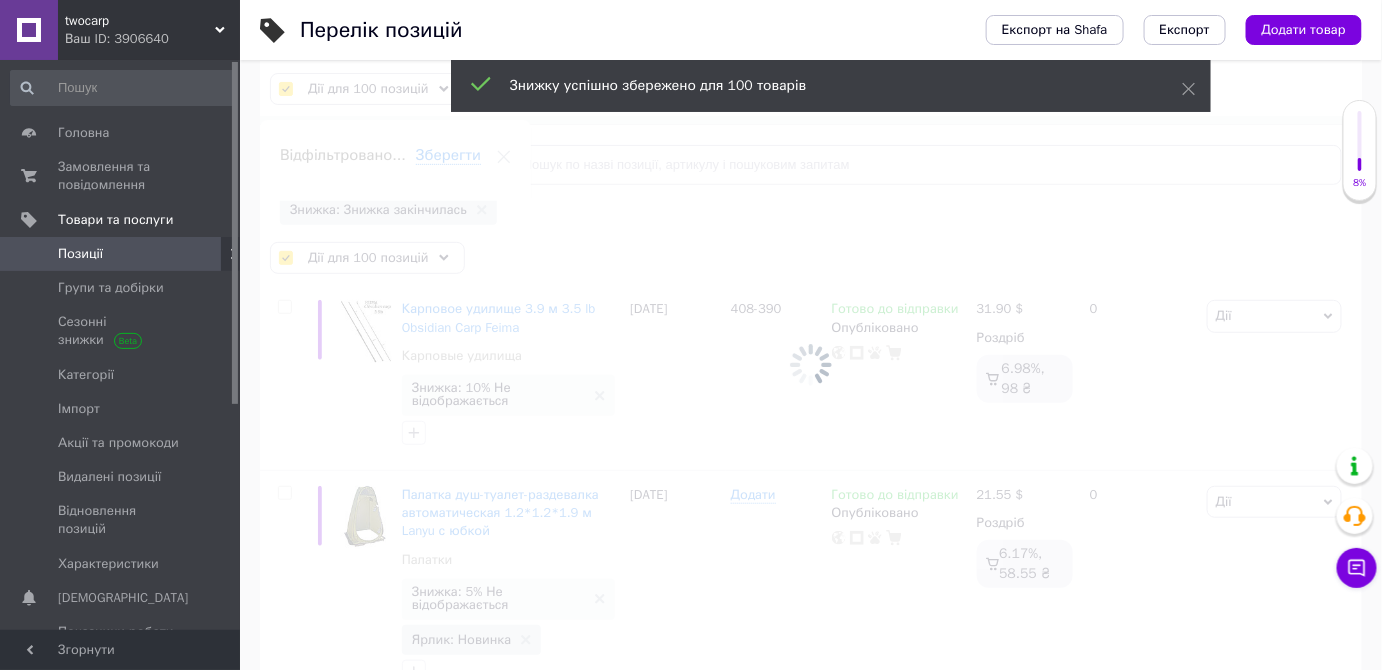 checkbox on "false" 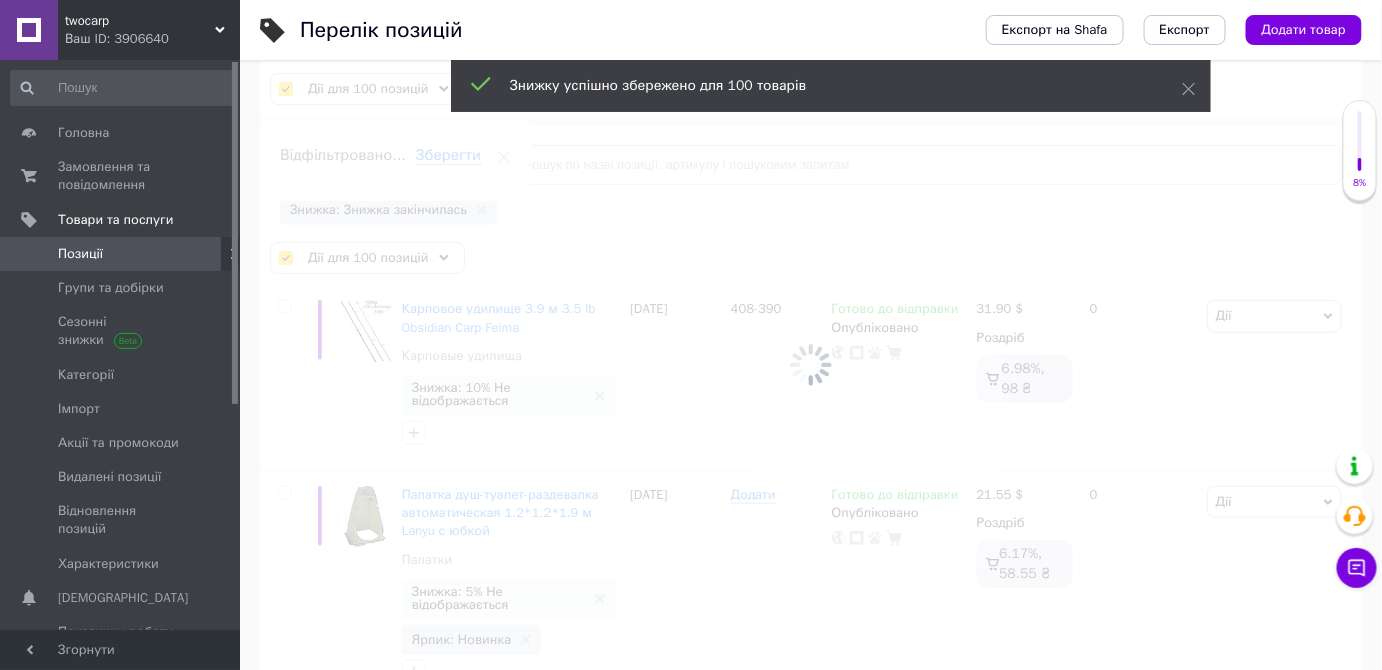 checkbox on "false" 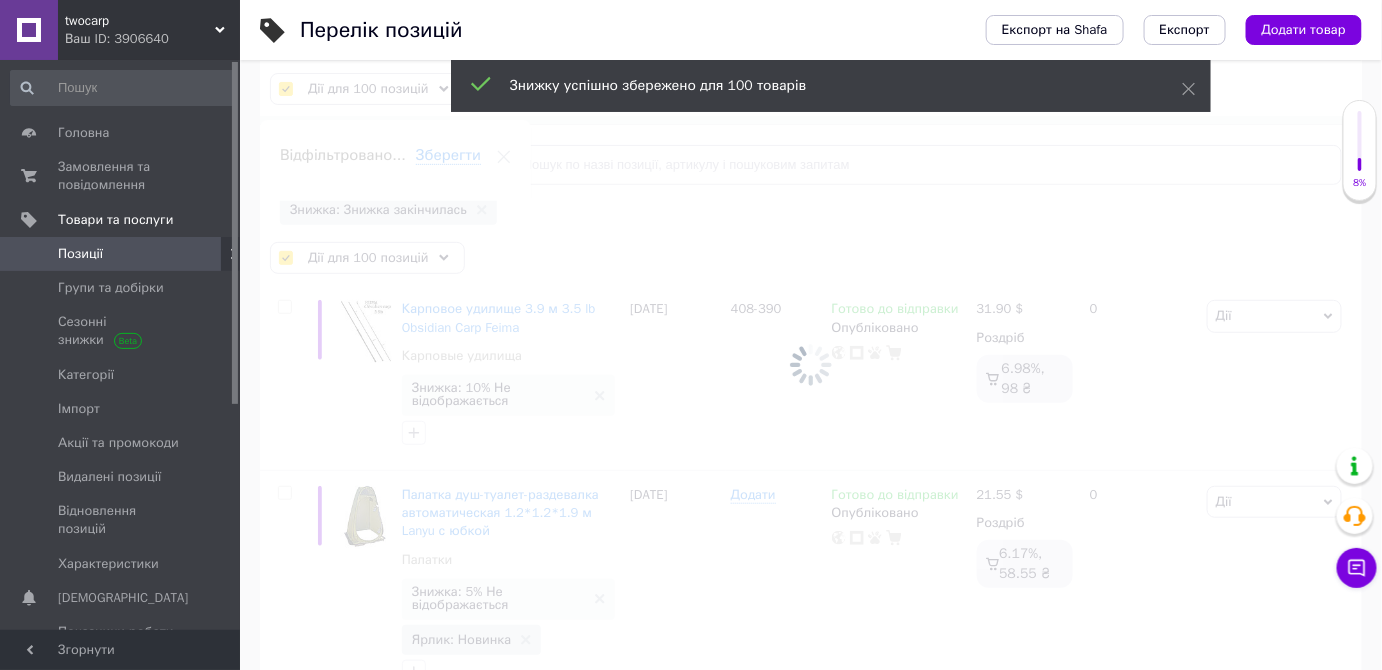checkbox on "false" 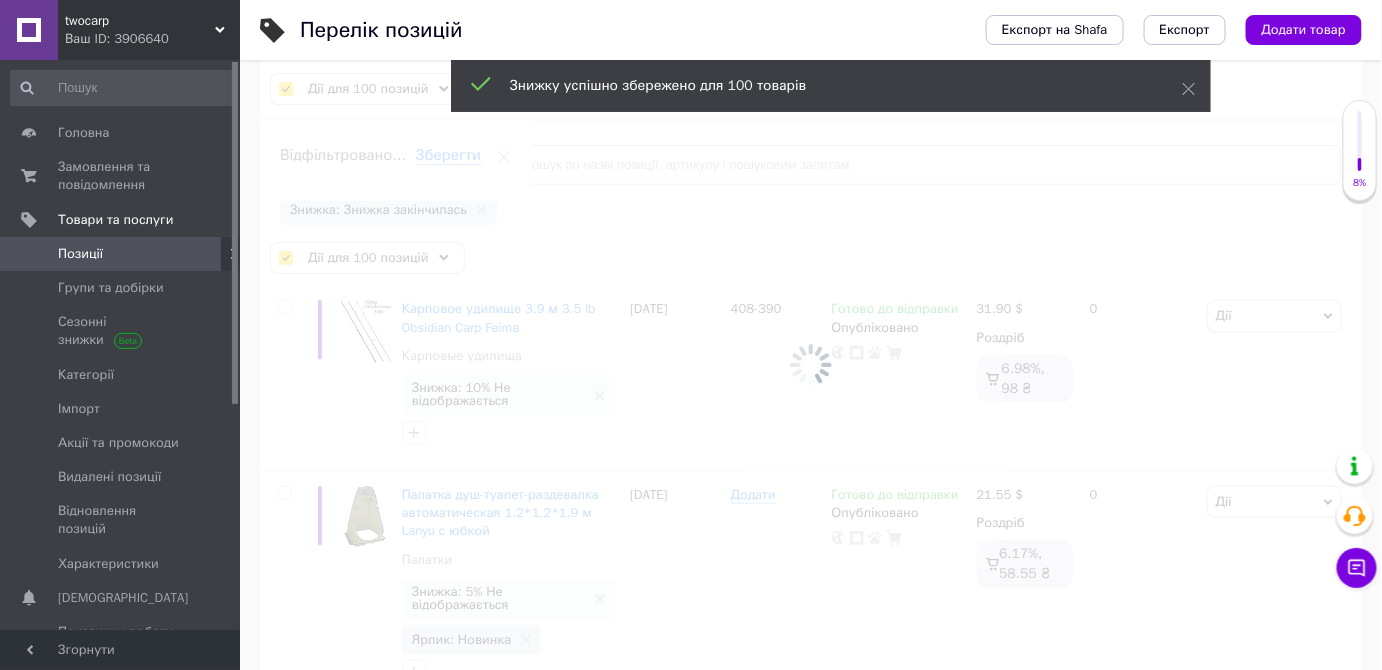 checkbox on "false" 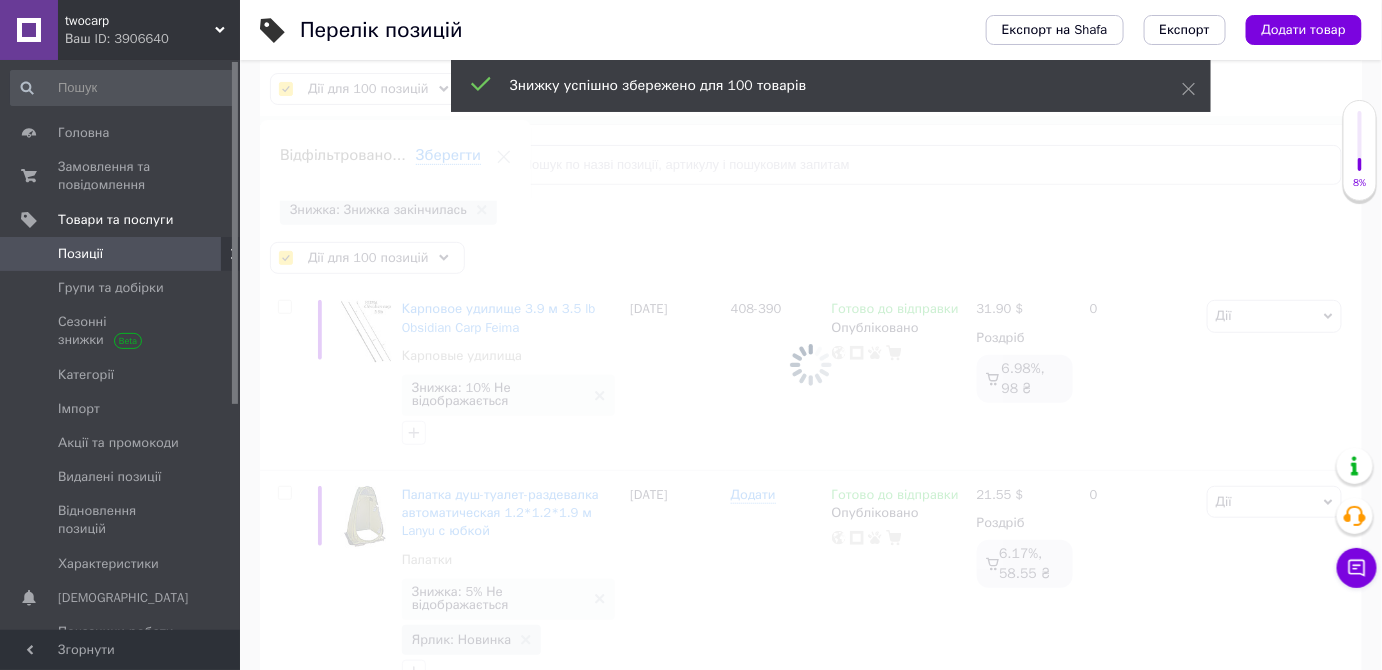 checkbox on "false" 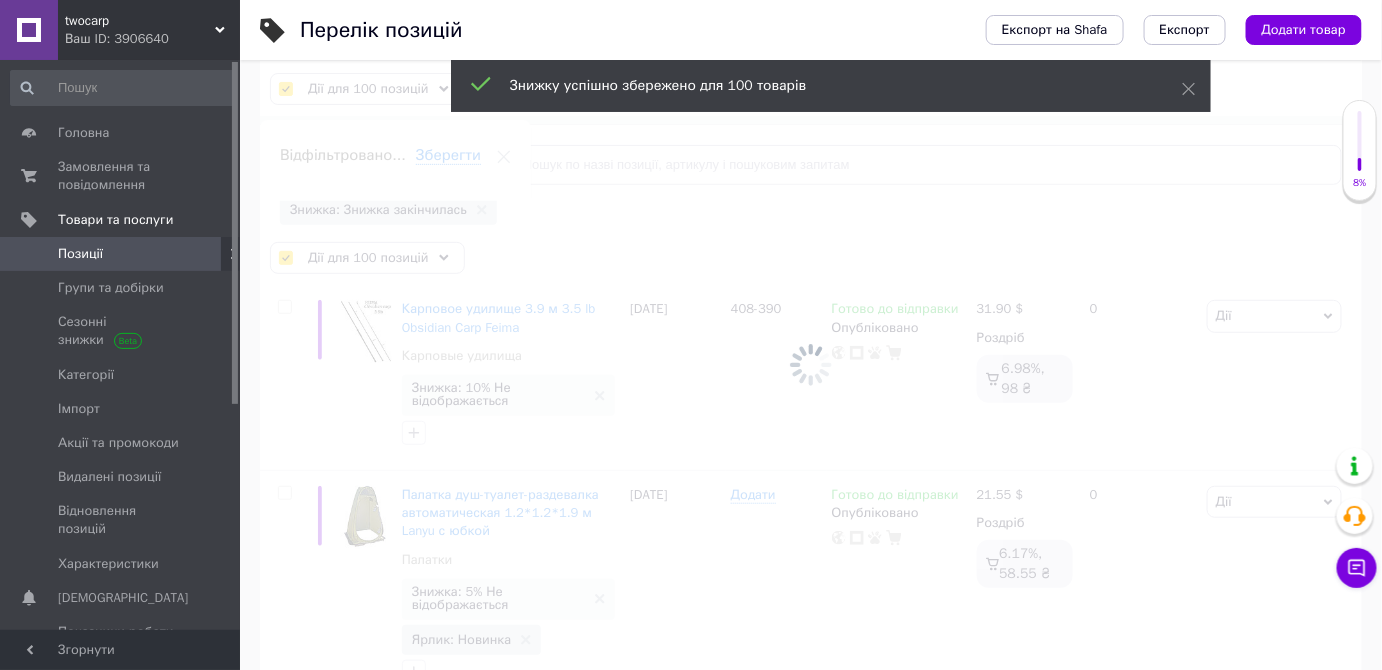 checkbox on "false" 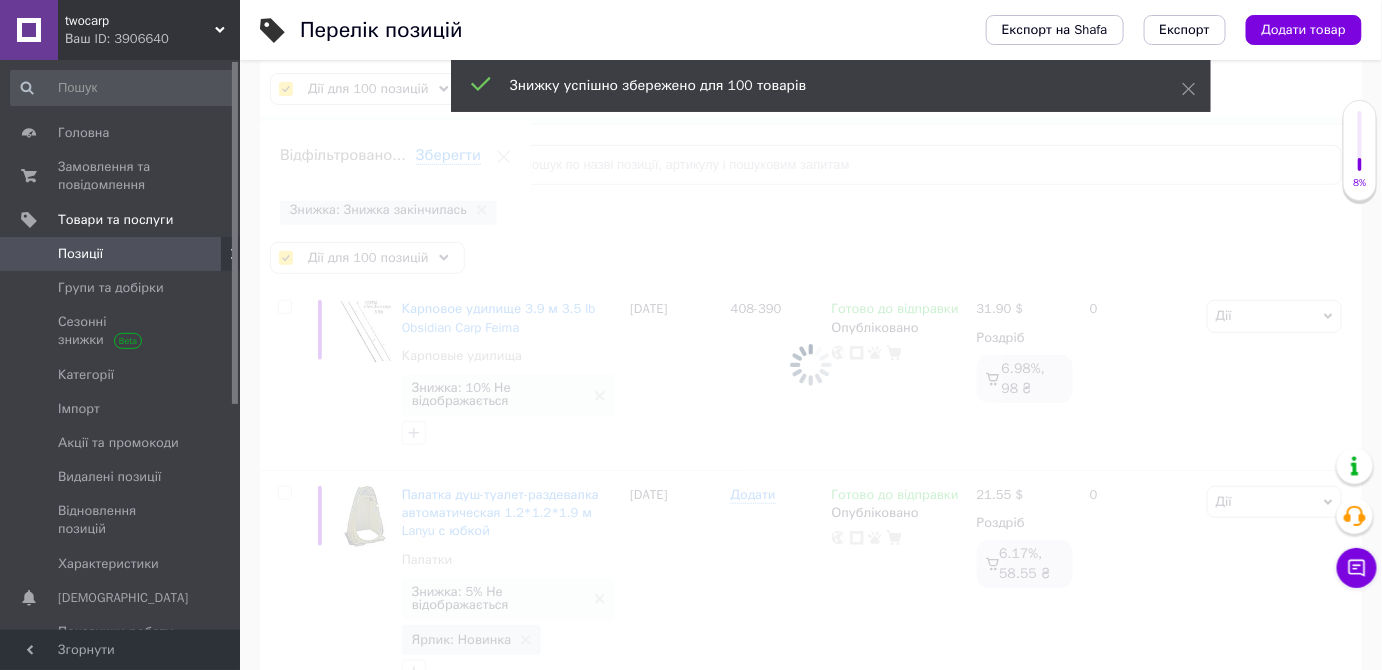 checkbox on "false" 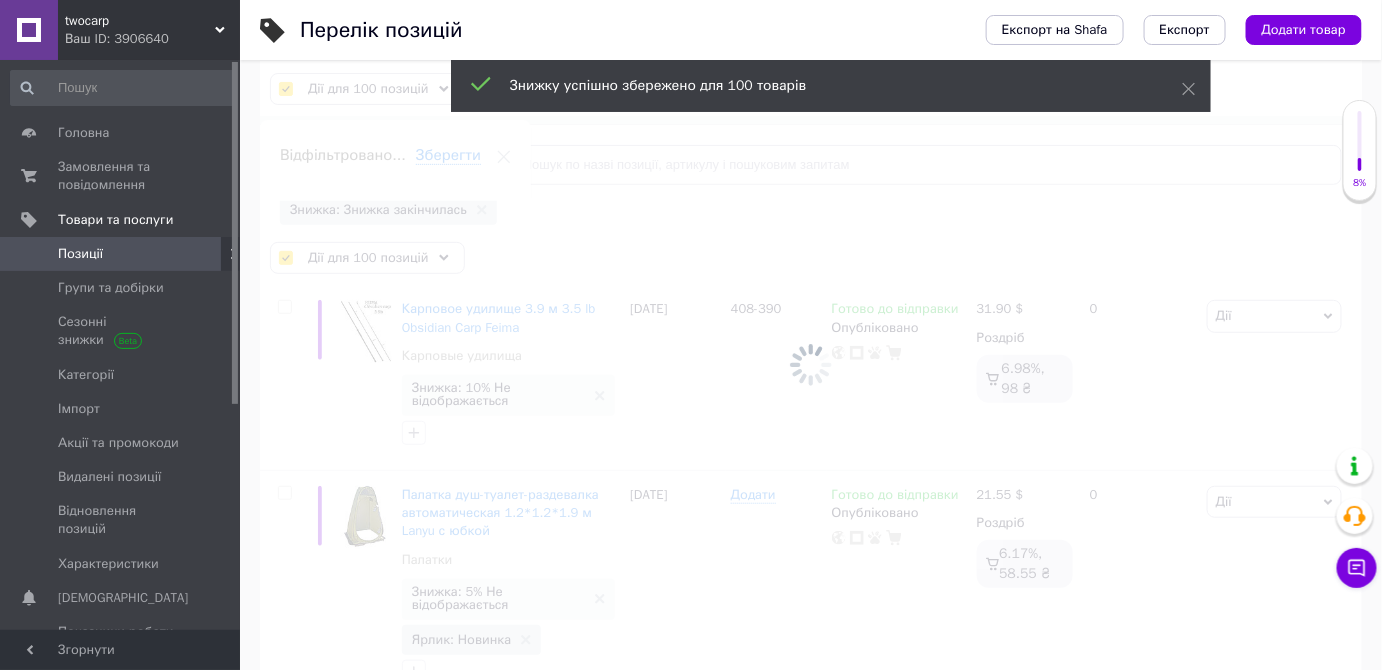 checkbox on "false" 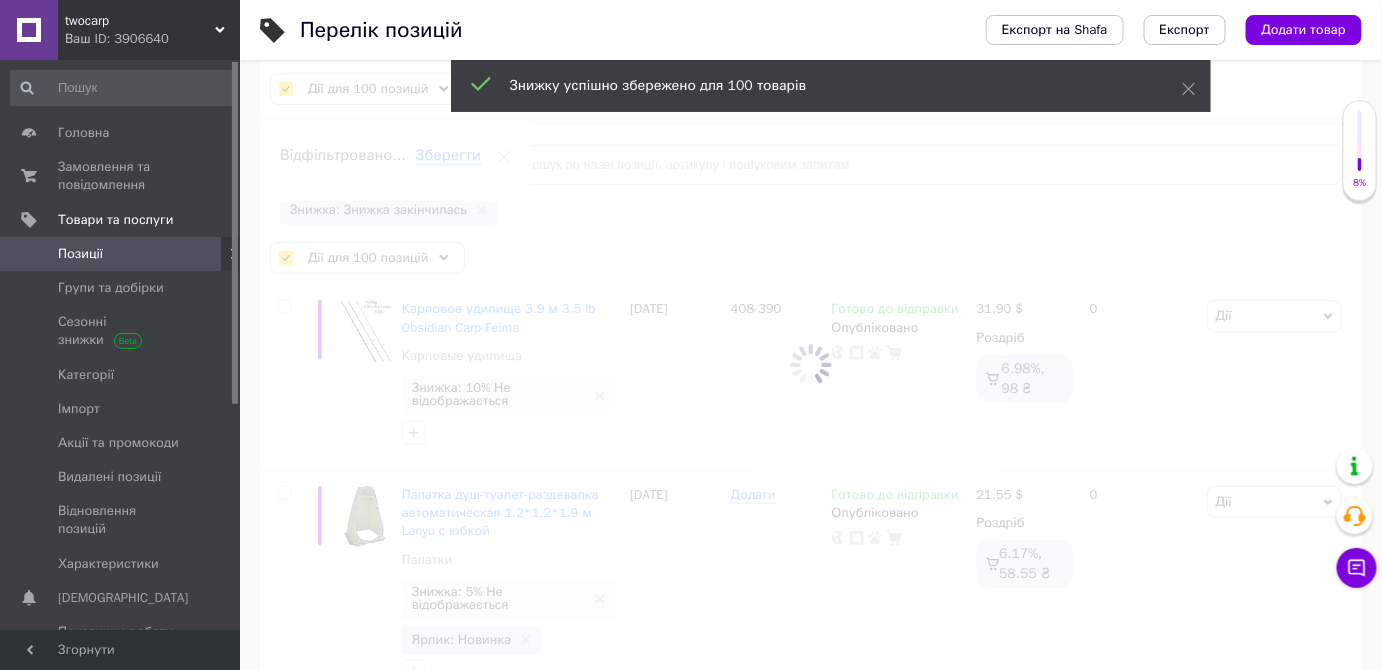 checkbox on "false" 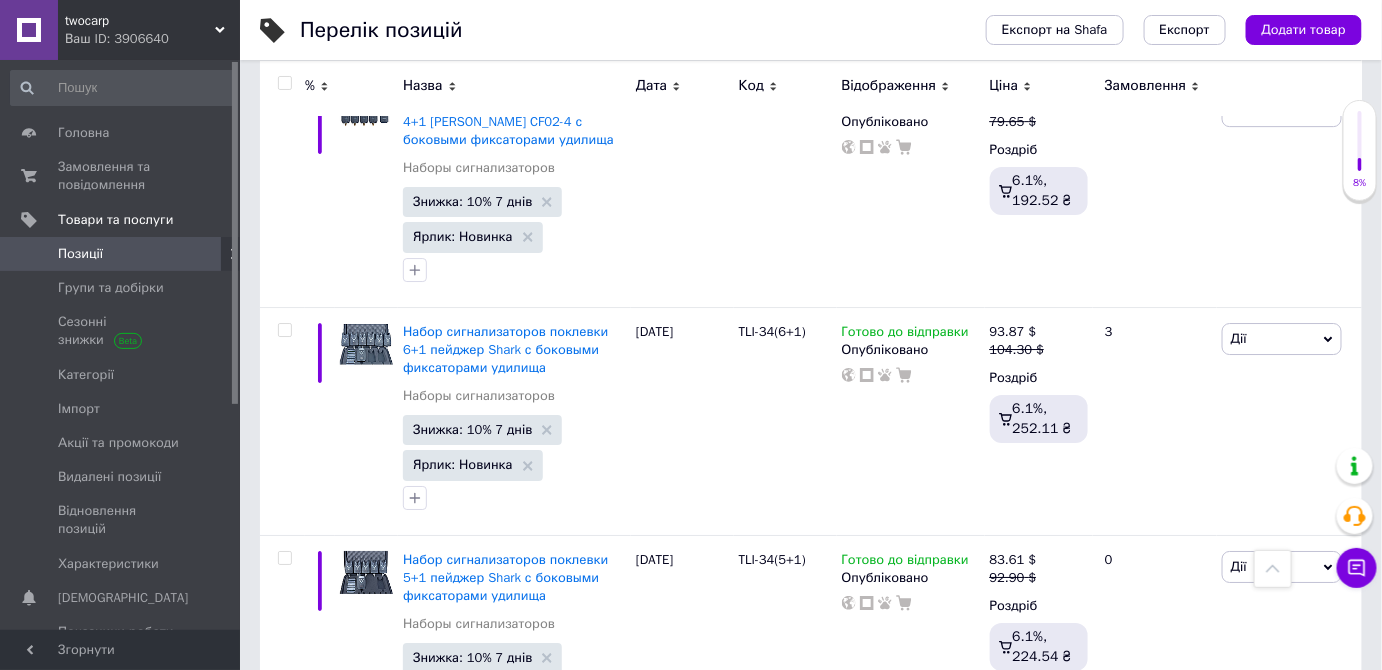 scroll, scrollTop: 20042, scrollLeft: 0, axis: vertical 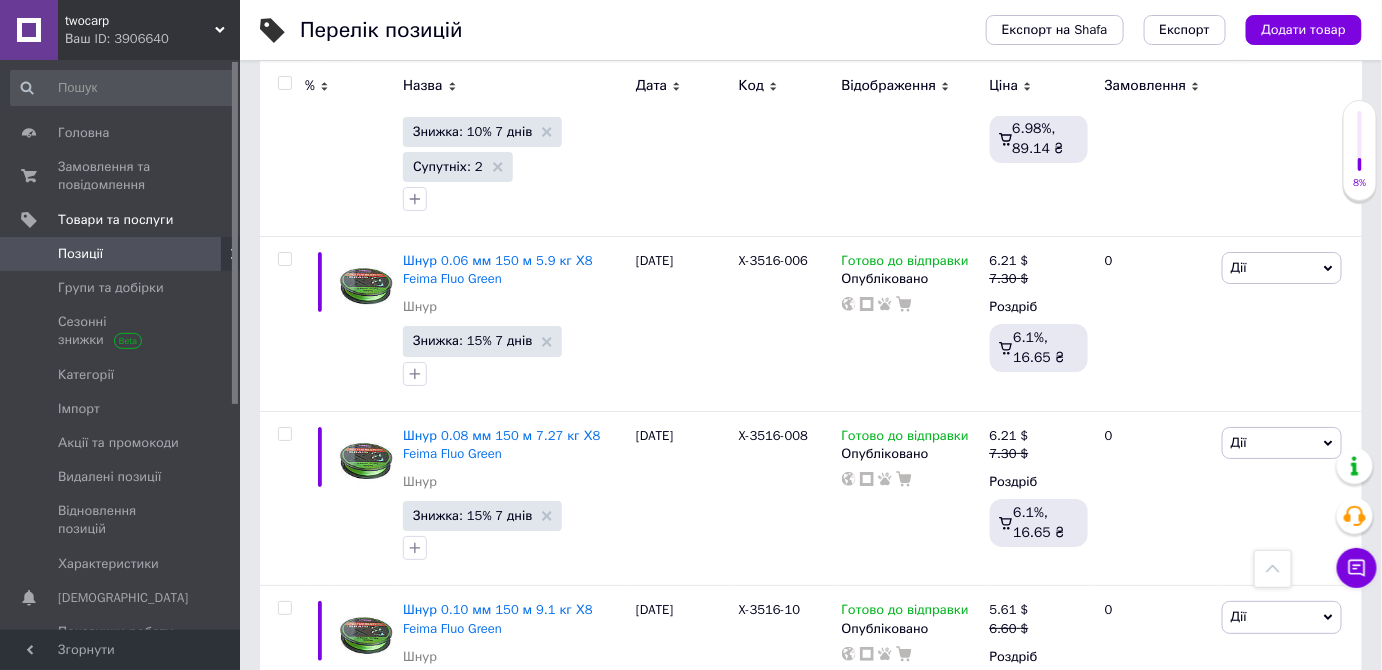 click on "2" at bounding box center (327, 801) 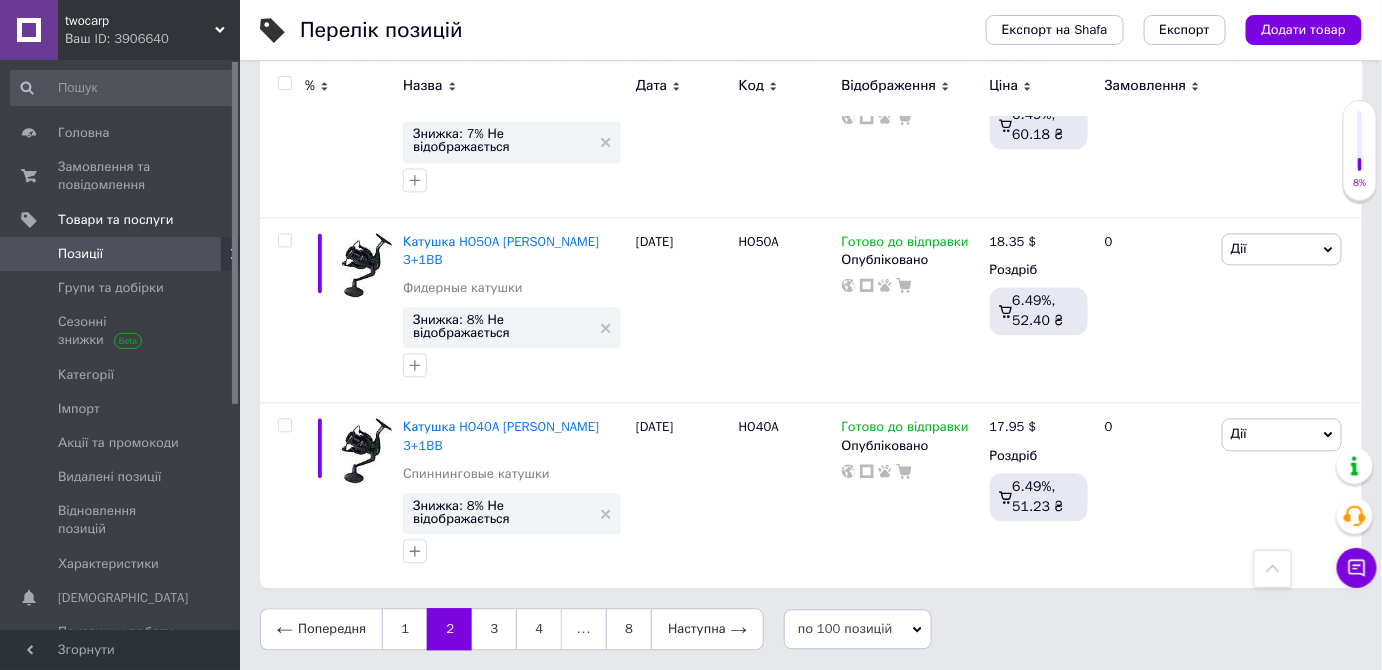 scroll, scrollTop: 18780, scrollLeft: 0, axis: vertical 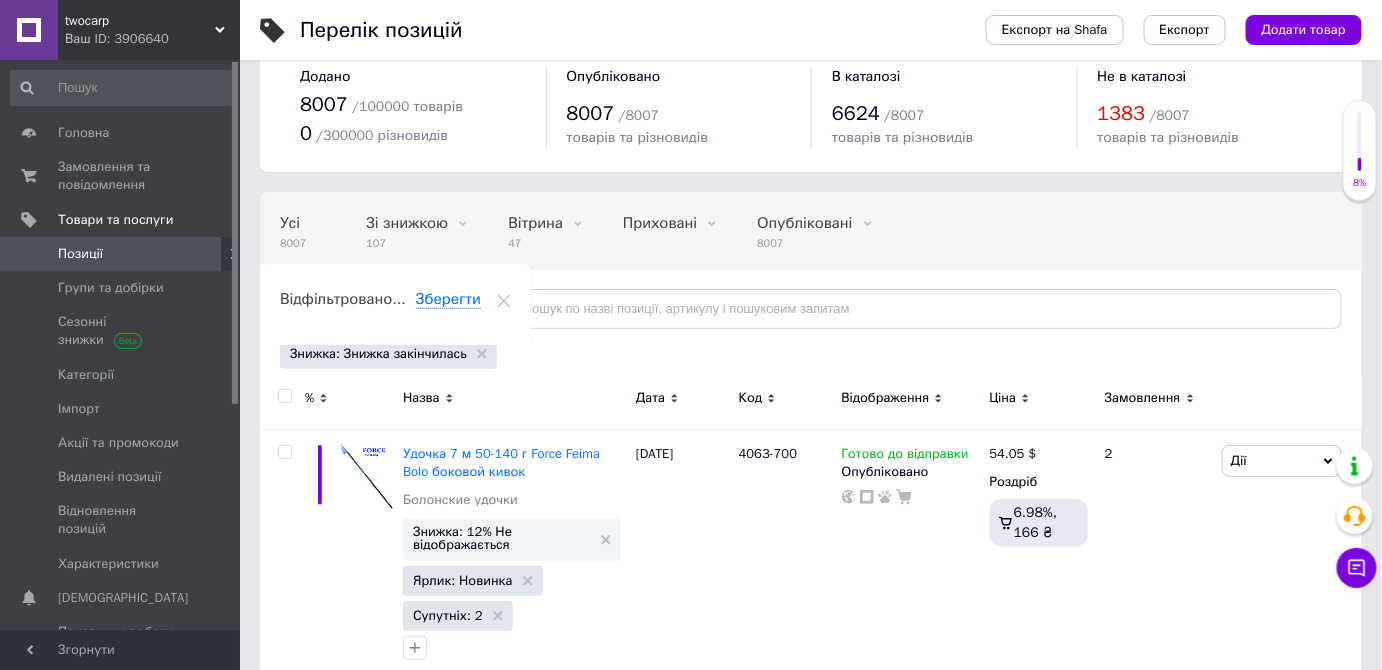 click at bounding box center [282, 401] 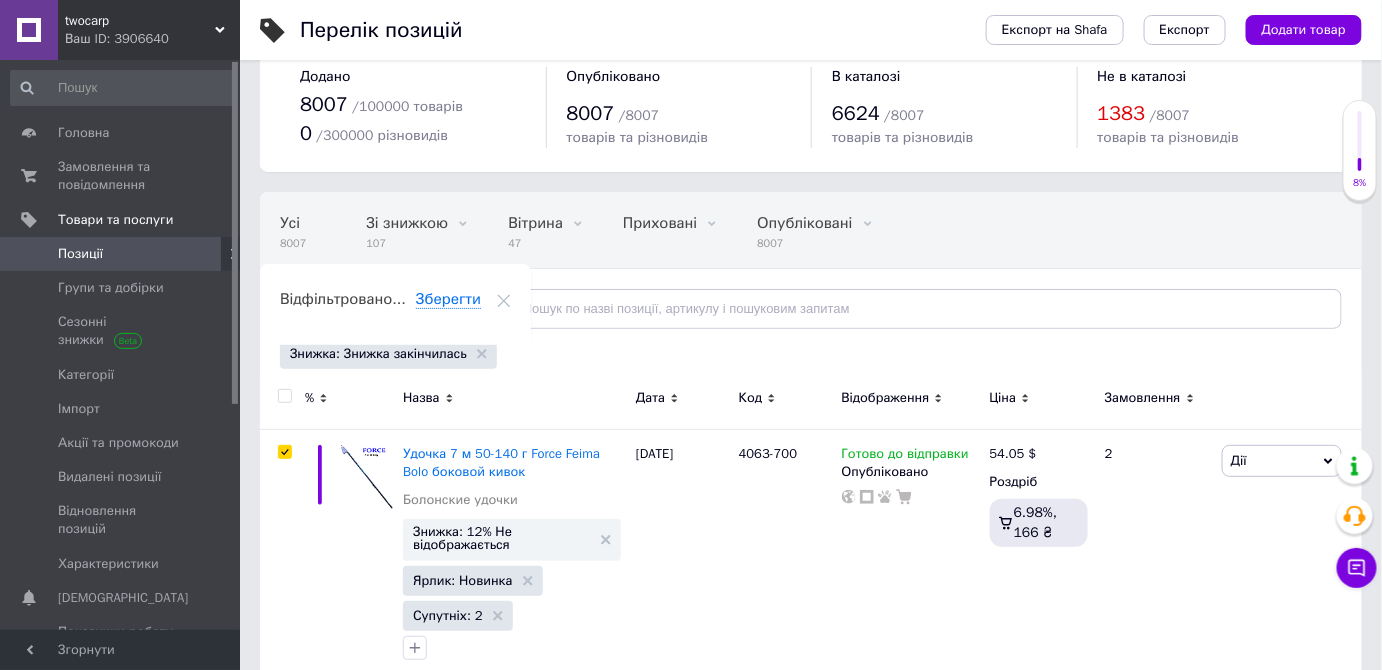 type 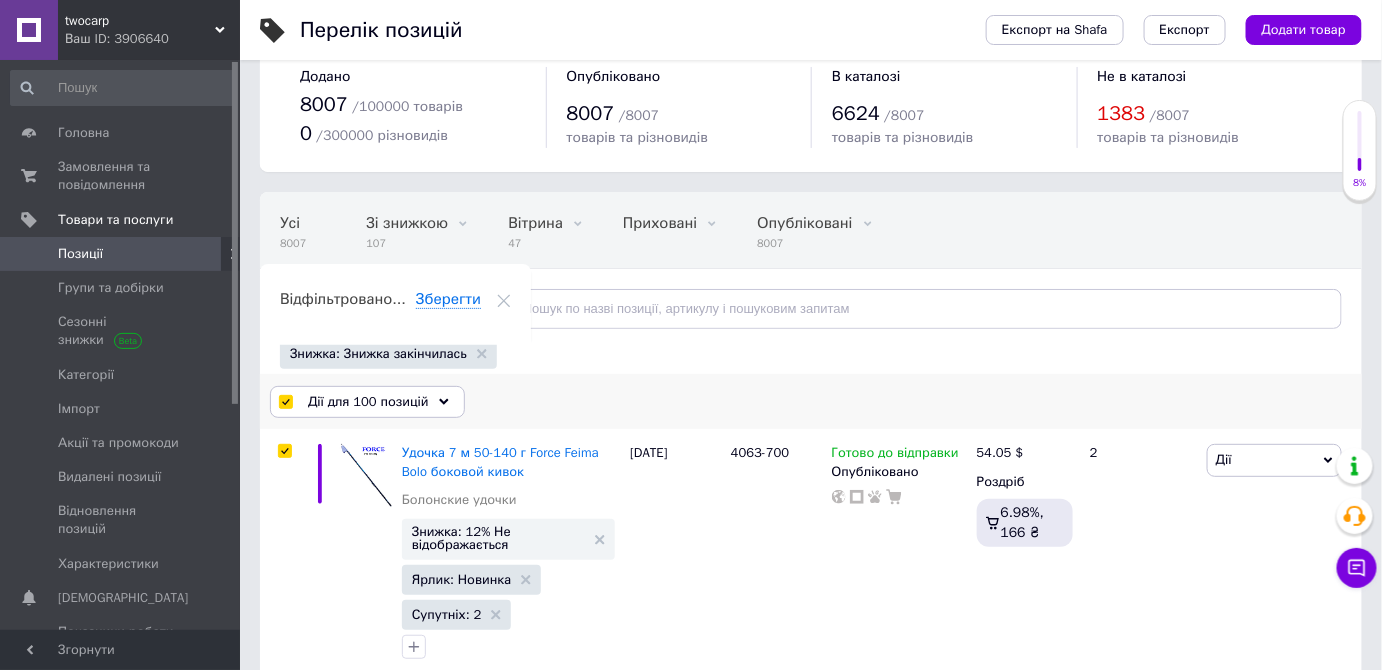 click on "Дії для 100 позицій" at bounding box center (368, 402) 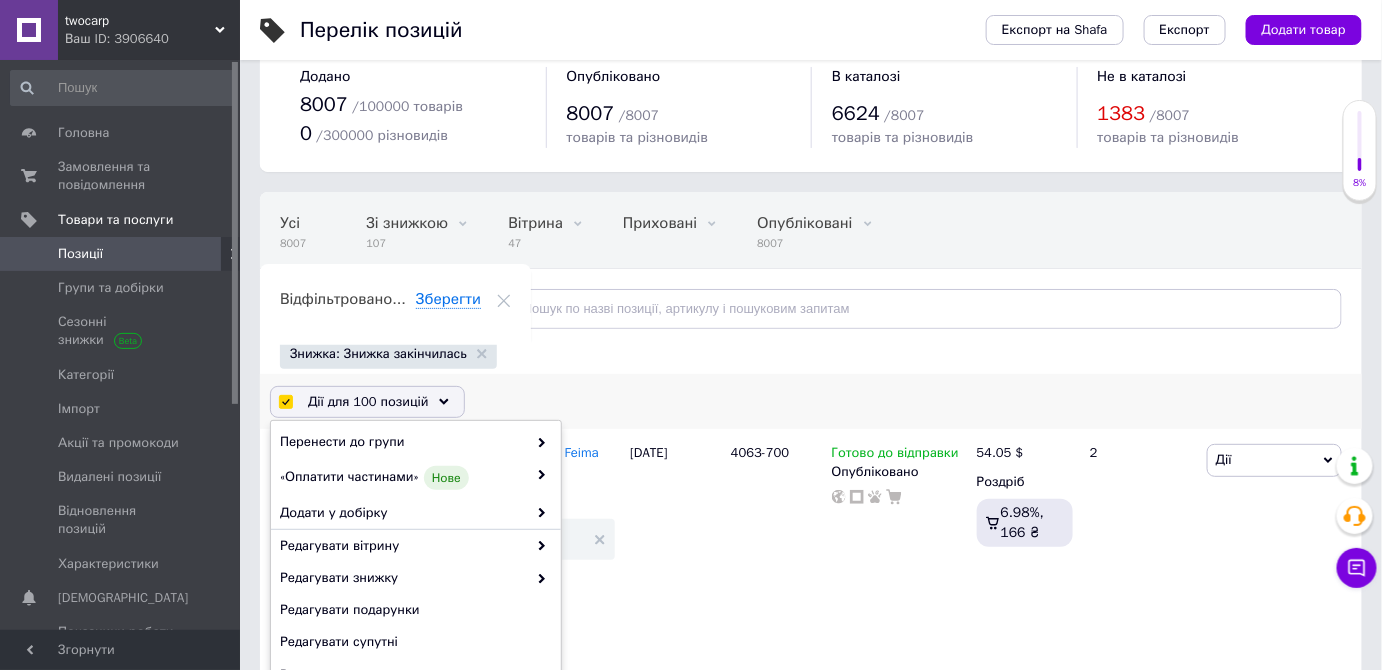 scroll, scrollTop: 181, scrollLeft: 0, axis: vertical 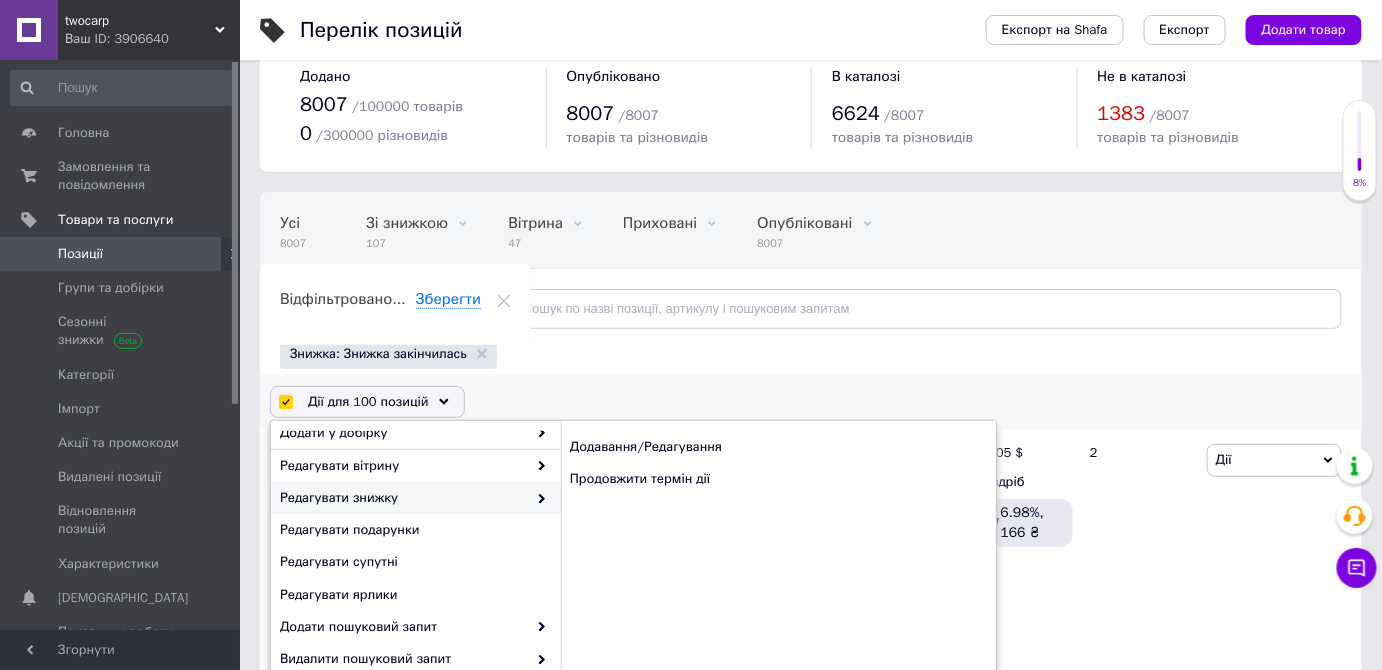 click on "Редагувати знижку" at bounding box center (403, 498) 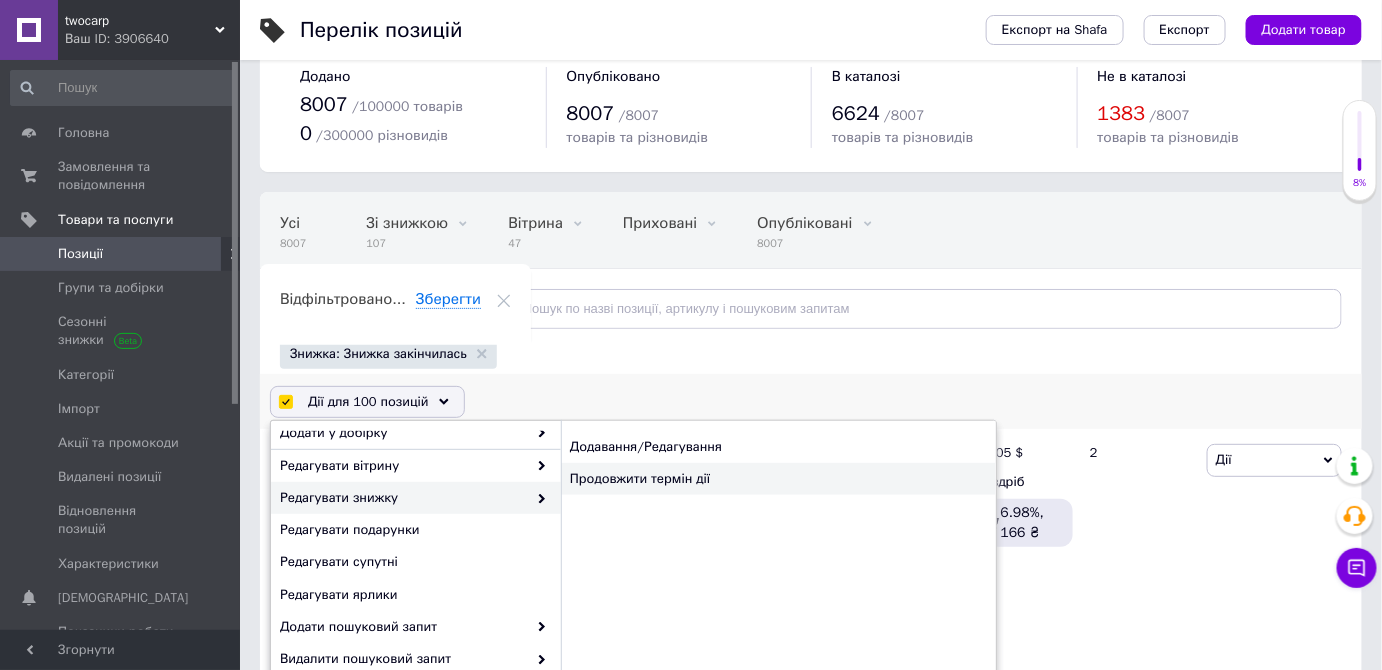 click on "Продовжити термін дії" at bounding box center (778, 479) 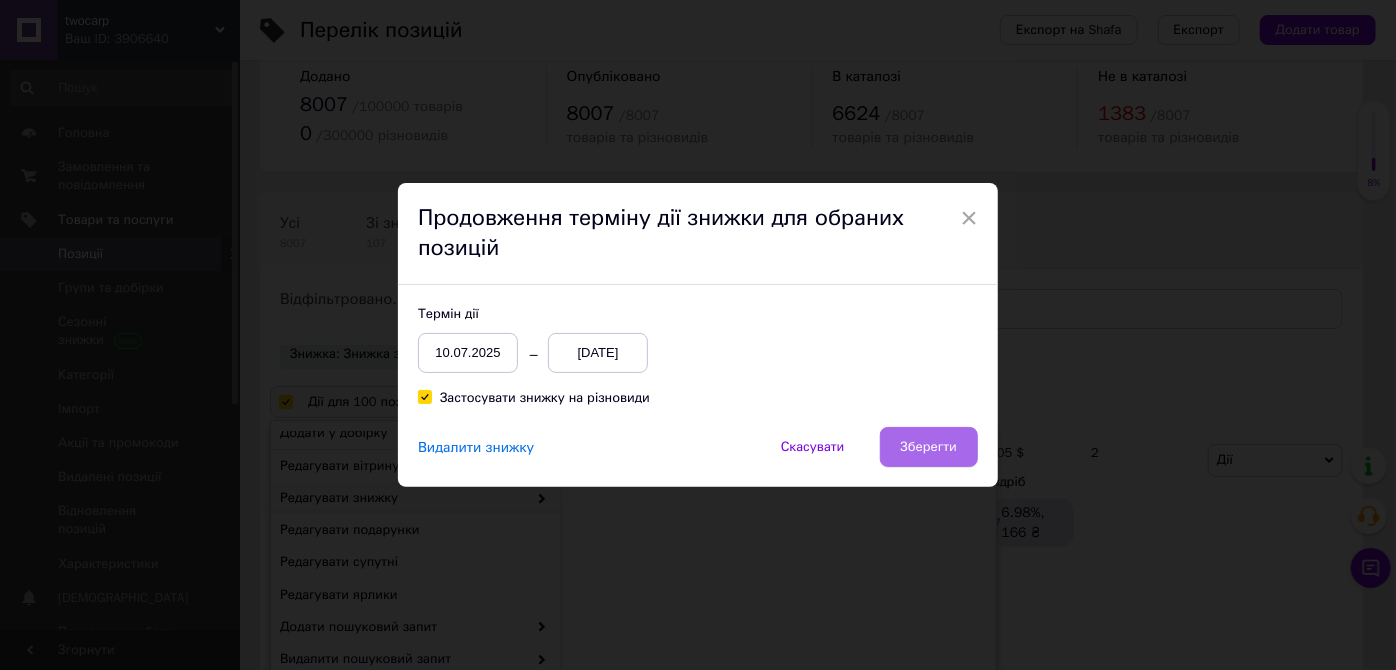 click on "Зберегти" at bounding box center [929, 447] 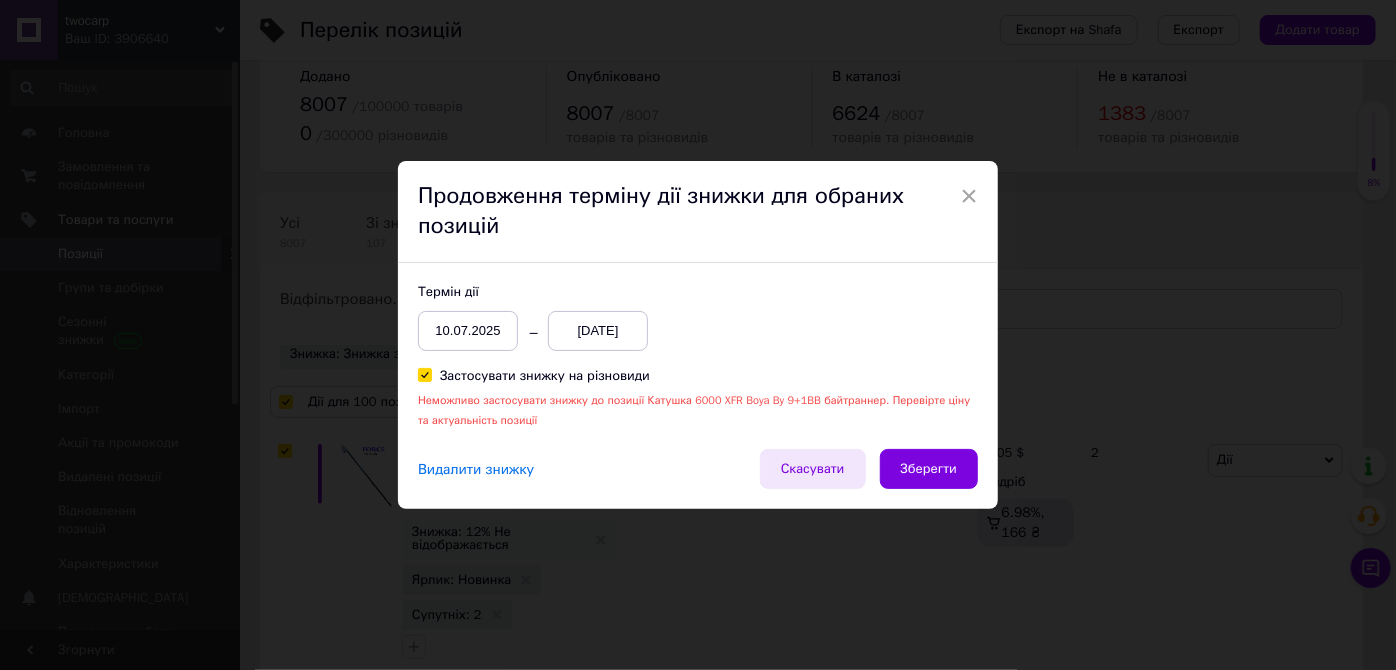 click on "Скасувати" at bounding box center [813, 469] 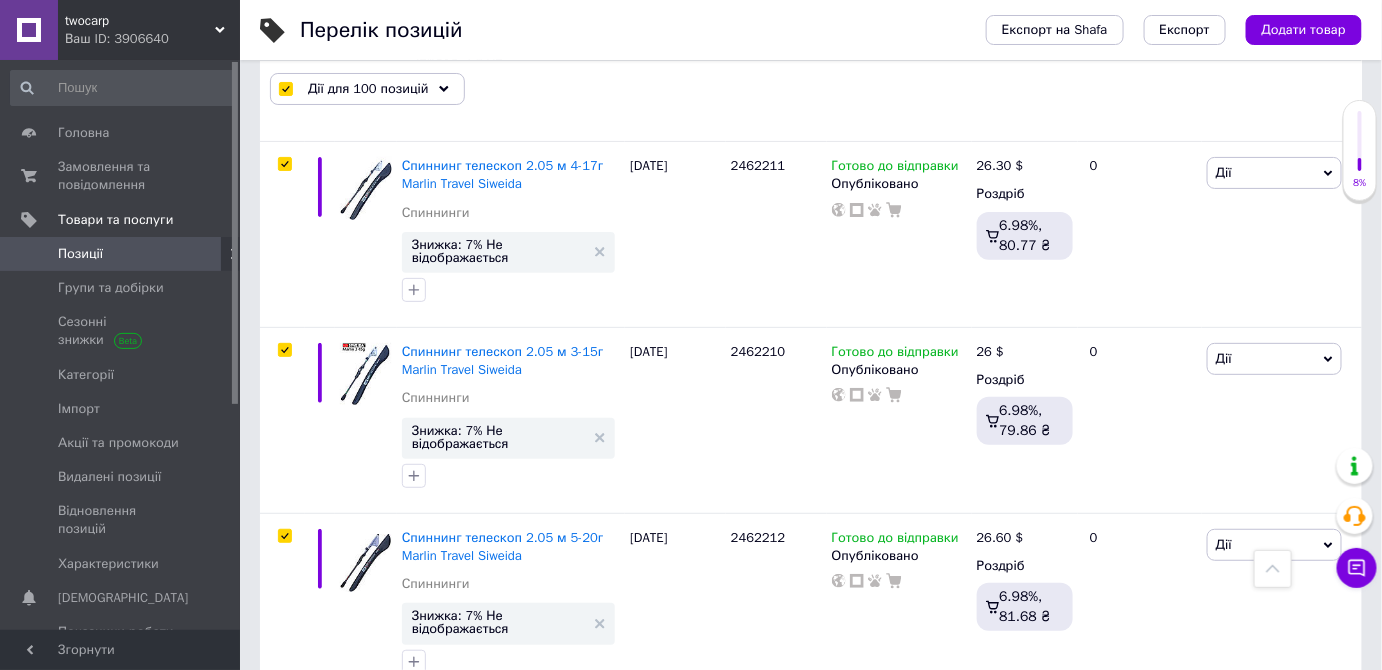 scroll, scrollTop: 7673, scrollLeft: 0, axis: vertical 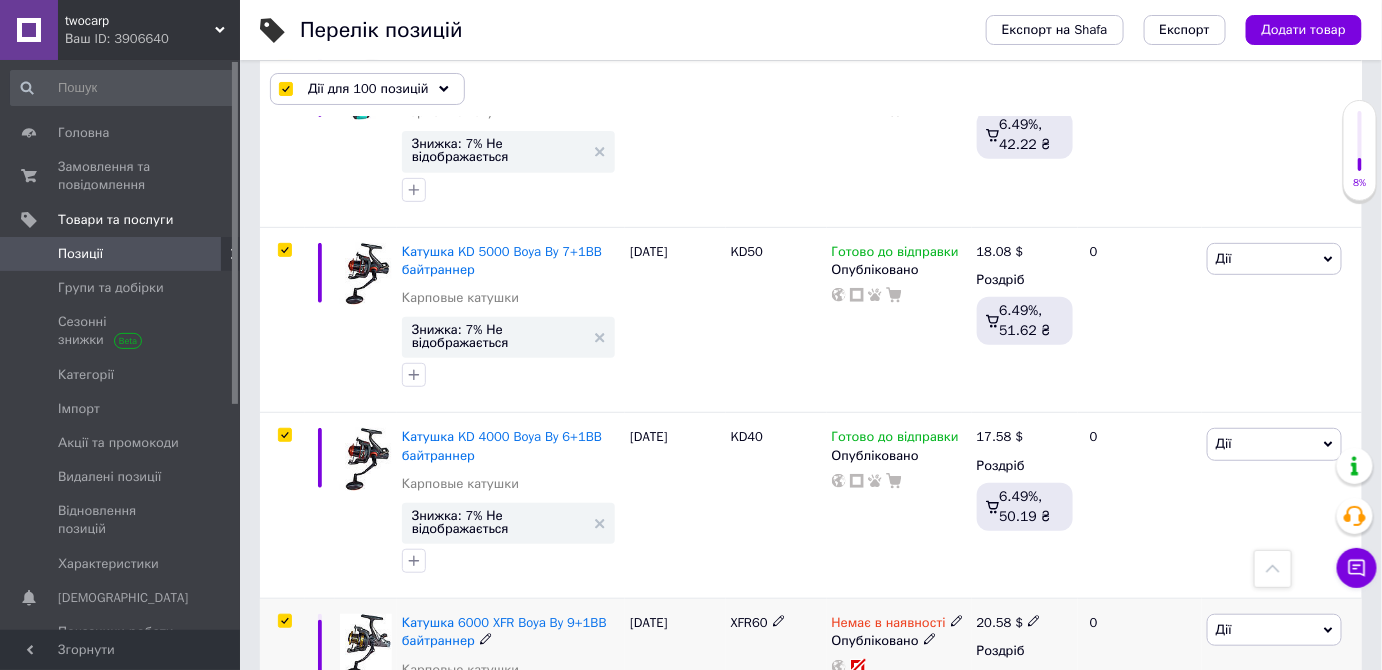 click 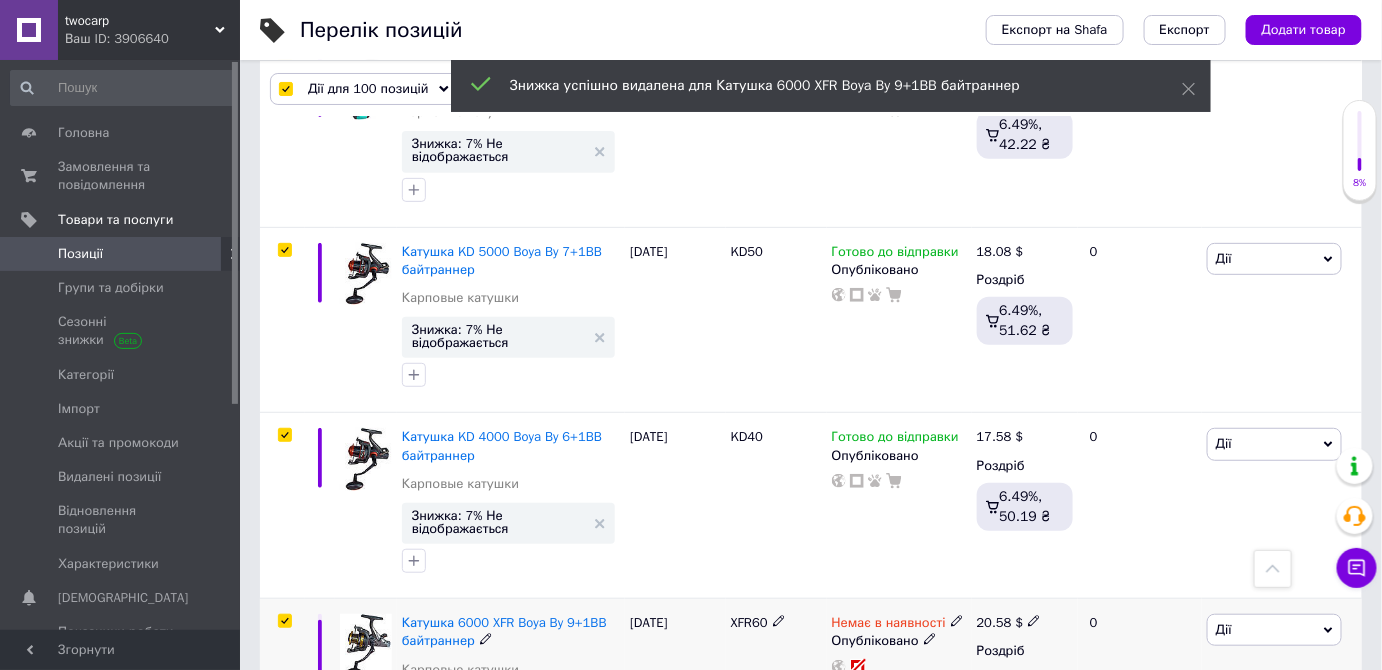scroll, scrollTop: 18189, scrollLeft: 0, axis: vertical 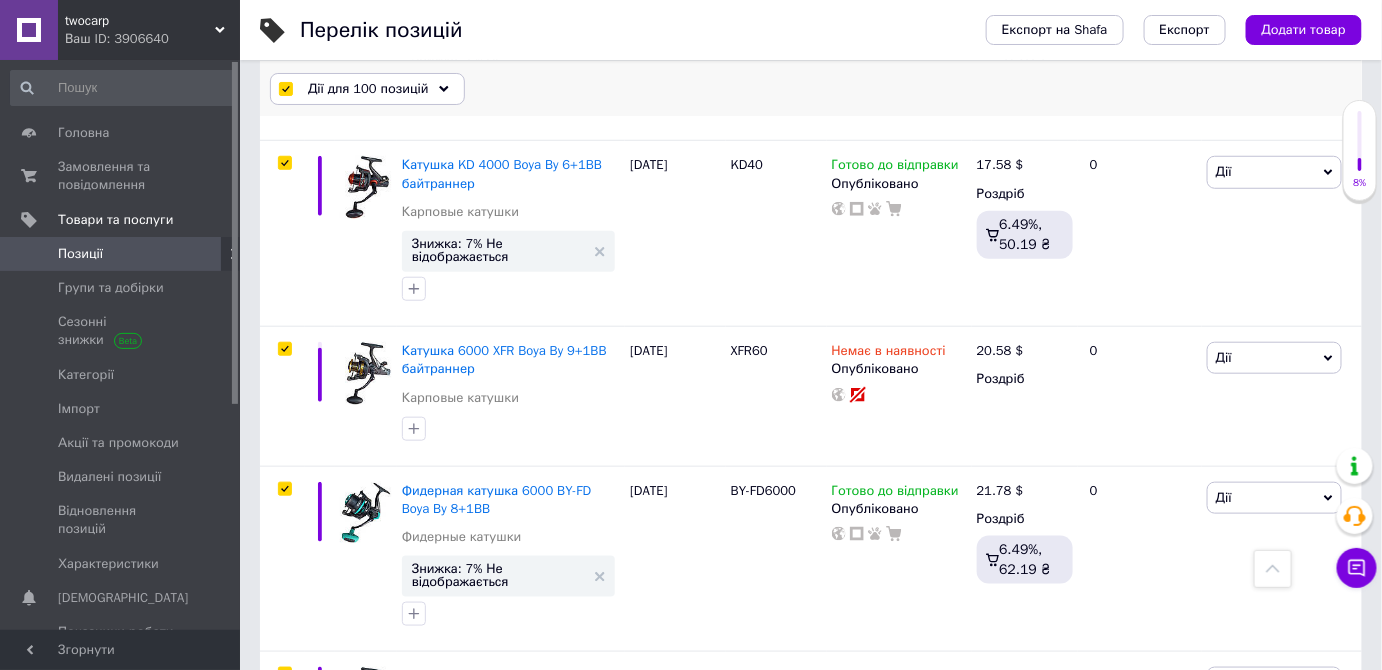 click on "Дії для 100 позицій" at bounding box center (368, 89) 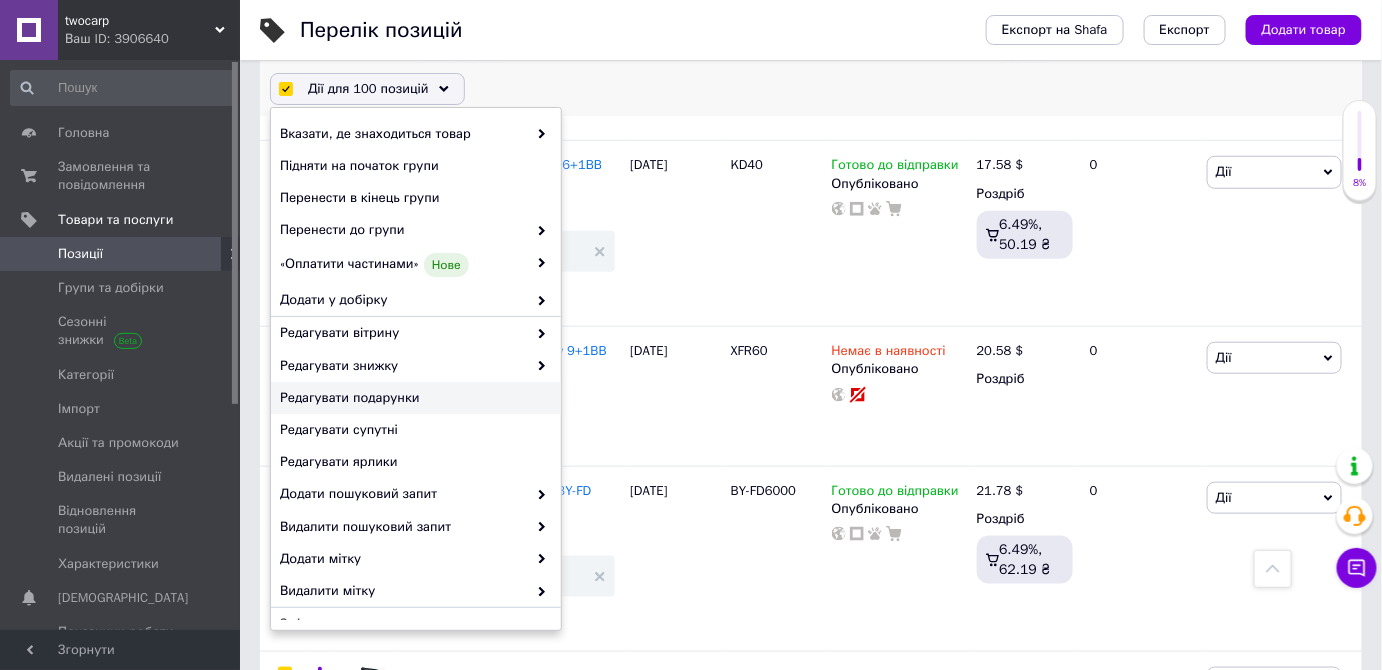 click on "Редагувати подарунки" at bounding box center [416, 398] 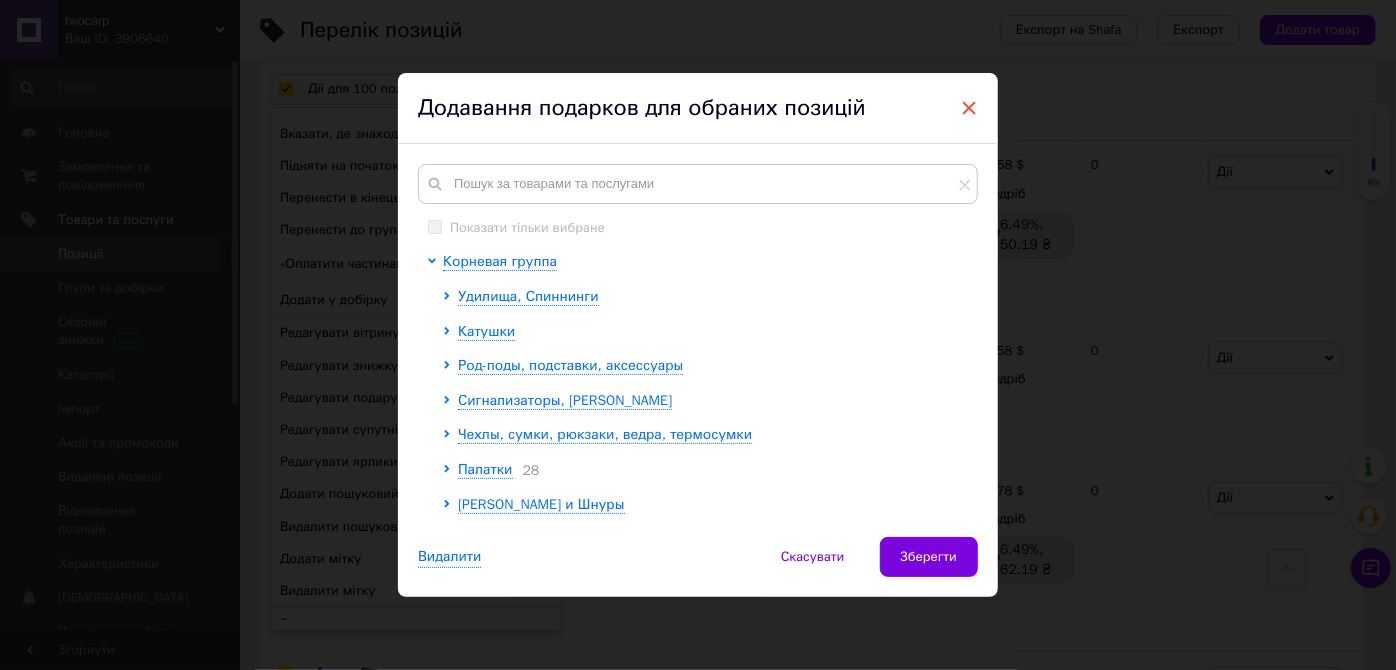 click on "×" at bounding box center (969, 108) 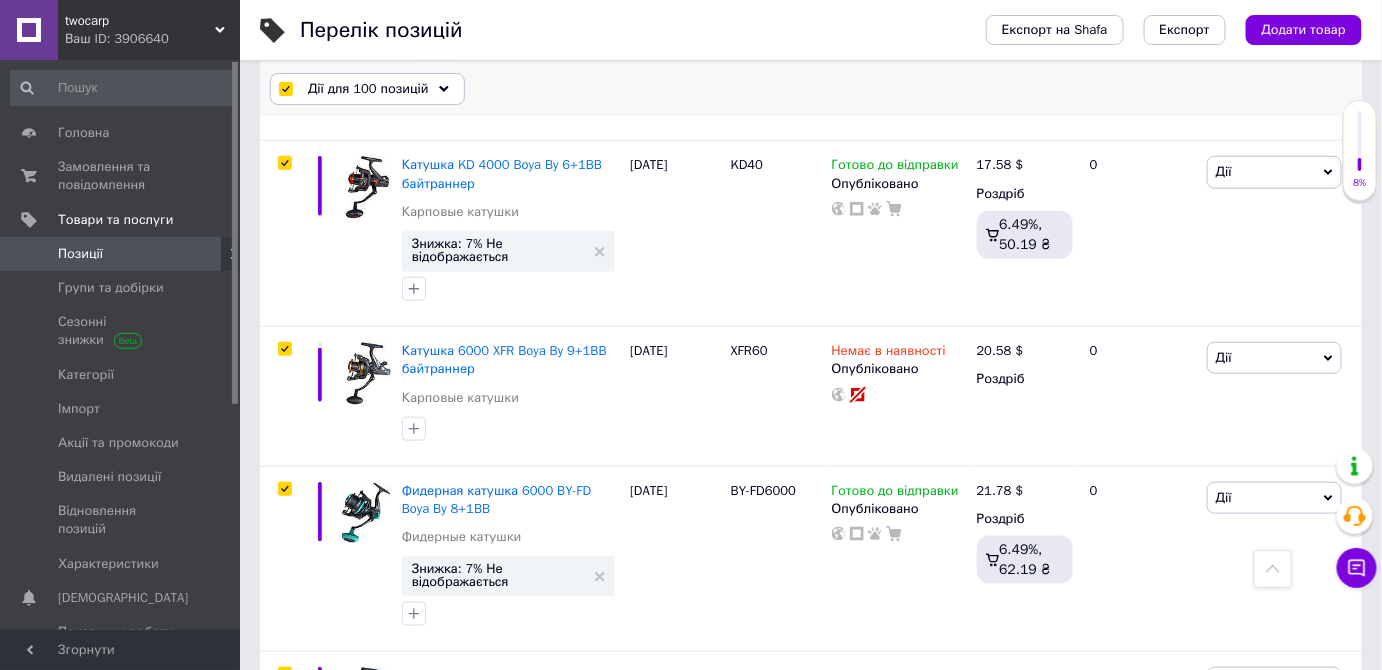 click on "Дії для 100 позицій" at bounding box center (368, 89) 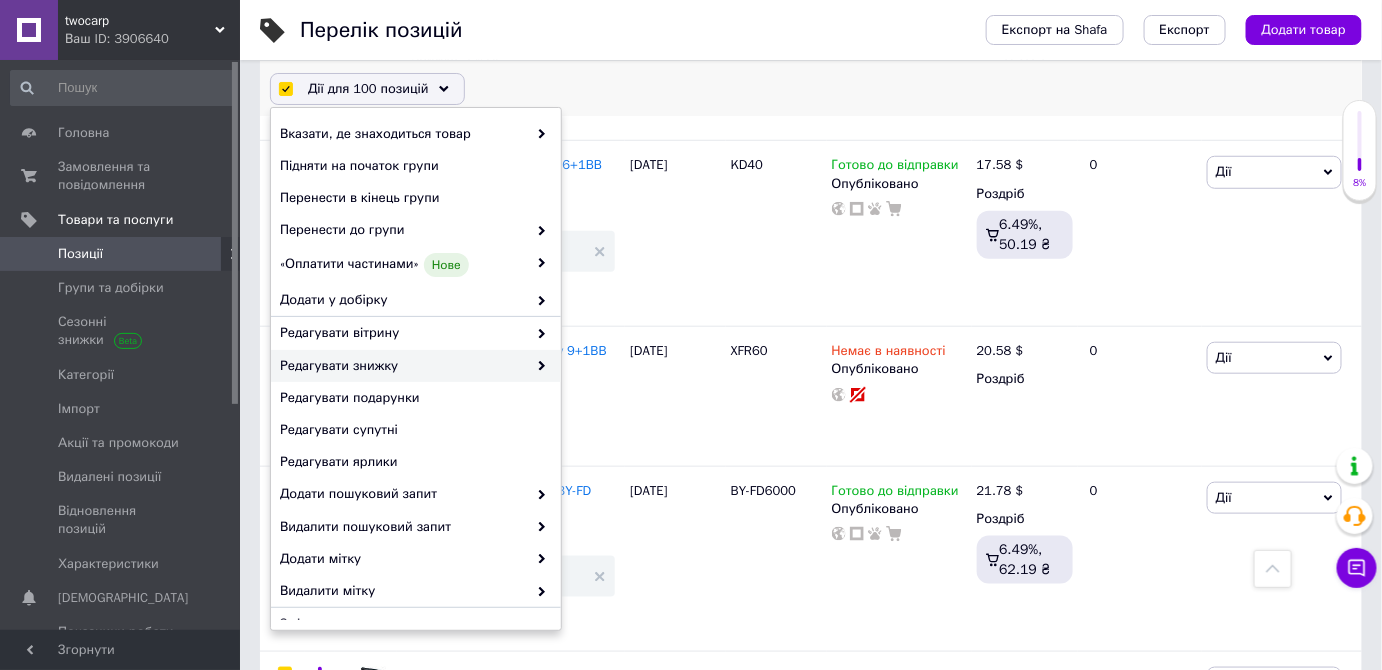drag, startPoint x: 370, startPoint y: 371, endPoint x: 376, endPoint y: 362, distance: 10.816654 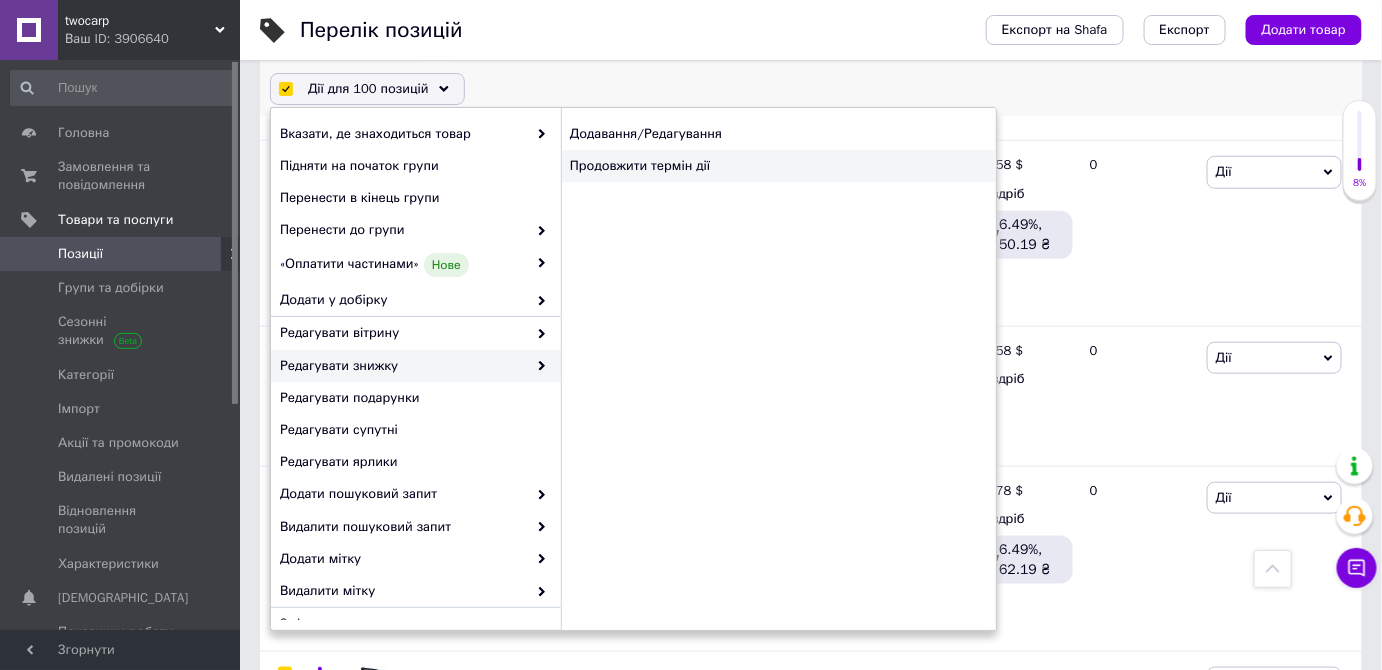 click on "Продовжити термін дії" at bounding box center [778, 166] 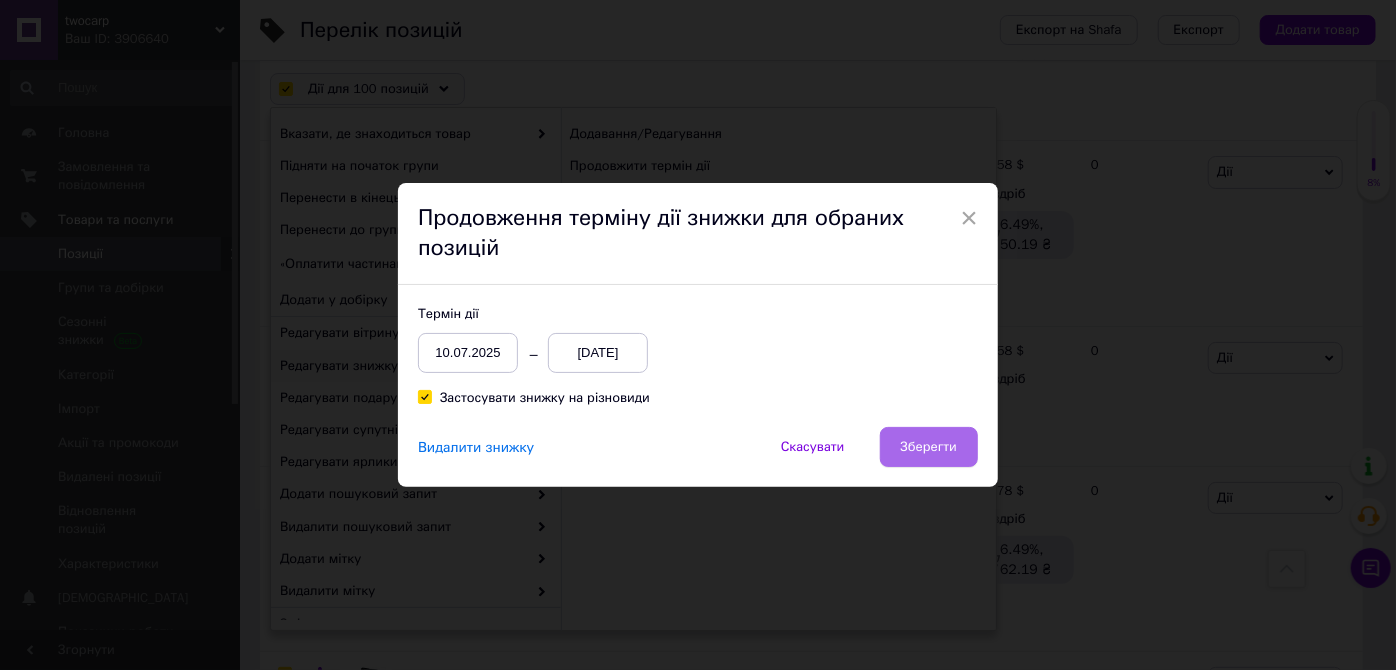 click on "Зберегти" at bounding box center [929, 447] 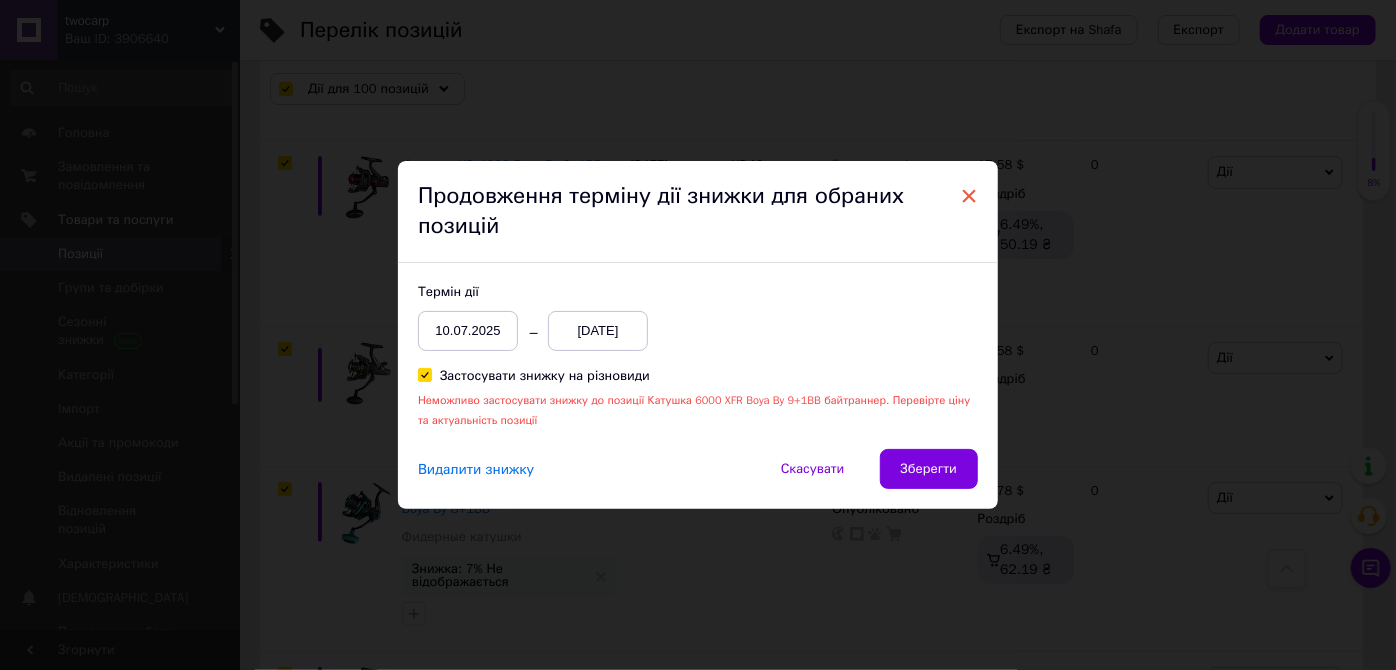 click on "×" at bounding box center [969, 196] 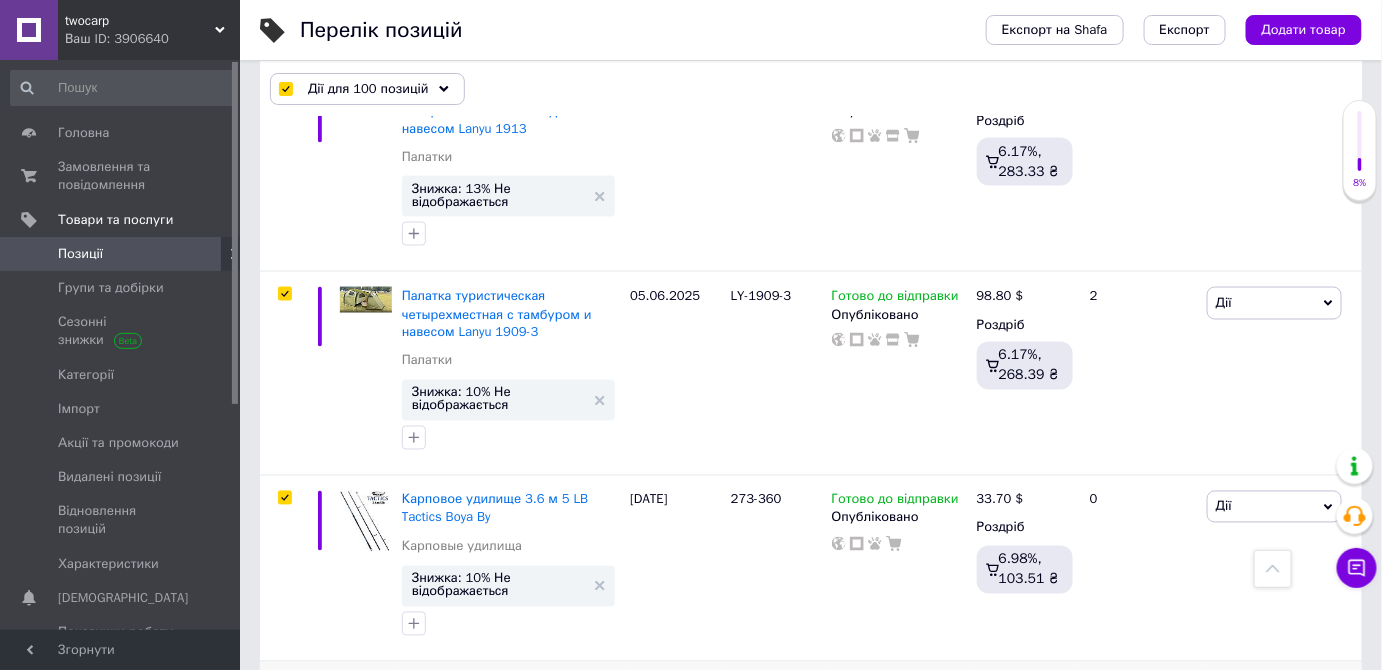 scroll, scrollTop: 15898, scrollLeft: 0, axis: vertical 